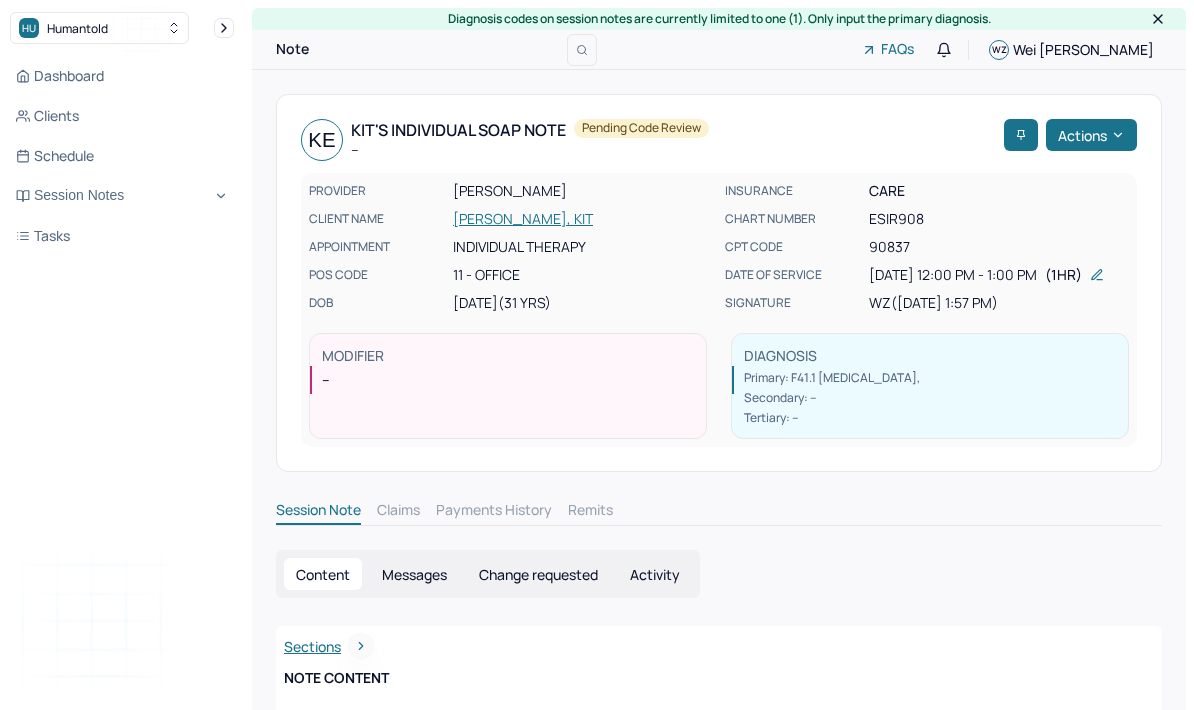 scroll, scrollTop: 0, scrollLeft: 0, axis: both 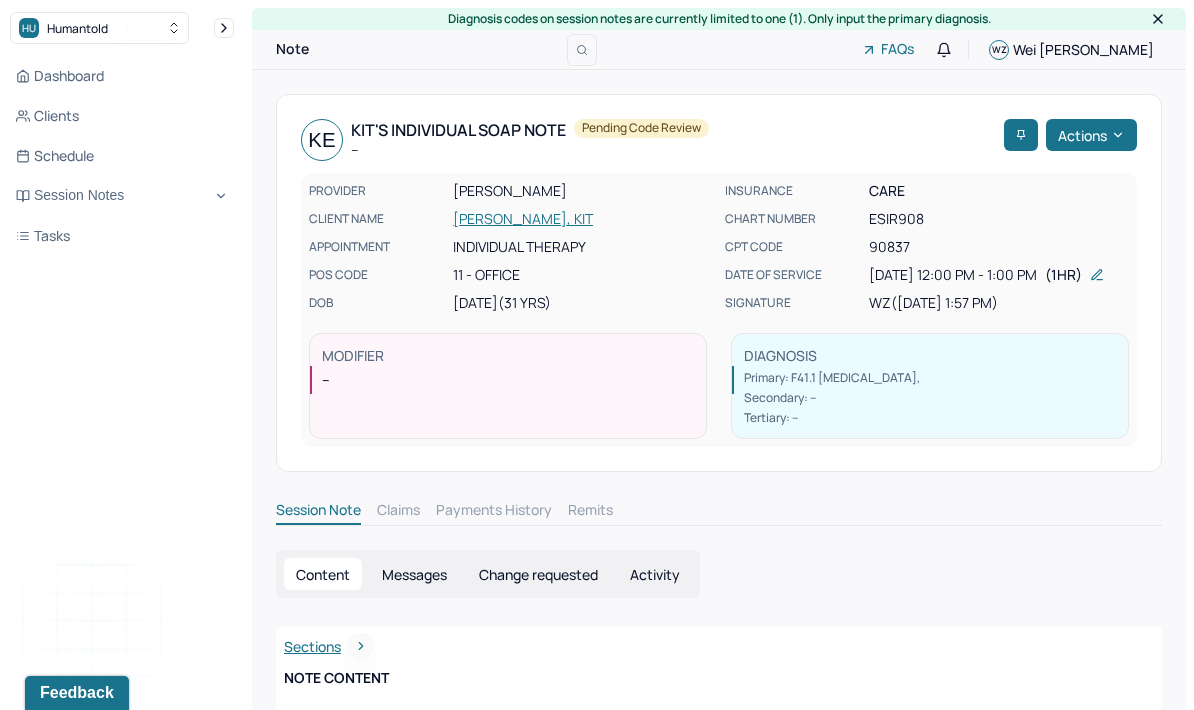 click on "Schedule" at bounding box center [122, 156] 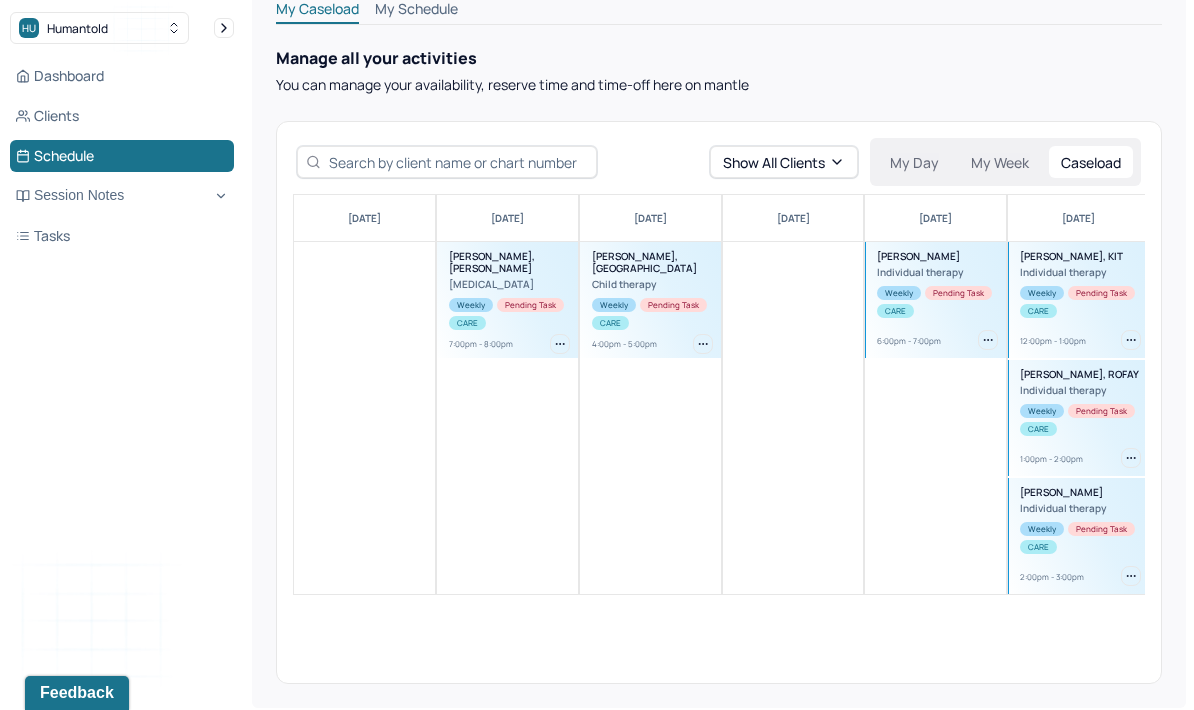 scroll, scrollTop: 99, scrollLeft: 0, axis: vertical 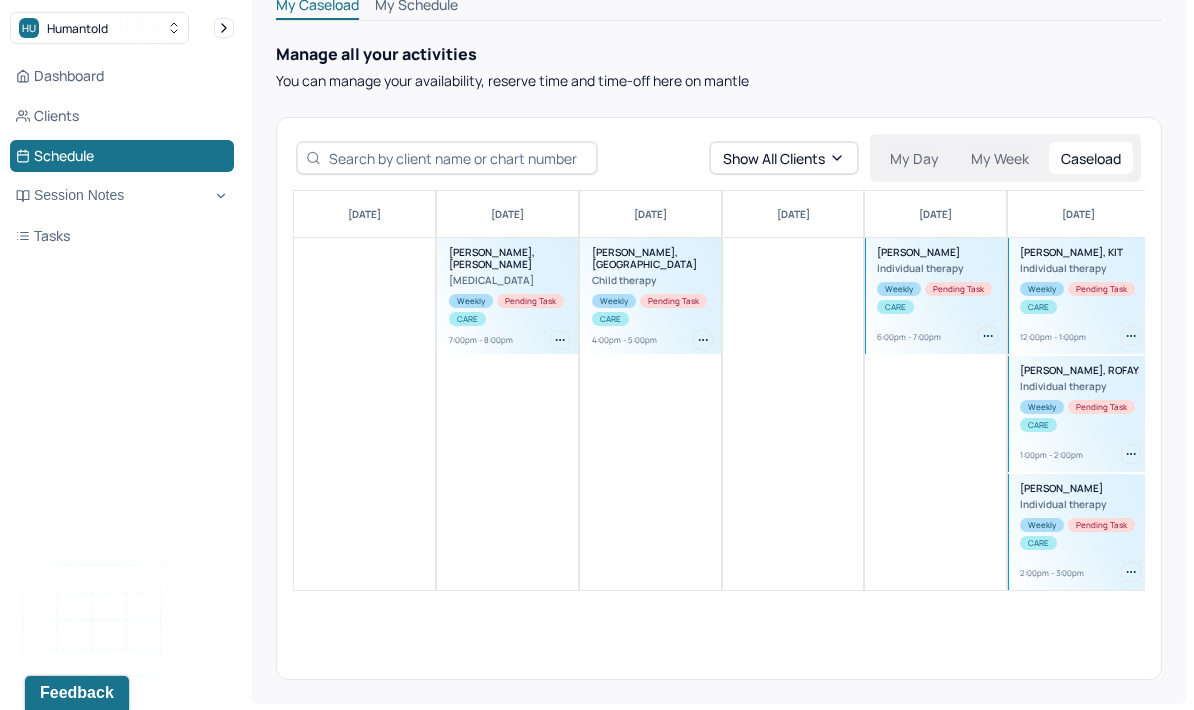 click on "Weekly Pending Task CARE" at bounding box center (1080, 415) 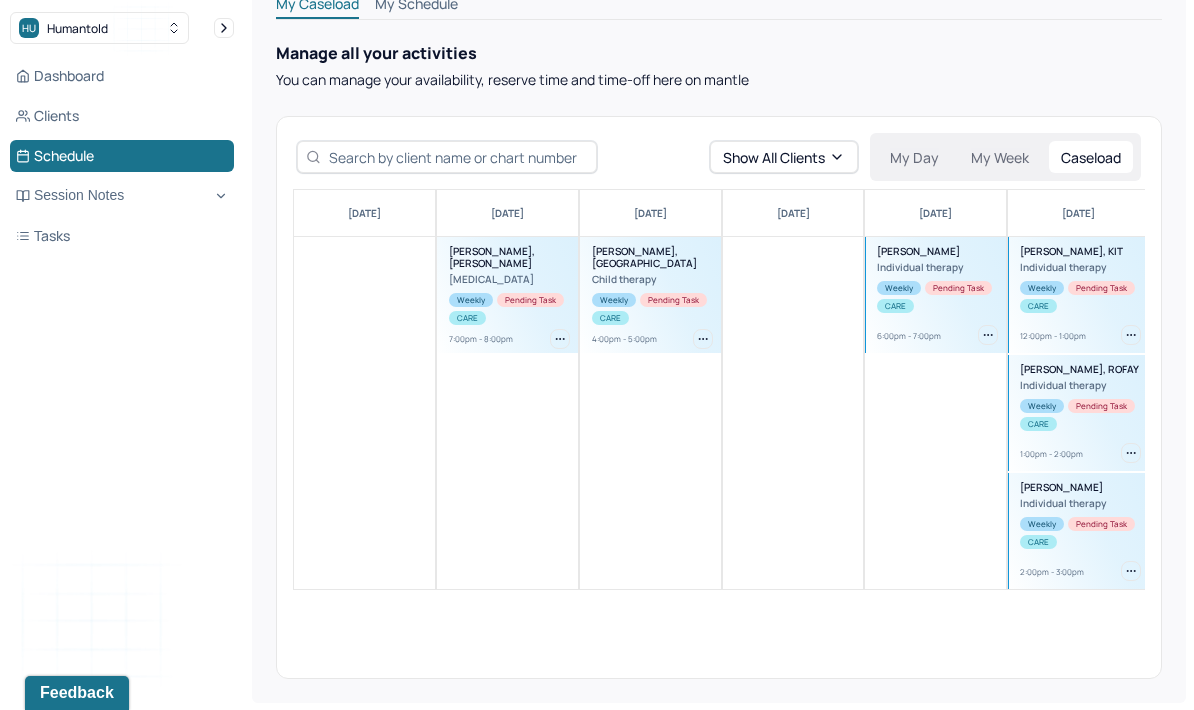 click on "Clients" at bounding box center (122, 116) 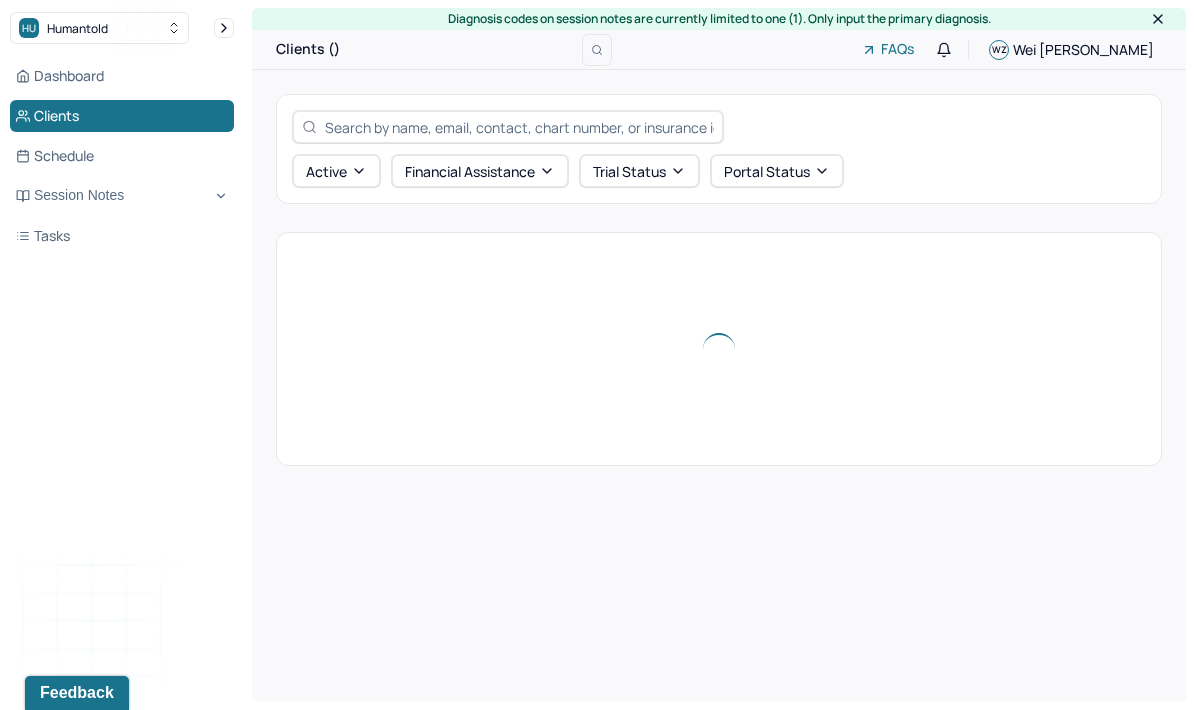 scroll, scrollTop: 0, scrollLeft: 0, axis: both 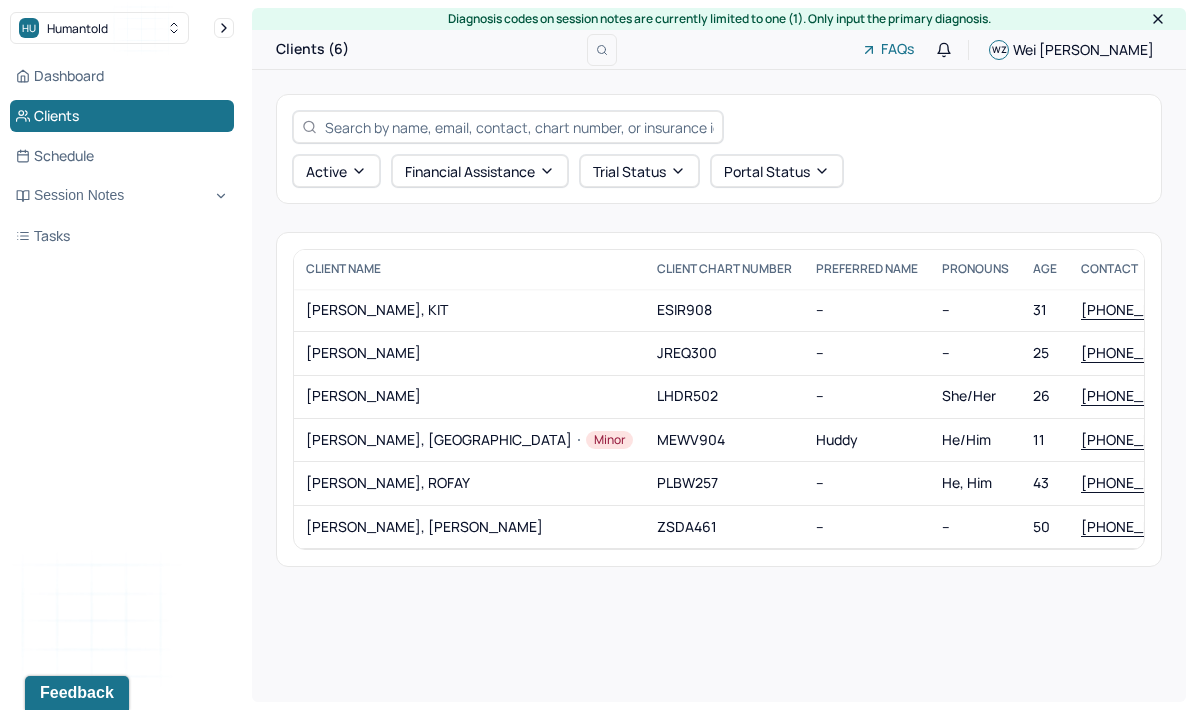 click on "[PERSON_NAME], ROFAY" at bounding box center (469, 483) 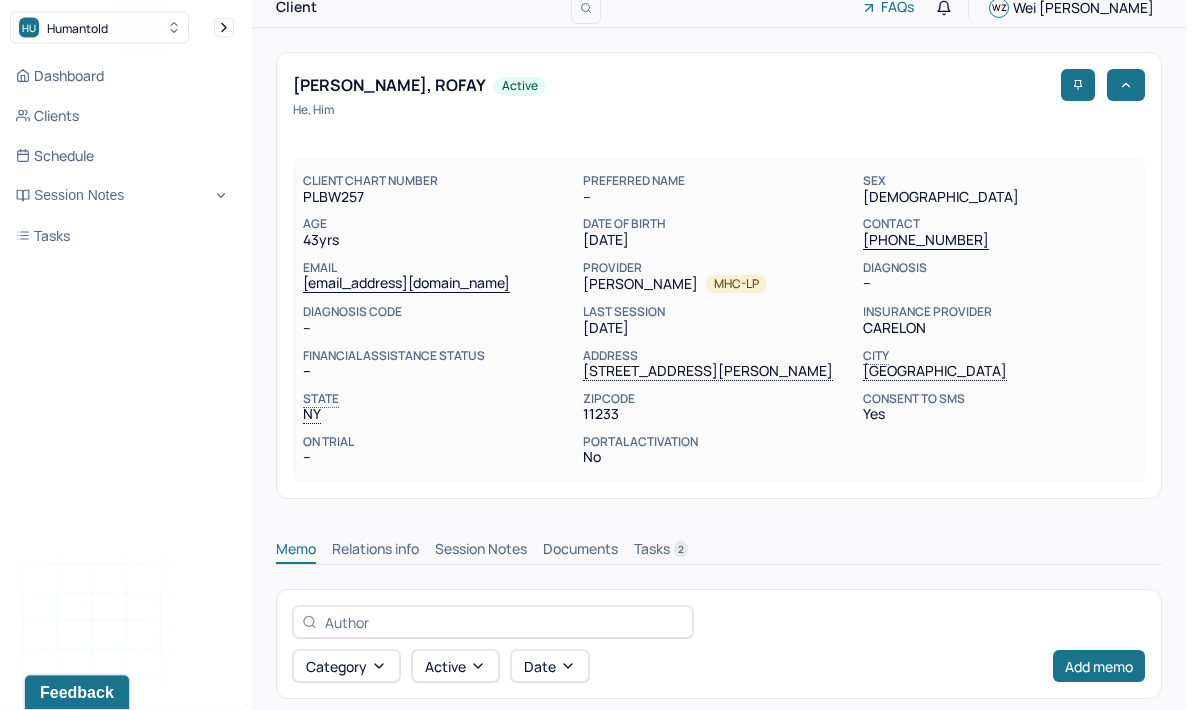scroll, scrollTop: 98, scrollLeft: 0, axis: vertical 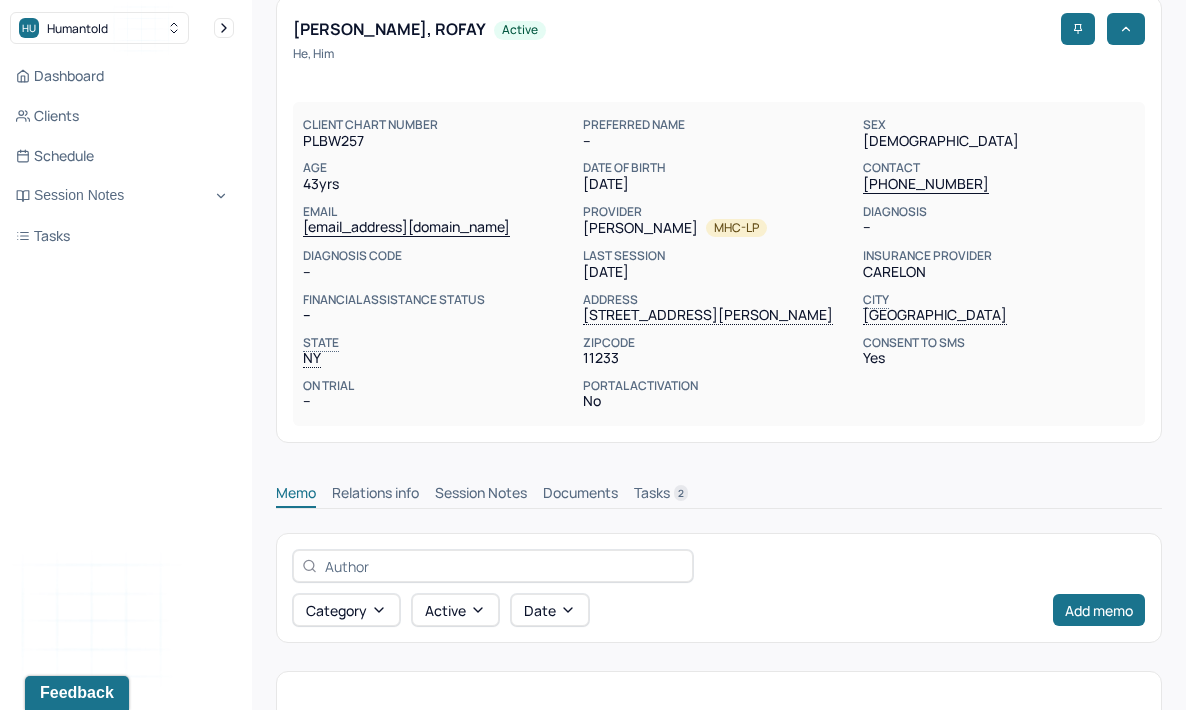 click on "Add memo" at bounding box center (1099, 610) 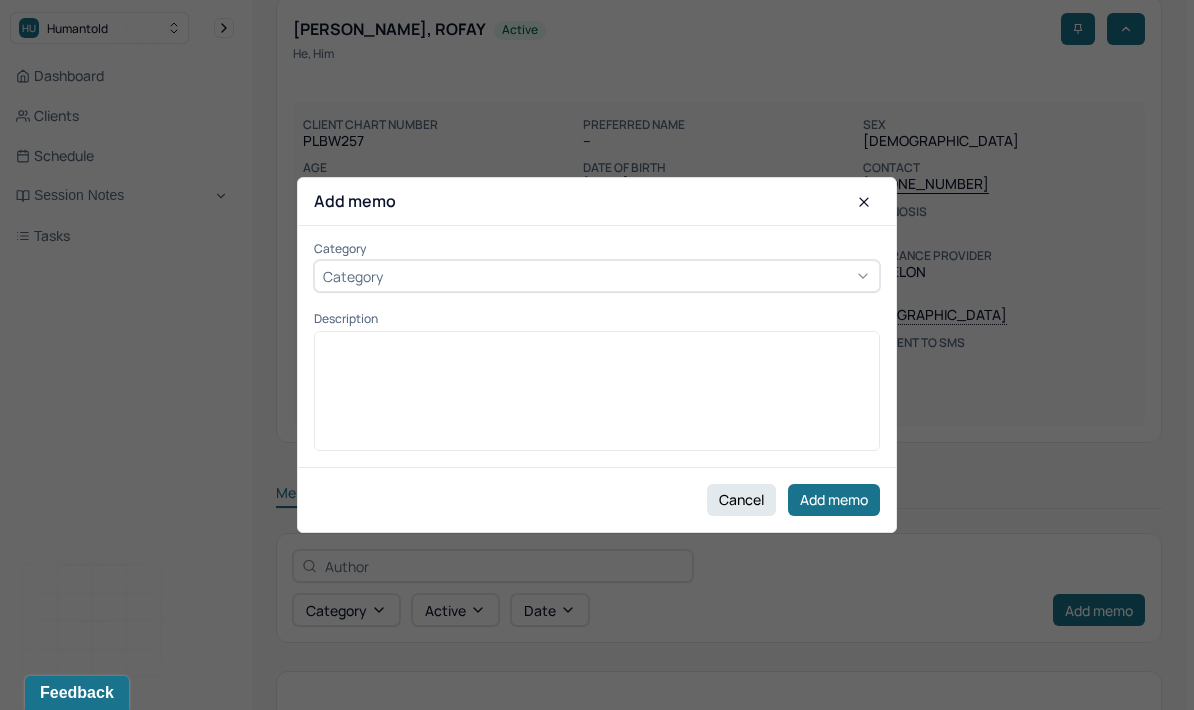 scroll, scrollTop: 178, scrollLeft: 0, axis: vertical 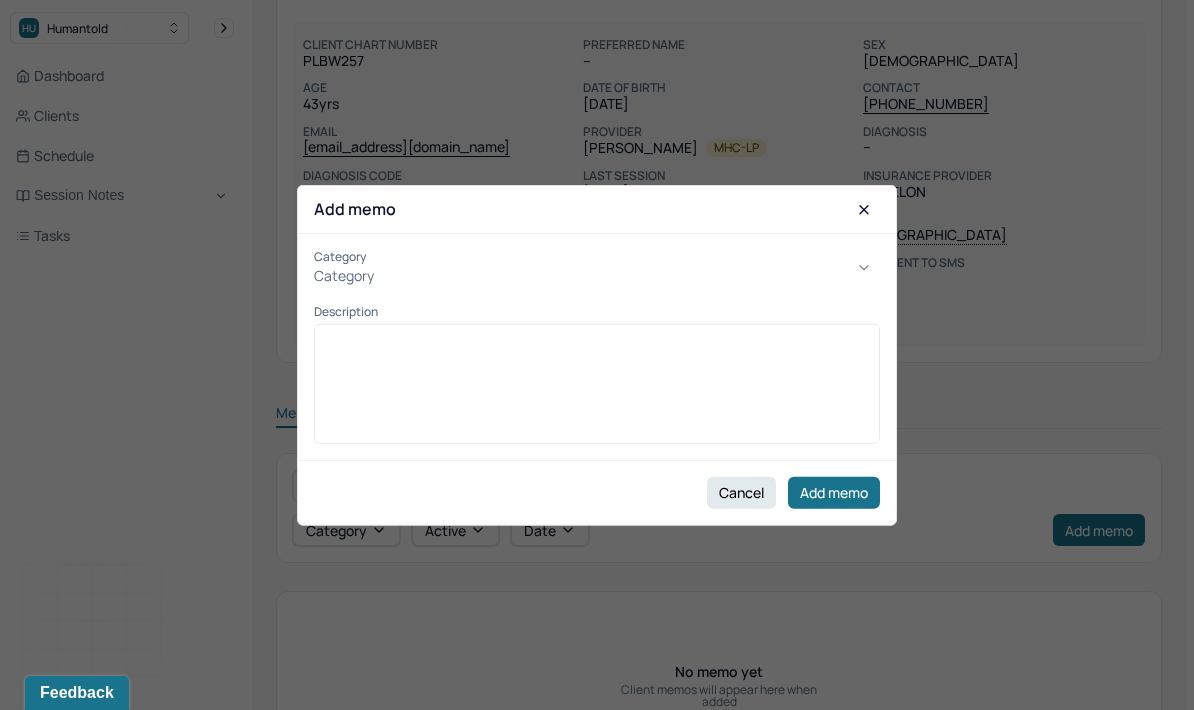 click at bounding box center [597, 355] 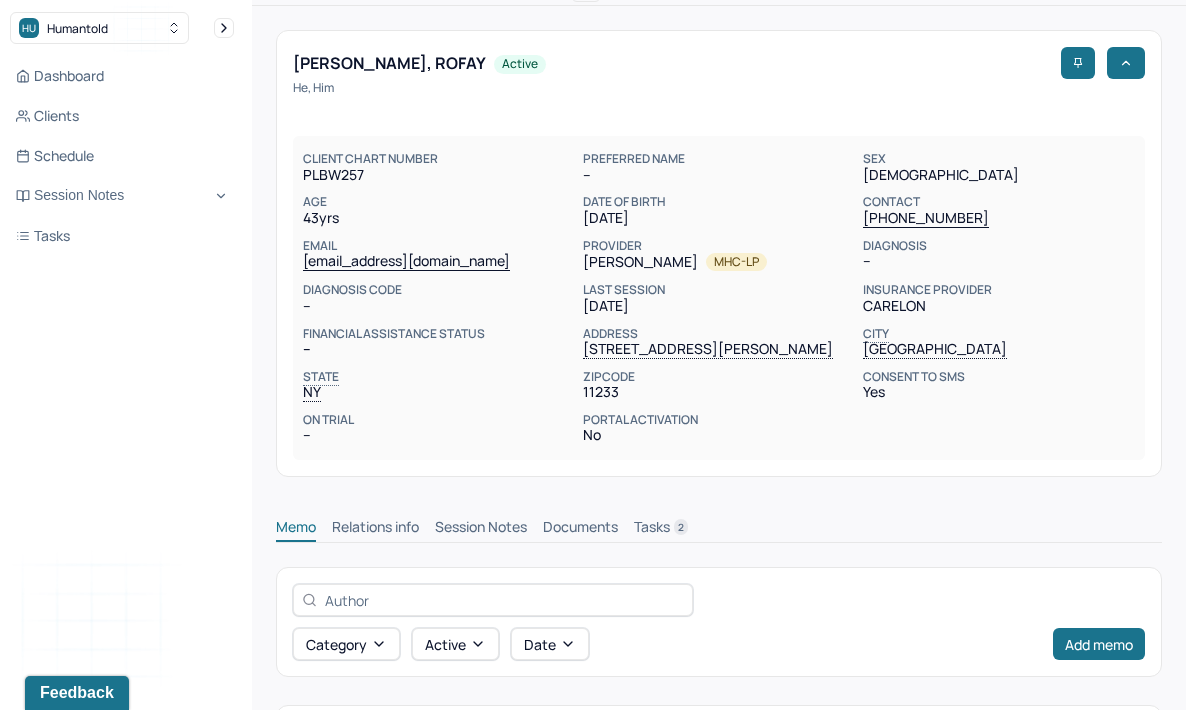 scroll, scrollTop: 59, scrollLeft: 0, axis: vertical 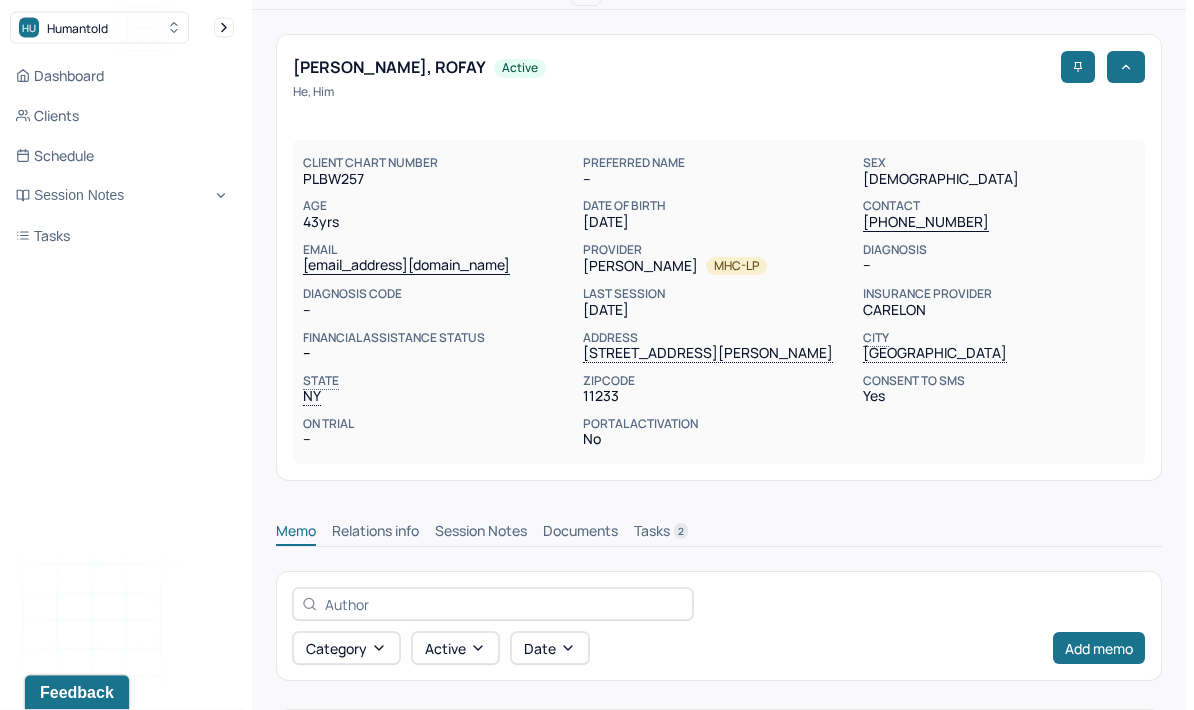 click on "Dashboard" at bounding box center [122, 76] 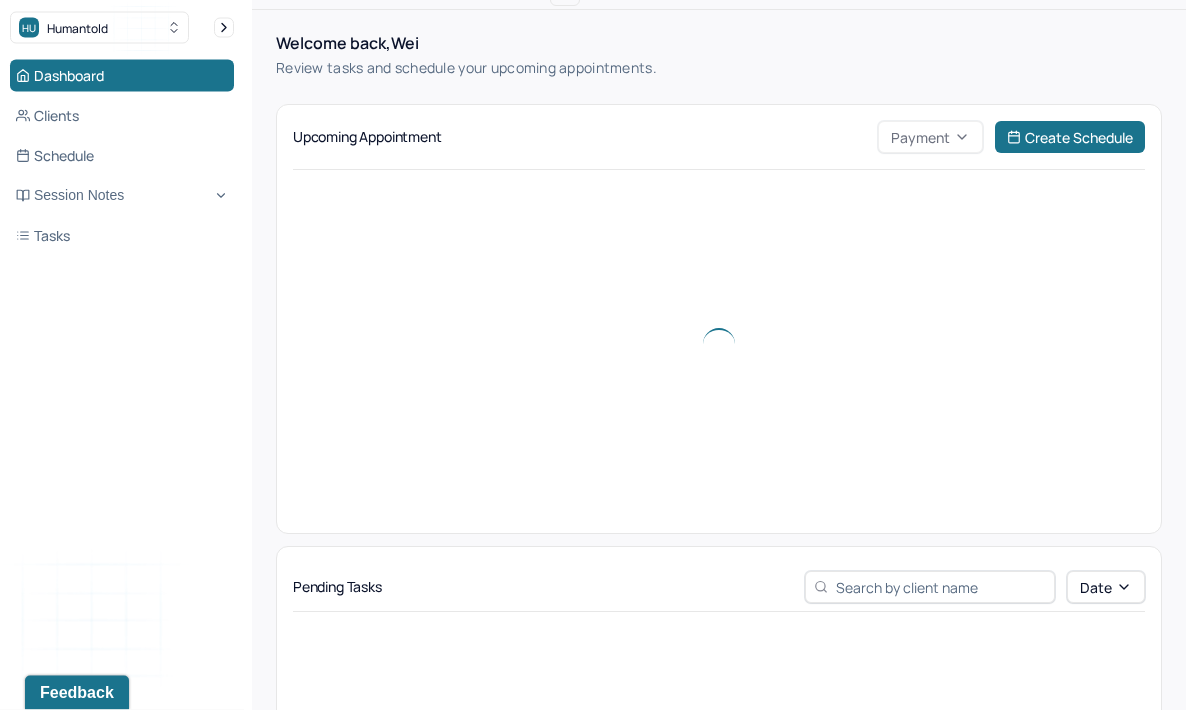 scroll, scrollTop: 60, scrollLeft: 0, axis: vertical 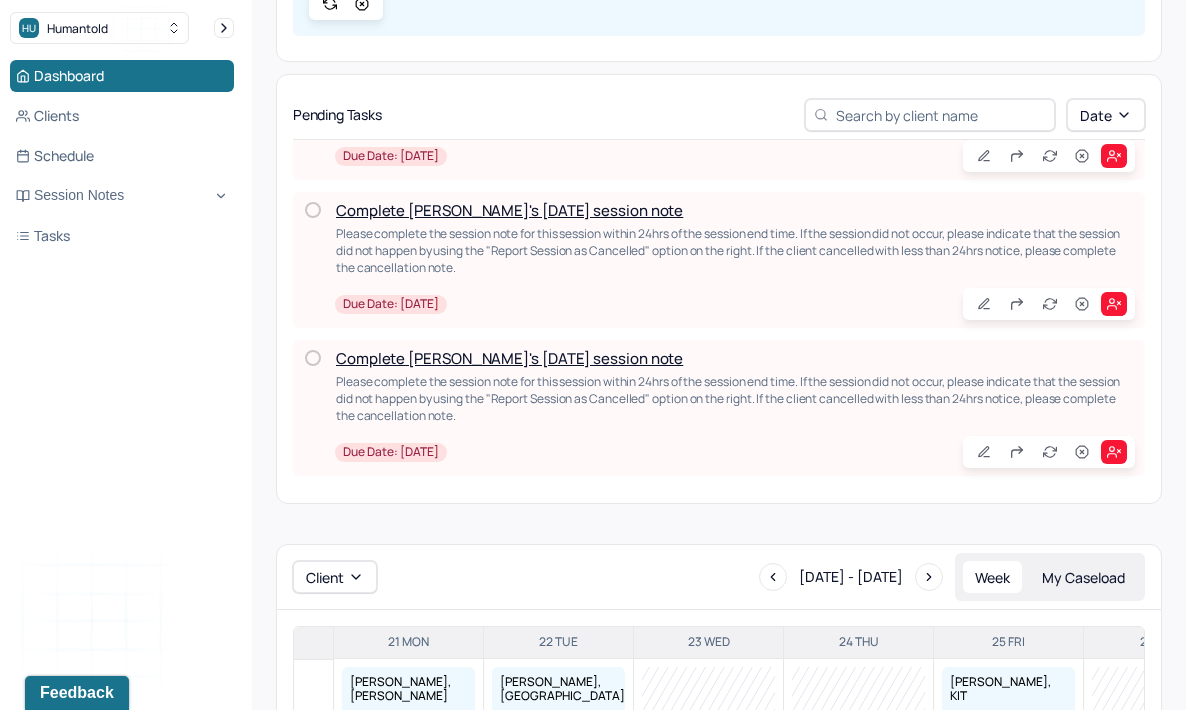 click on "Date" at bounding box center [1106, 115] 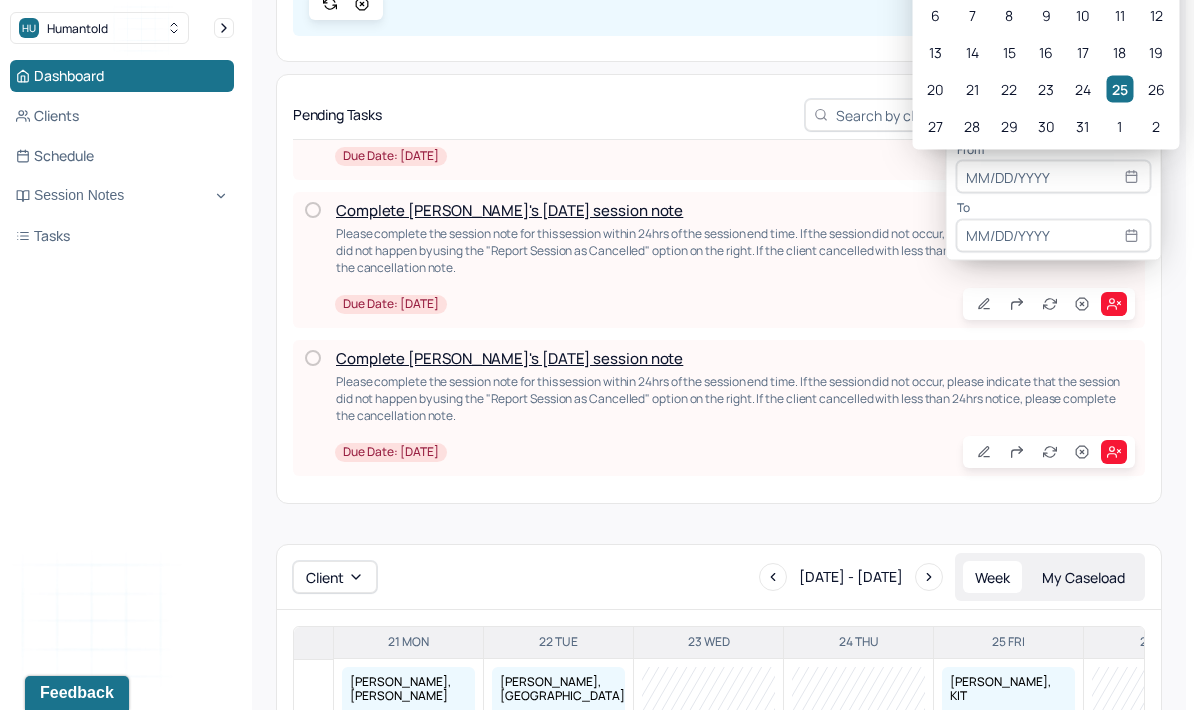 scroll, scrollTop: 531, scrollLeft: 0, axis: vertical 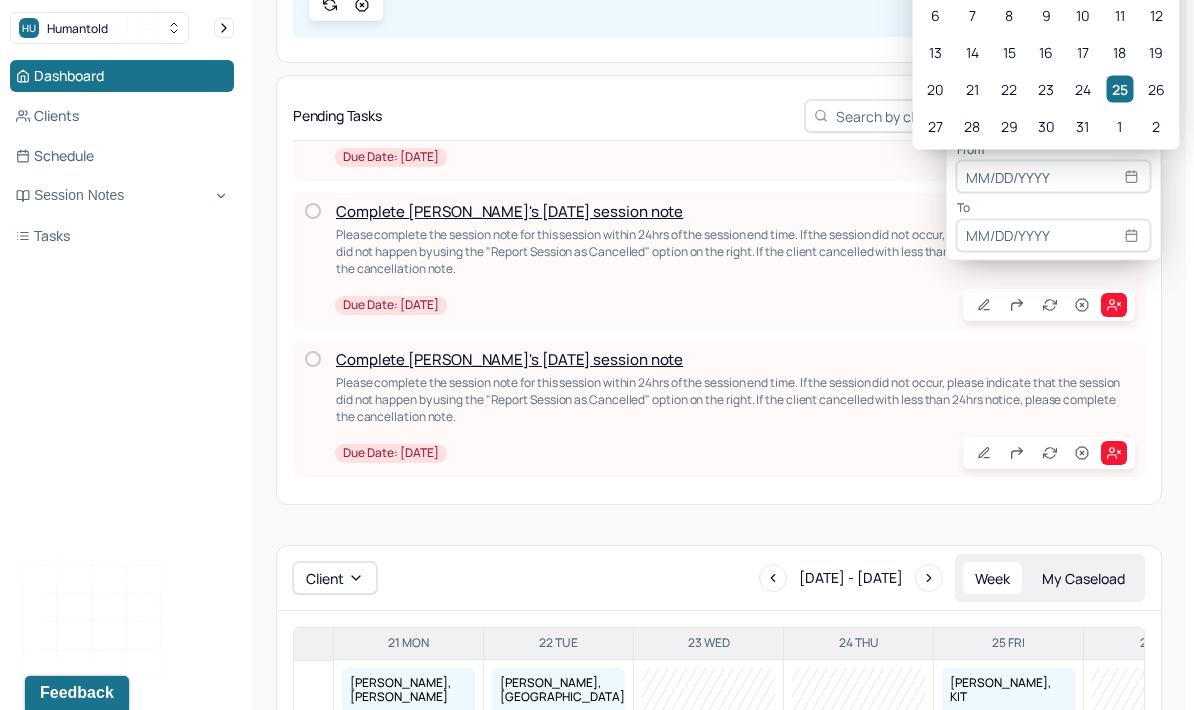 click on "25" at bounding box center (1119, 89) 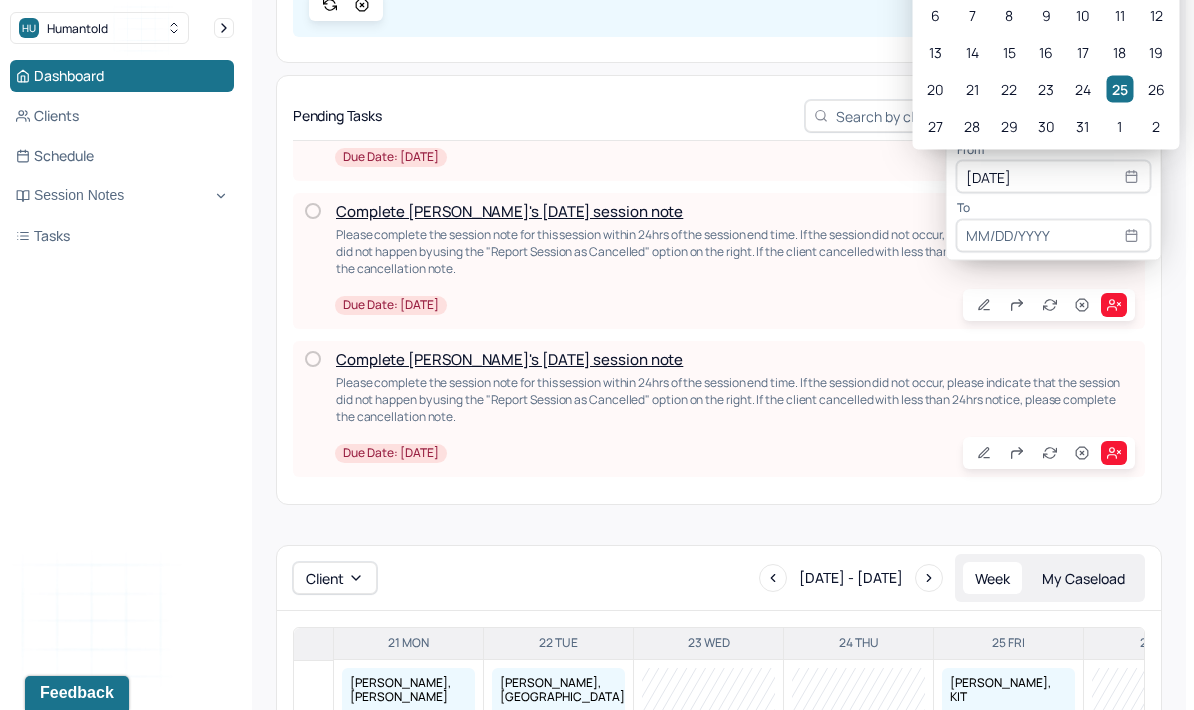 scroll, scrollTop: 0, scrollLeft: 0, axis: both 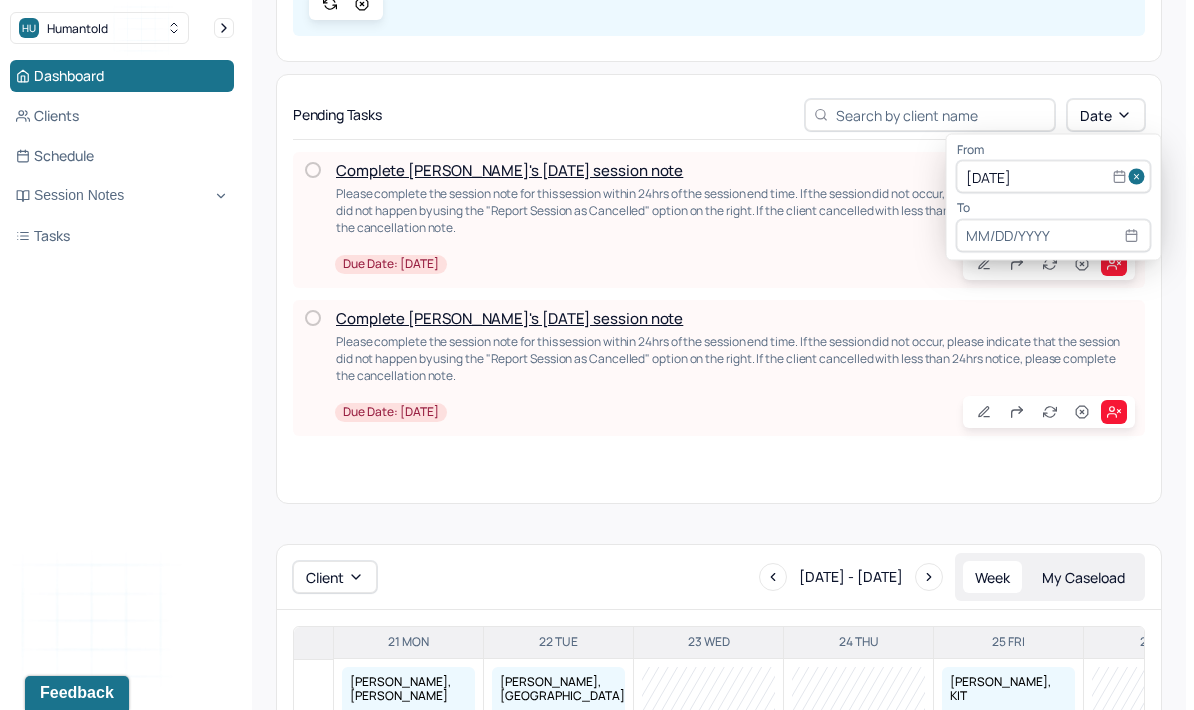 click on "Upcoming Appointment Payment Create Schedule [PERSON_NAME], [PERSON_NAME] 07:00PM. [DATE] Unpaid Telemed [PERSON_NAME], [GEOGRAPHIC_DATA] 04:00PM. [DATE] Paid Join now [PERSON_NAME], KIT [DATE] Unpaid In person [PERSON_NAME], ROFAY [DATE] Unpaid In person [PERSON_NAME] [DATE] Unpaid In person Pending Tasks Date Complete Rofay's [DATE] session note Please complete the session note for this session within 24hrs of the session end time. If the session did not occur, please indicate that the session did not happen by using the "Report Session as Cancelled" option on the right. If the client cancelled with less than 24hrs notice, please complete the cancellation note. Due date: [DATE] Complete [PERSON_NAME]'s [DATE] session note Due date: [DATE] Client [DATE] - [DATE] Week My Caseload 21 Mon [PERSON_NAME], [PERSON_NAME] 07:00PM - 08:00PM [MEDICAL_DATA] C A R E Unpaid 22 [PERSON_NAME], [PERSON_NAME] 04:00PM - 05:00PM Child therapy C A R E Paid 23 Wed 24 Thu 25 Fri [PERSON_NAME], KIT 12:00PM - 01:00PM Individual therapy C A R E Unpaid [PERSON_NAME], ROFAY C A R E Unpaid" at bounding box center [719, 429] 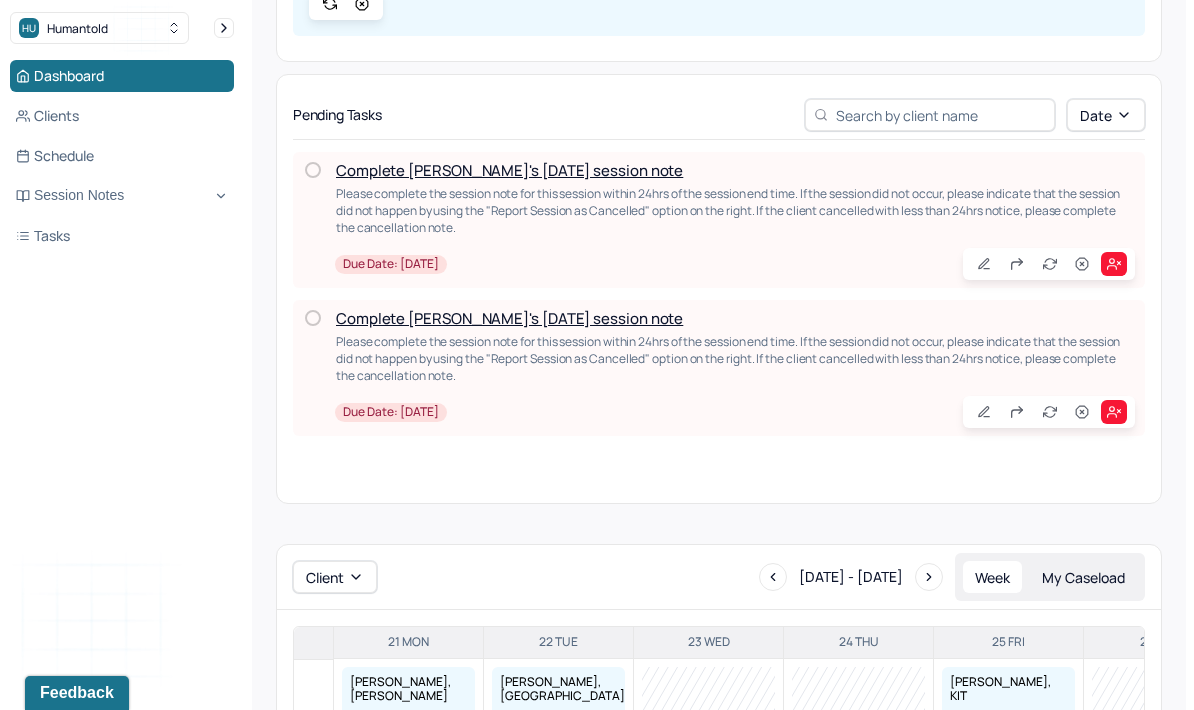 click at bounding box center [313, 170] 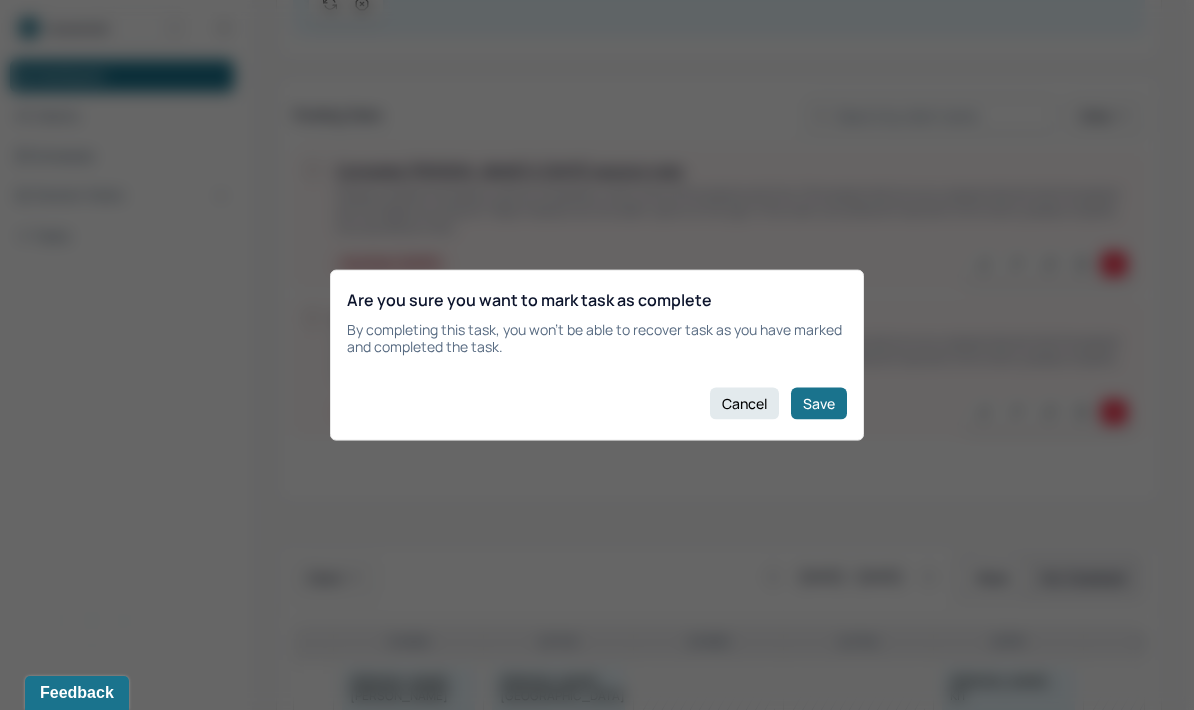 click on "Cancel" at bounding box center (744, 403) 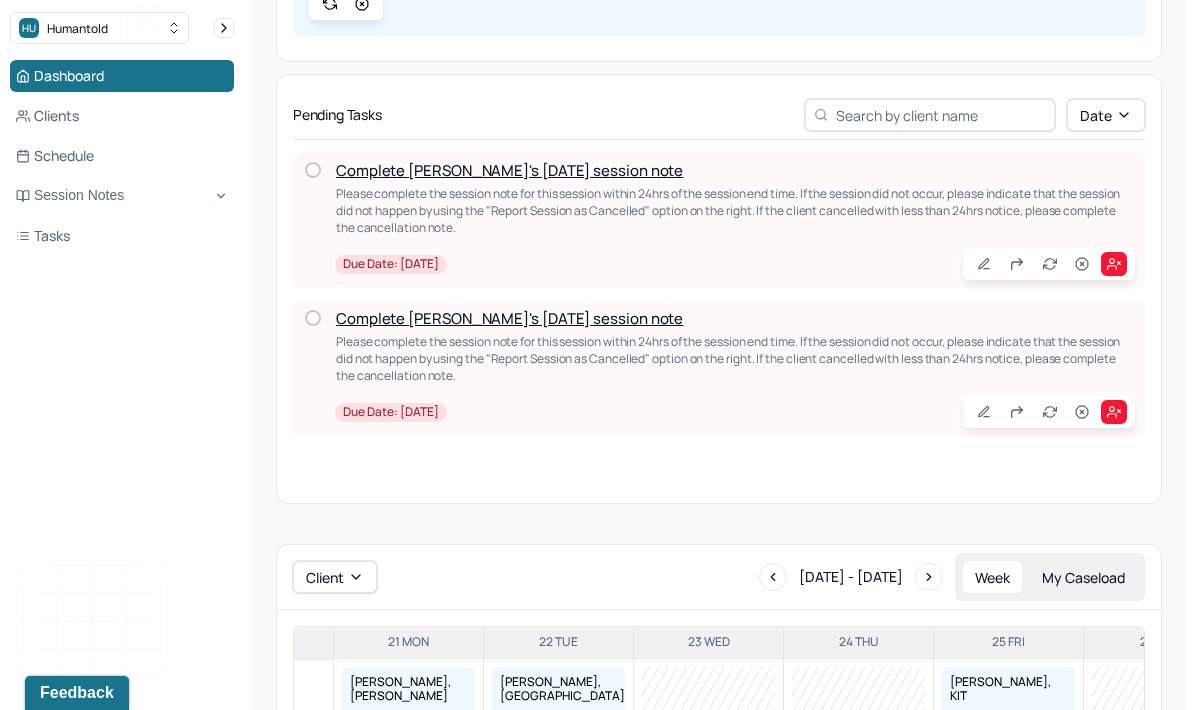click 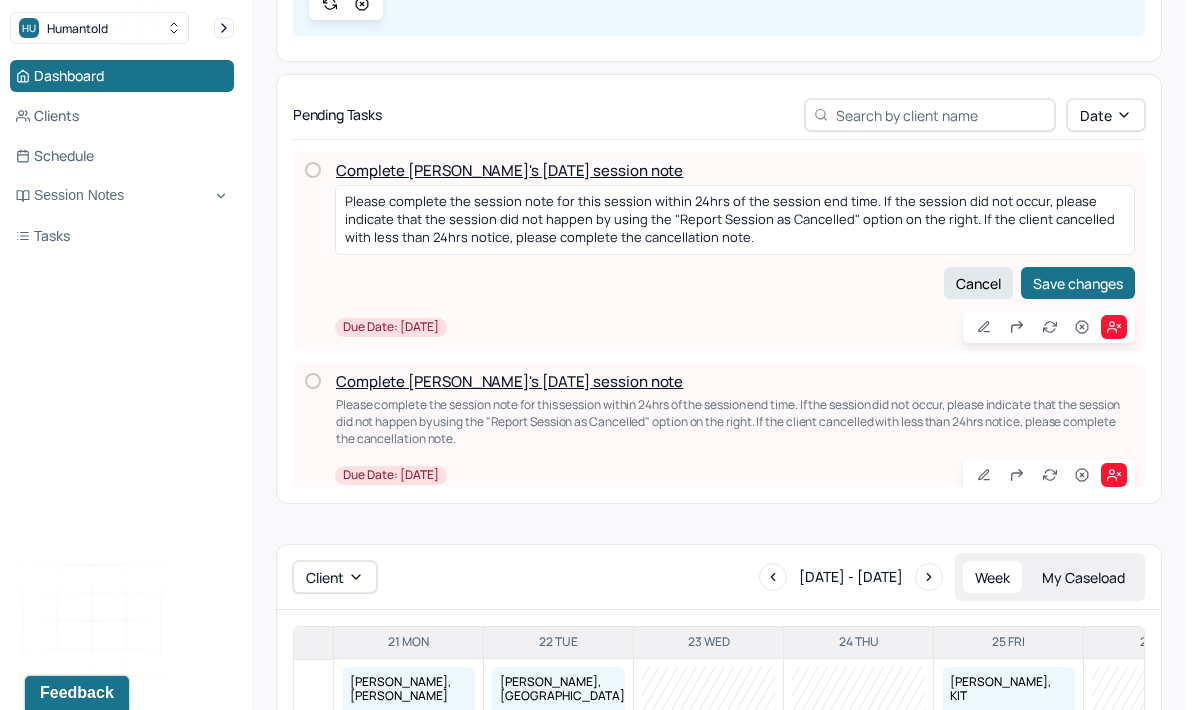 click on "Cancel Save changes" at bounding box center [735, 283] 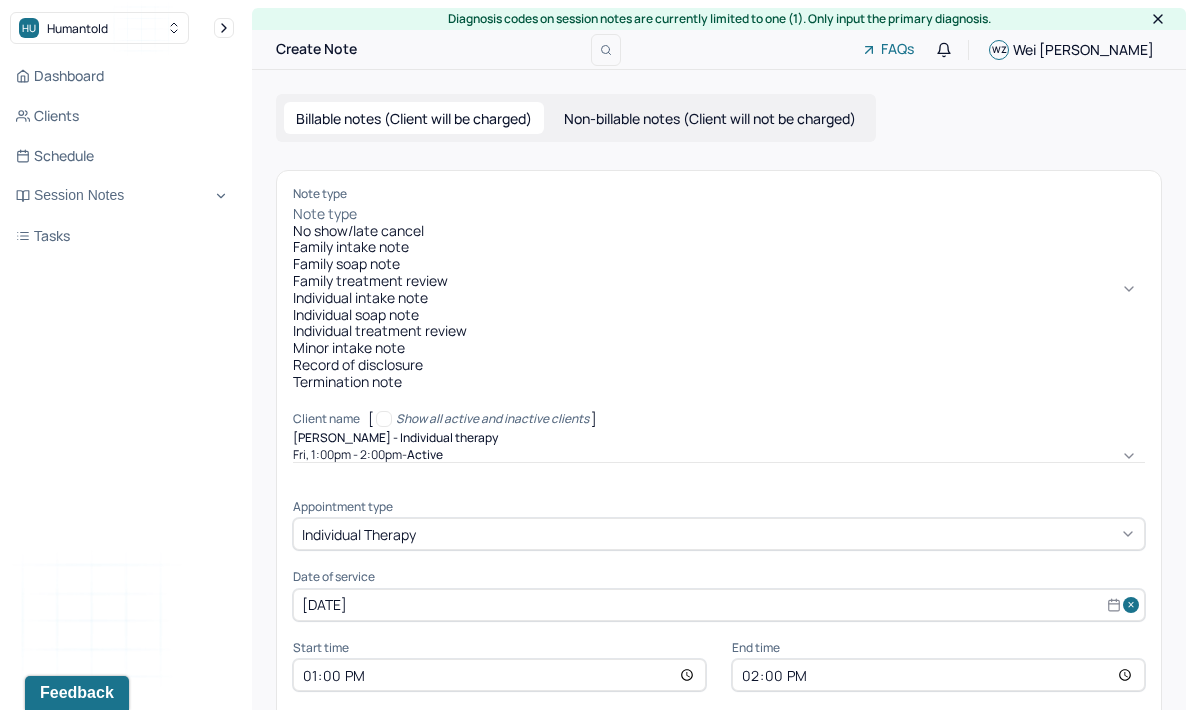 click on "Individual soap note" at bounding box center [719, 315] 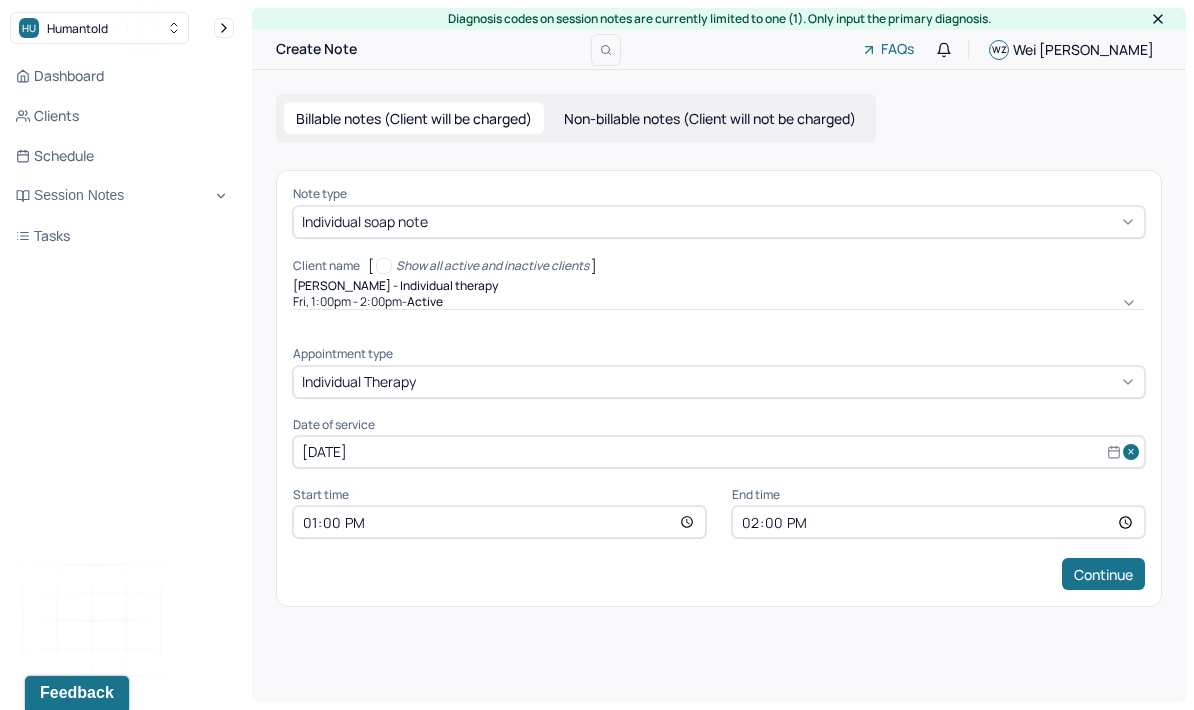 click on "Continue" at bounding box center [1103, 574] 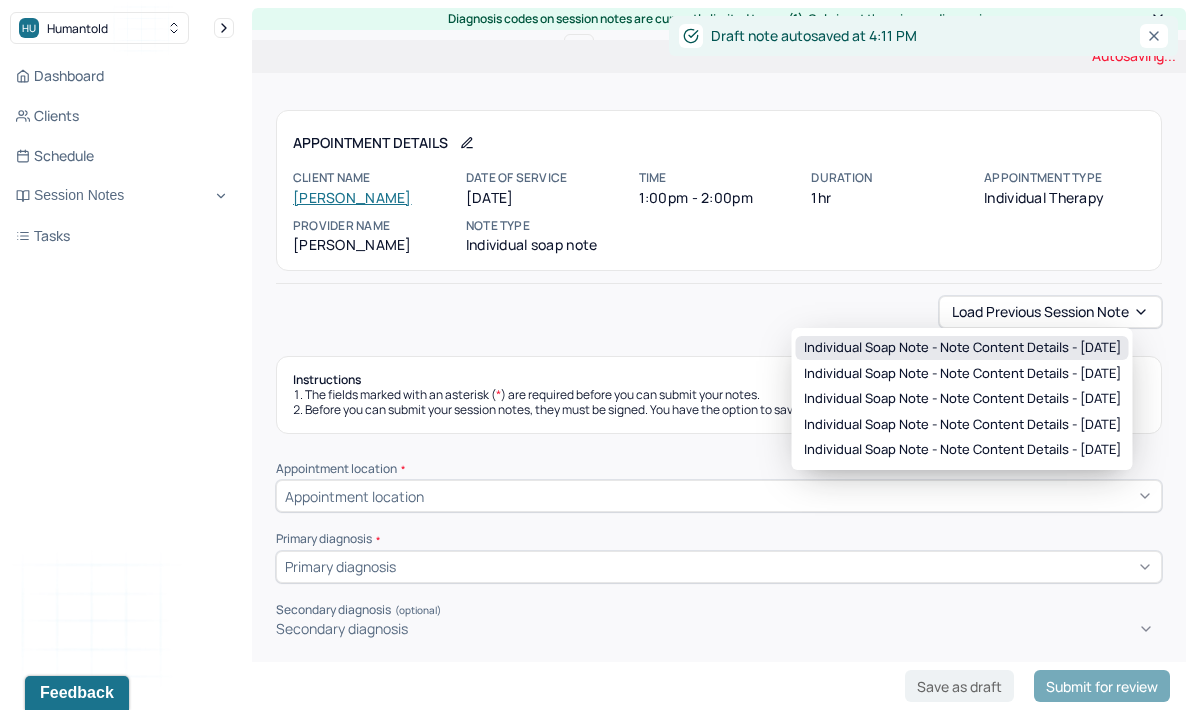 click on "Individual soap note   - Note content Details -   [DATE]" at bounding box center [962, 348] 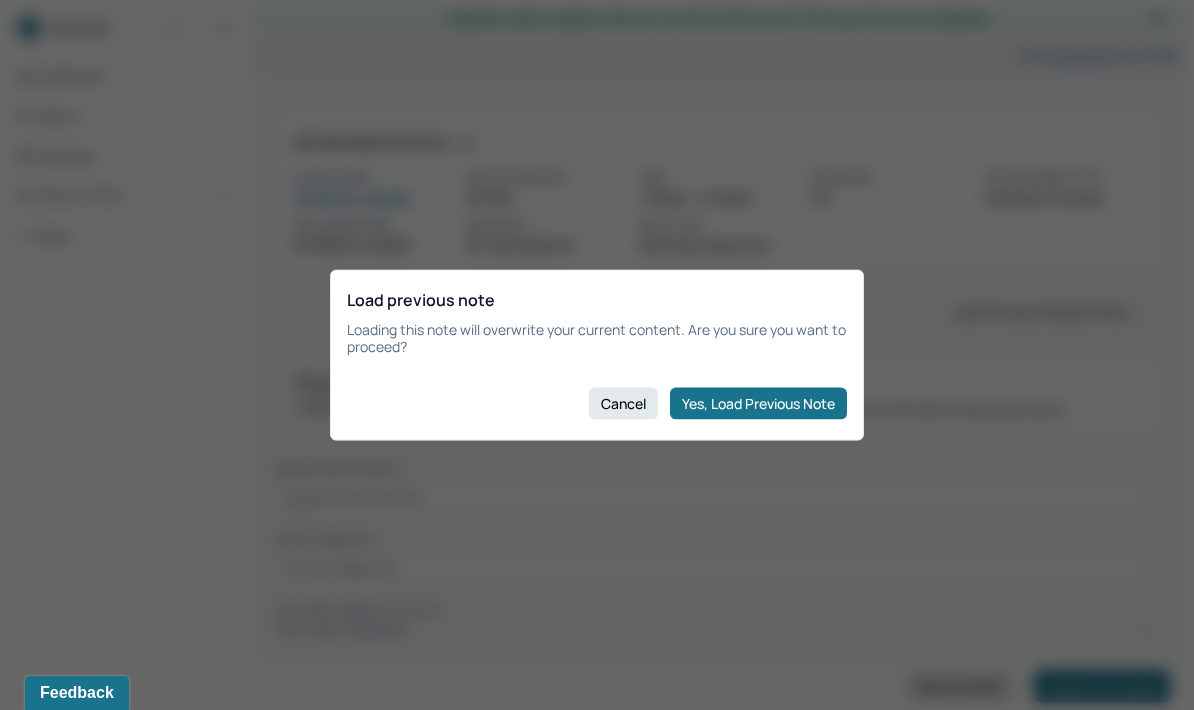 click on "Yes, Load Previous Note" at bounding box center (758, 403) 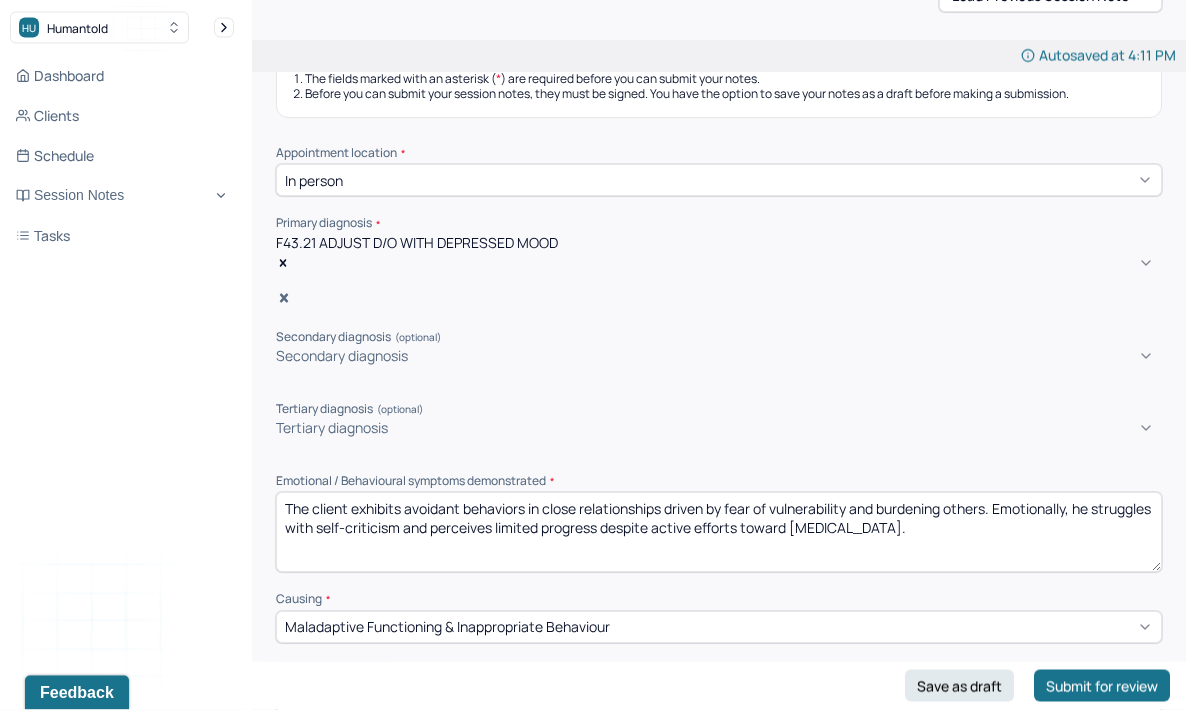 scroll, scrollTop: 330, scrollLeft: 0, axis: vertical 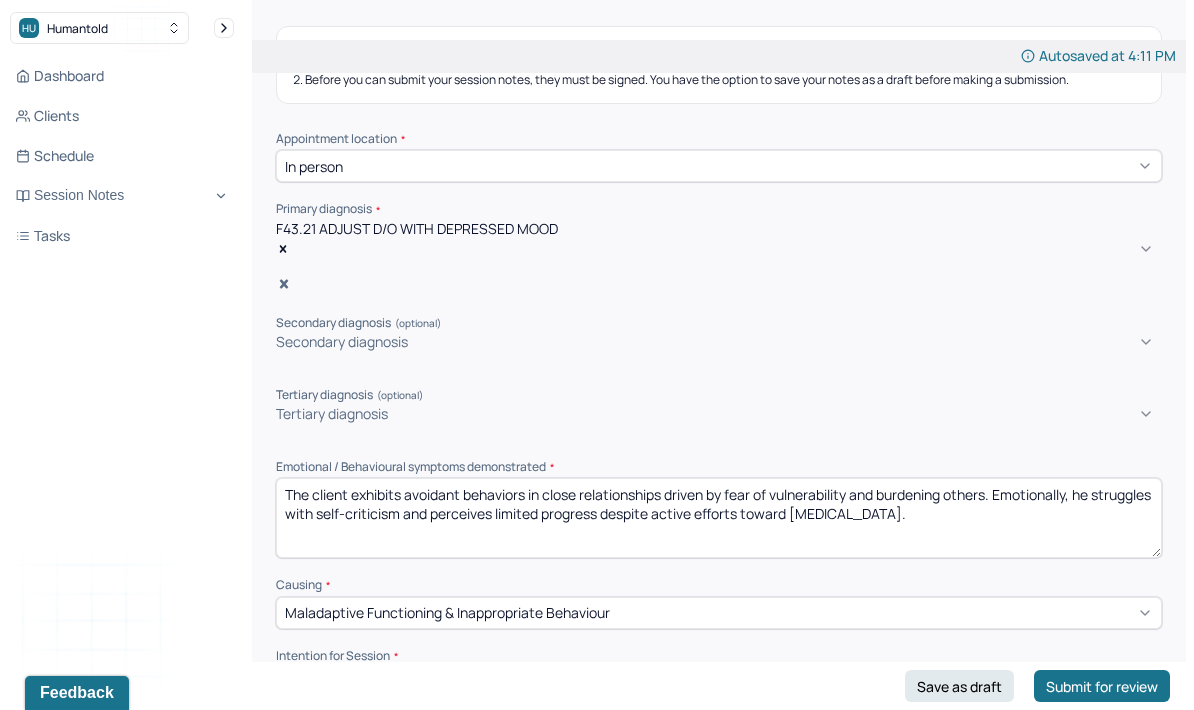 click on "The client exhibits avoidant behaviors in close relationships driven by fear of vulnerability and burdening others. Emotionally, he struggles with self-criticism and perceives limited progress despite active efforts toward [MEDICAL_DATA]." at bounding box center [719, 518] 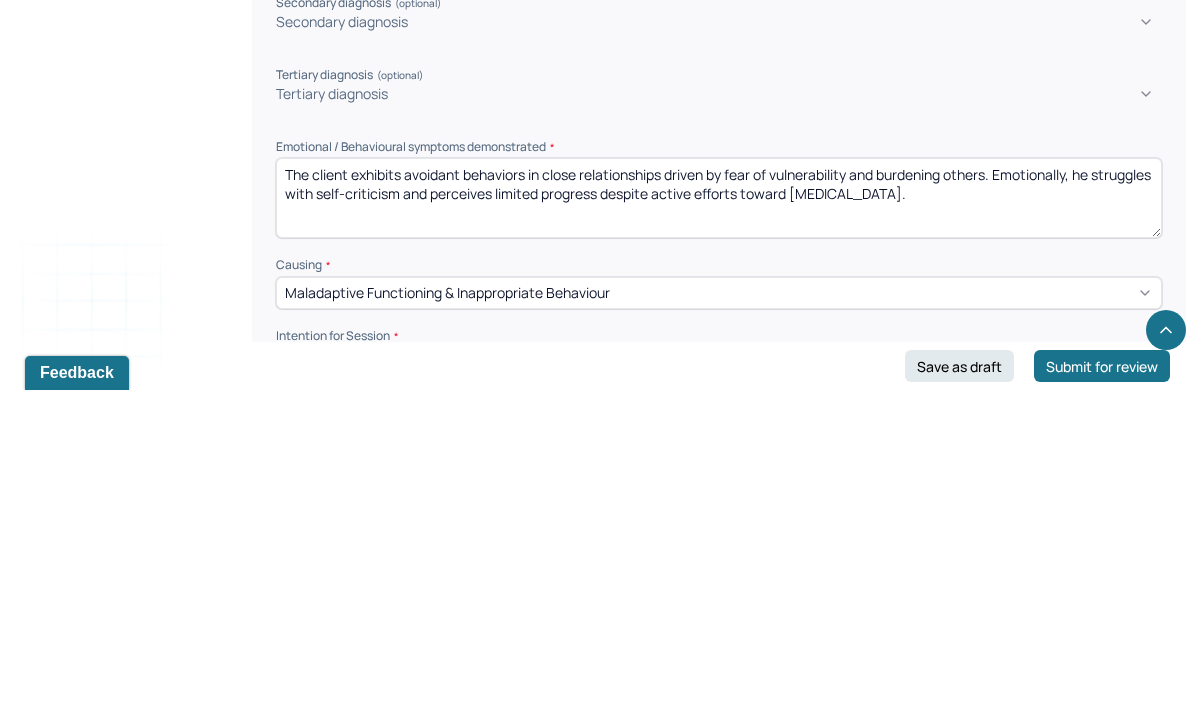 click on "The client exhibits avoidant behaviors in close relationships driven by fear of vulnerability and burdening others. Emotionally, he struggles with self-criticism and perceives limited progress despite active efforts toward [MEDICAL_DATA]." at bounding box center (719, 518) 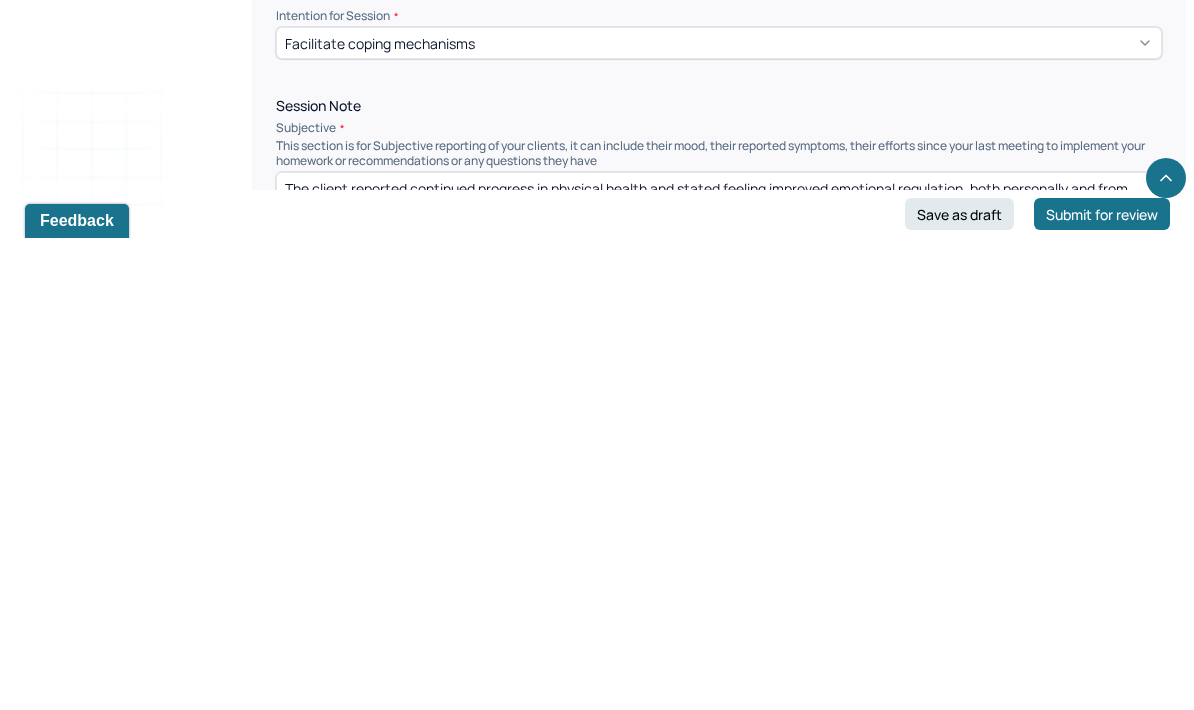type on "Client is experiencing heightened emotional sensitivity, often feeling overwhelmed and stuck in prolonged emotional states following exposure to sad or distressing content. These emotional responses contribute to frustration and social withdrawal, despite improved [MEDICAL_DATA]." 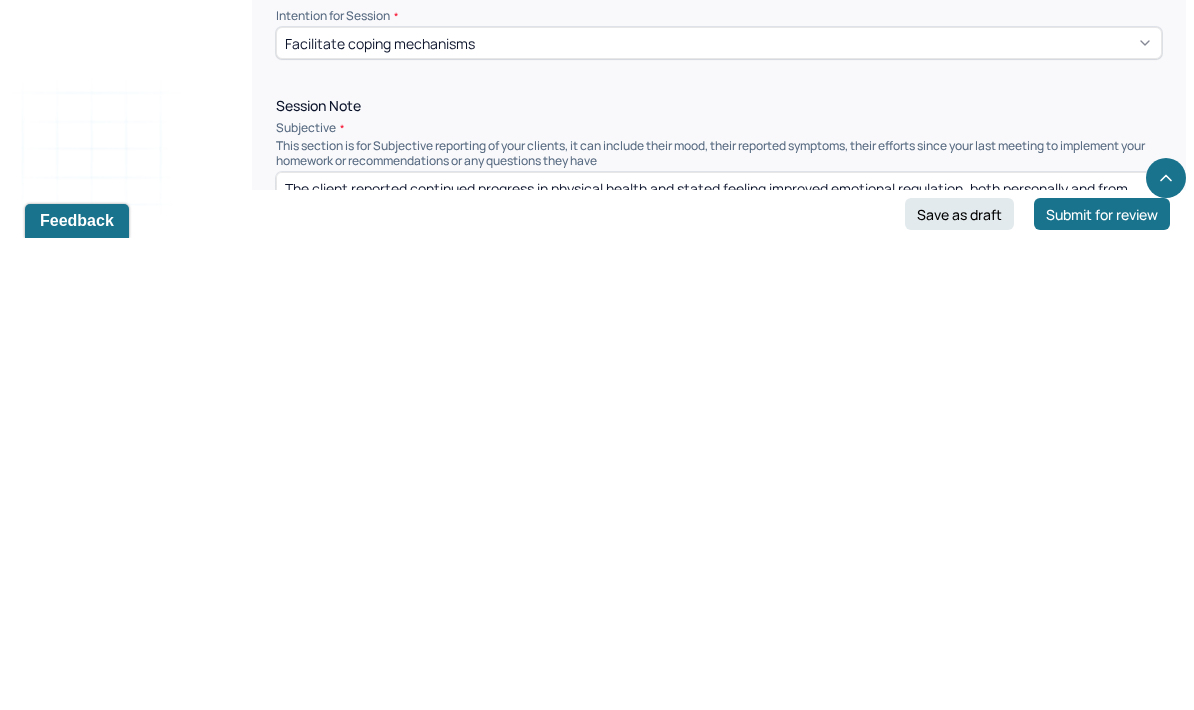 click on "The client reported continued progress in physical health and stated feeling improved emotional regulation, both personally and from others’ feedback. He revisited and processed an emotionally significant event surrounding his girlfriend’s birthday, acknowledging emotional distance in their relationship due to his internal struggle with needing “isolation” during periods of [MEDICAL_DATA]. He described complex emotions tied to vulnerability and fear of being perceived as weak or a burden to others." at bounding box center (719, 684) 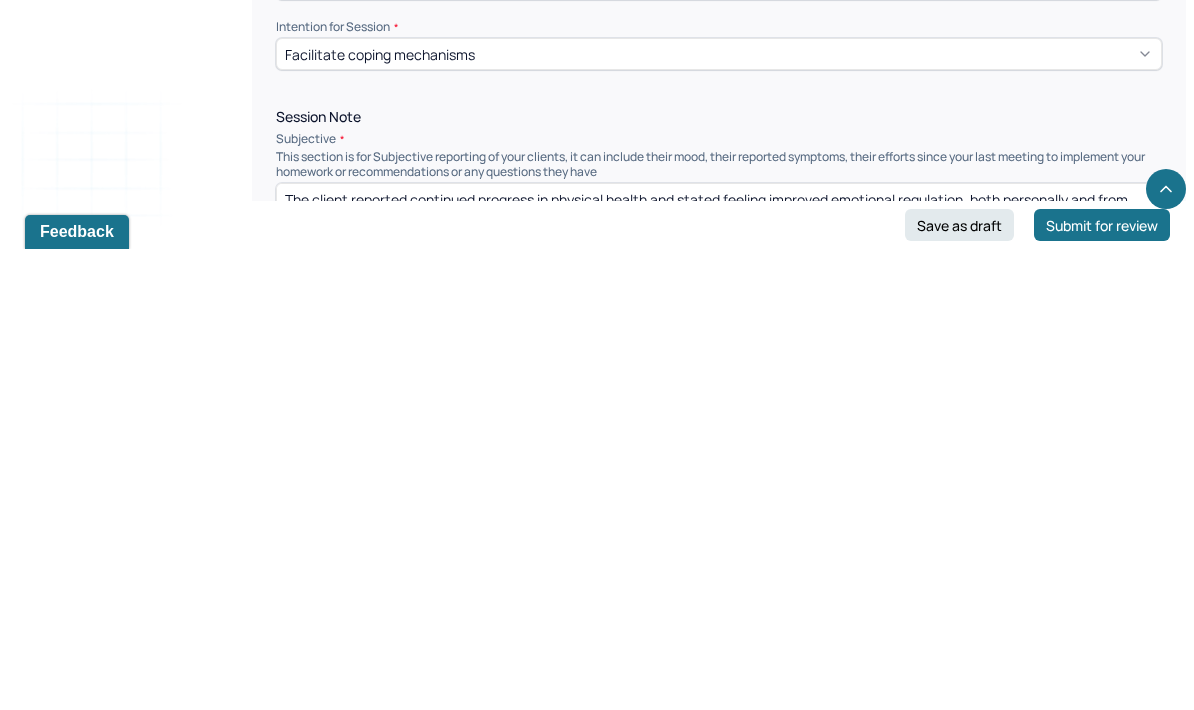 scroll, scrollTop: 959, scrollLeft: 0, axis: vertical 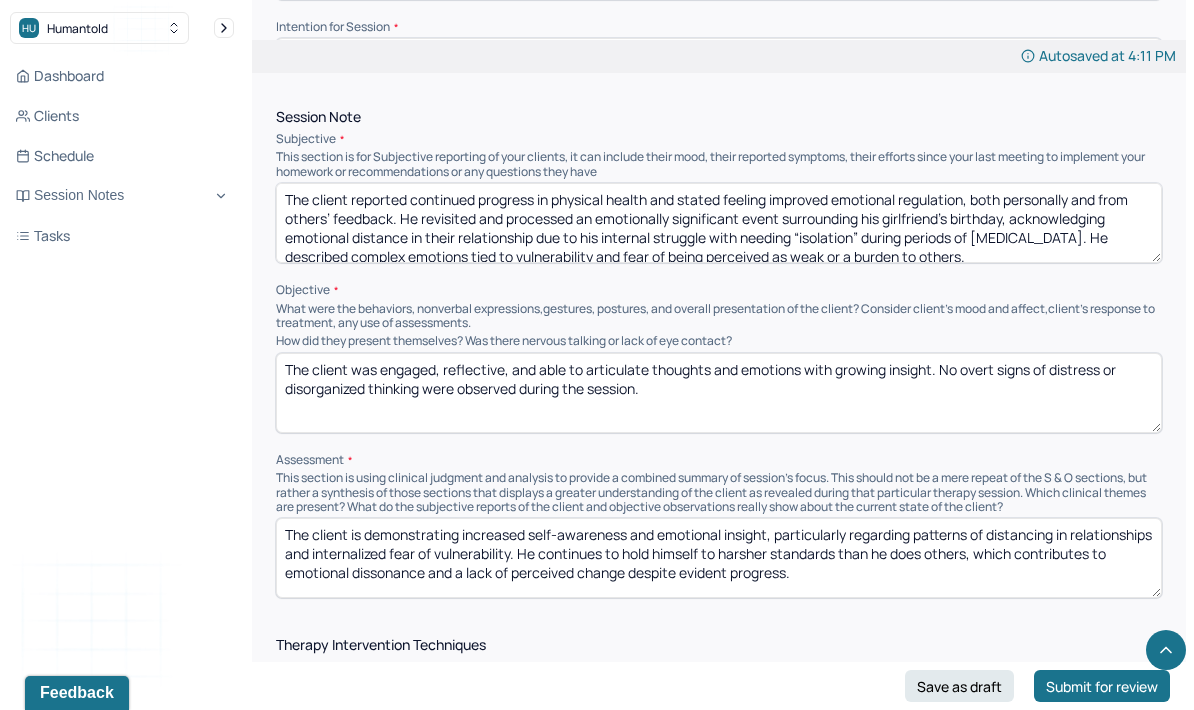 click on "The client reported continued progress in physical health and stated feeling improved emotional regulation, both personally and from others’ feedback. He revisited and processed an emotionally significant event surrounding his girlfriend’s birthday, acknowledging emotional distance in their relationship due to his internal struggle with needing “isolation” during periods of [MEDICAL_DATA]. He described complex emotions tied to vulnerability and fear of being perceived as weak or a burden to others." at bounding box center (719, 223) 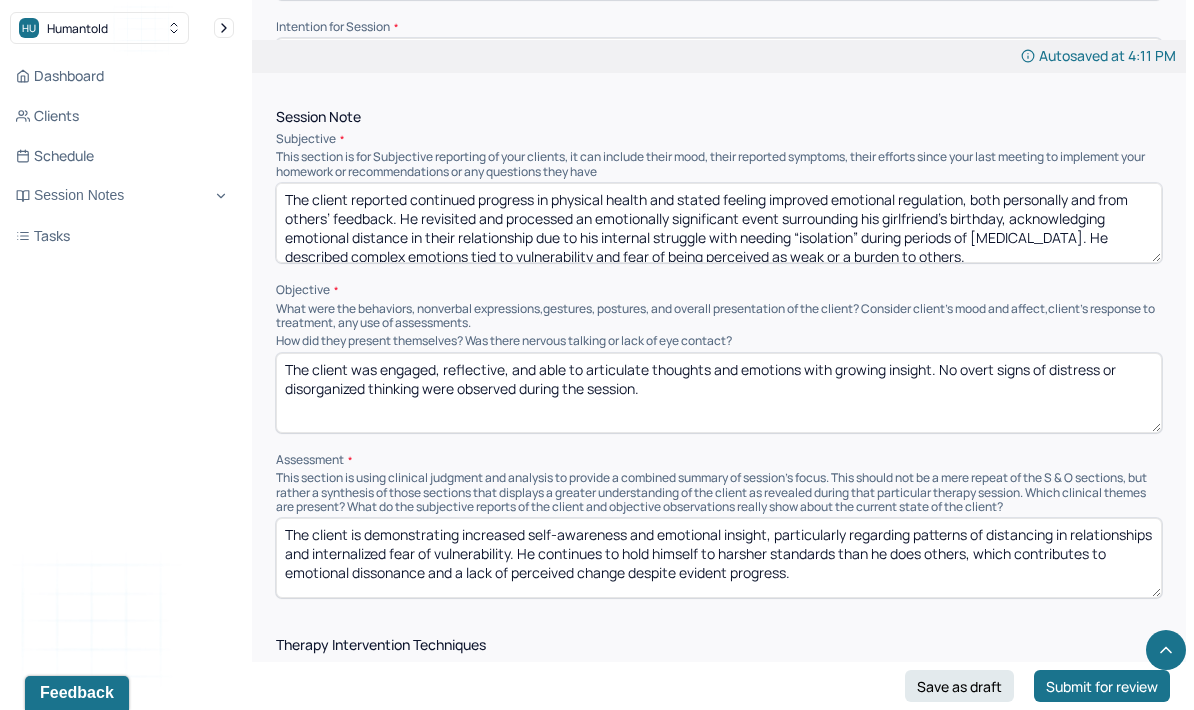 paste on "Client reported satisfaction with progress in [MEDICAL_DATA], stating that he feels more in control of his reactions. However, he expressed confusion, frustration, and annoyance over feeling "too emotional, sensitive, and vulnerable," particularly in response to sad news. He reported that these emotional triggers can overwhelm him and lead to periods of isolation, during which he feels stuck and unable to cope" 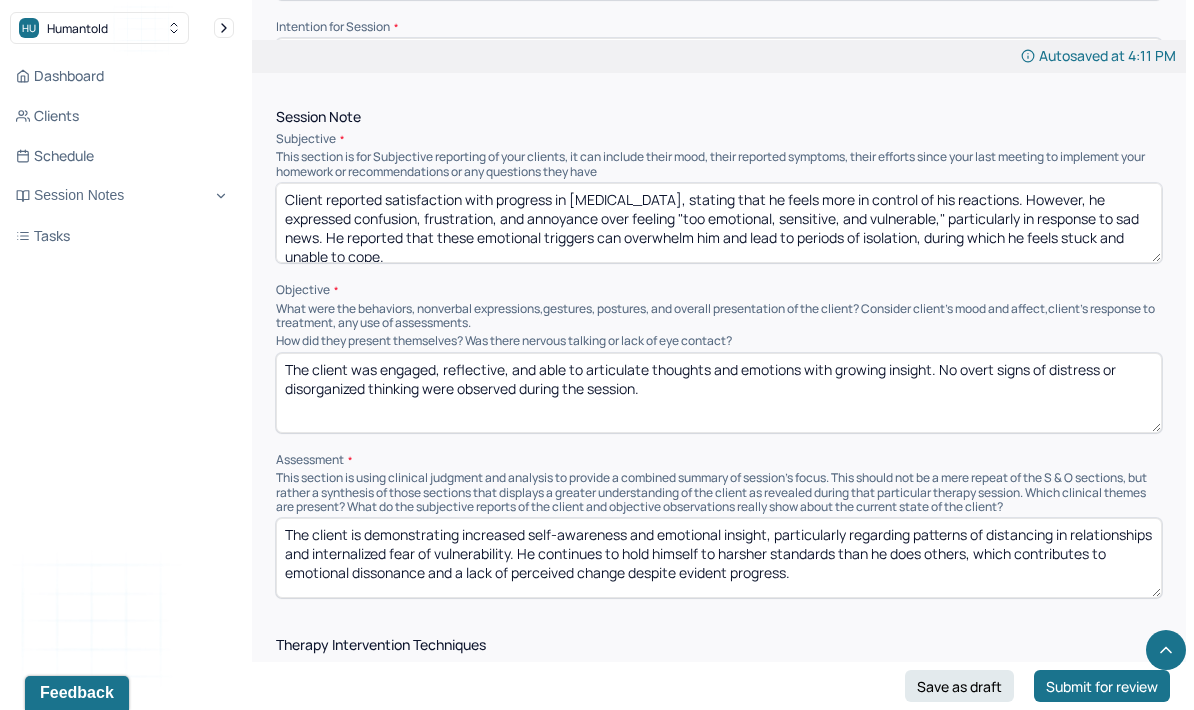 scroll, scrollTop: 8, scrollLeft: 0, axis: vertical 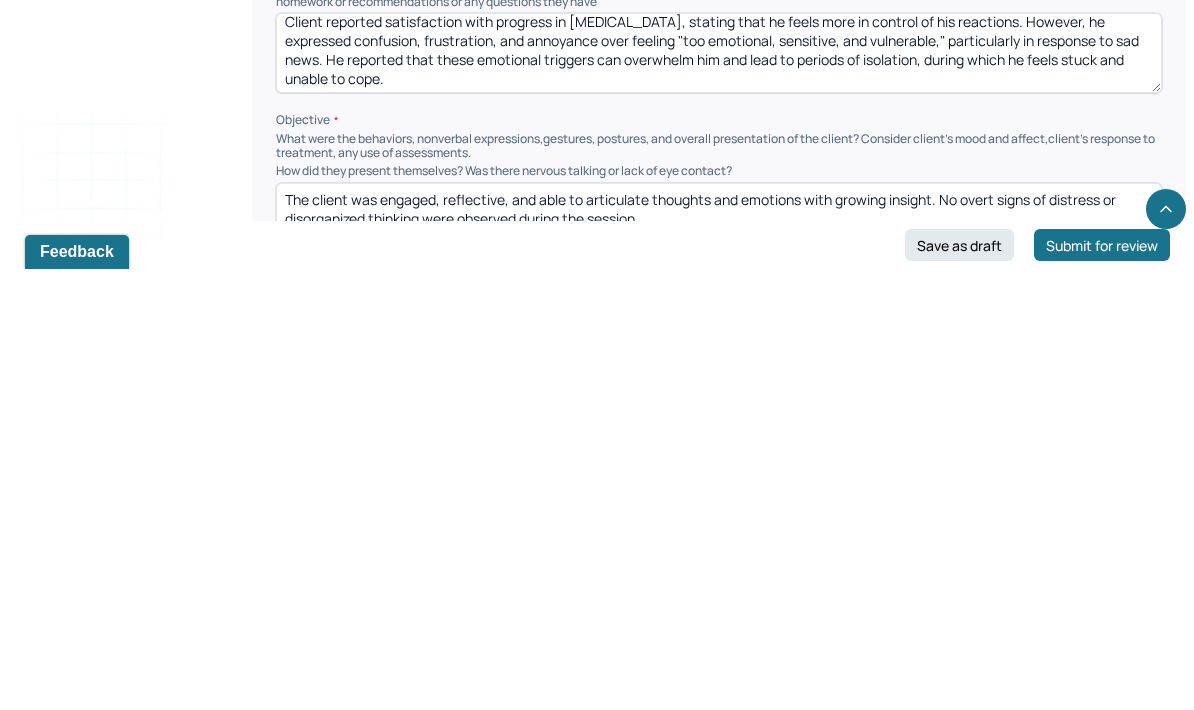 type on "Client reported satisfaction with progress in [MEDICAL_DATA], stating that he feels more in control of his reactions. However, he expressed confusion, frustration, and annoyance over feeling "too emotional, sensitive, and vulnerable," particularly in response to sad news. He reported that these emotional triggers can overwhelm him and lead to periods of isolation, during which he feels stuck and unable to cope." 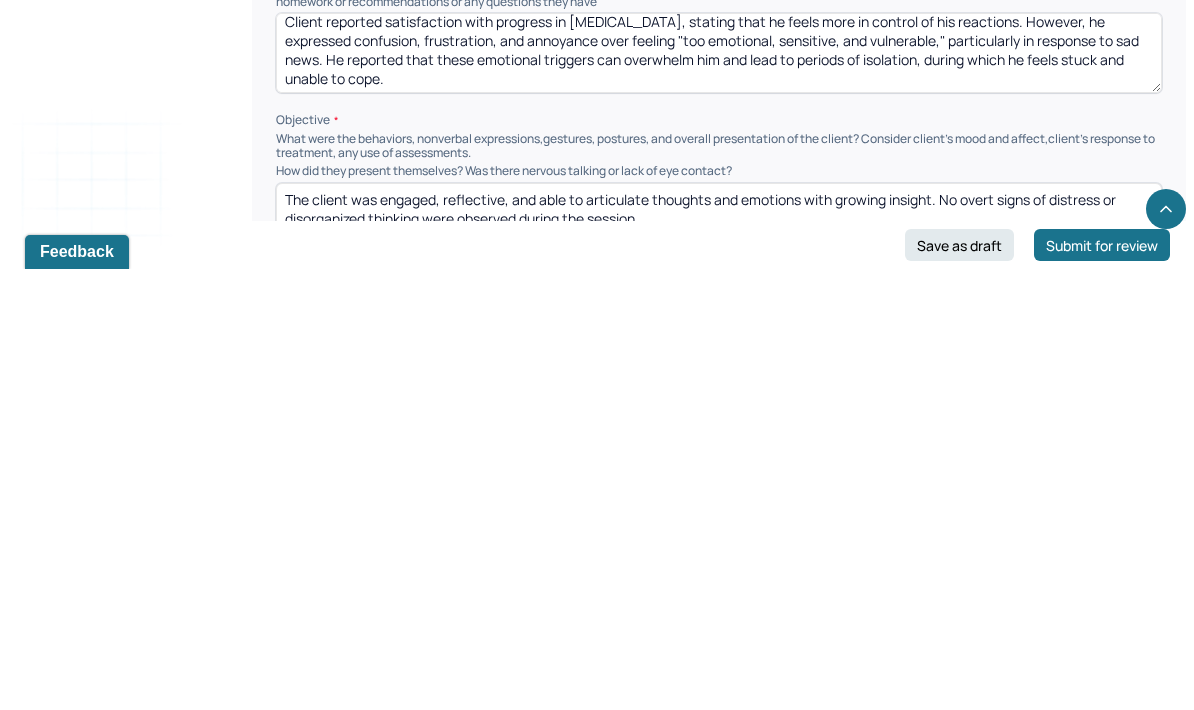 click on "The client was engaged, reflective, and able to articulate thoughts and emotions with growing insight. No overt signs of distress or disorganized thinking were observed during the session." at bounding box center [719, 664] 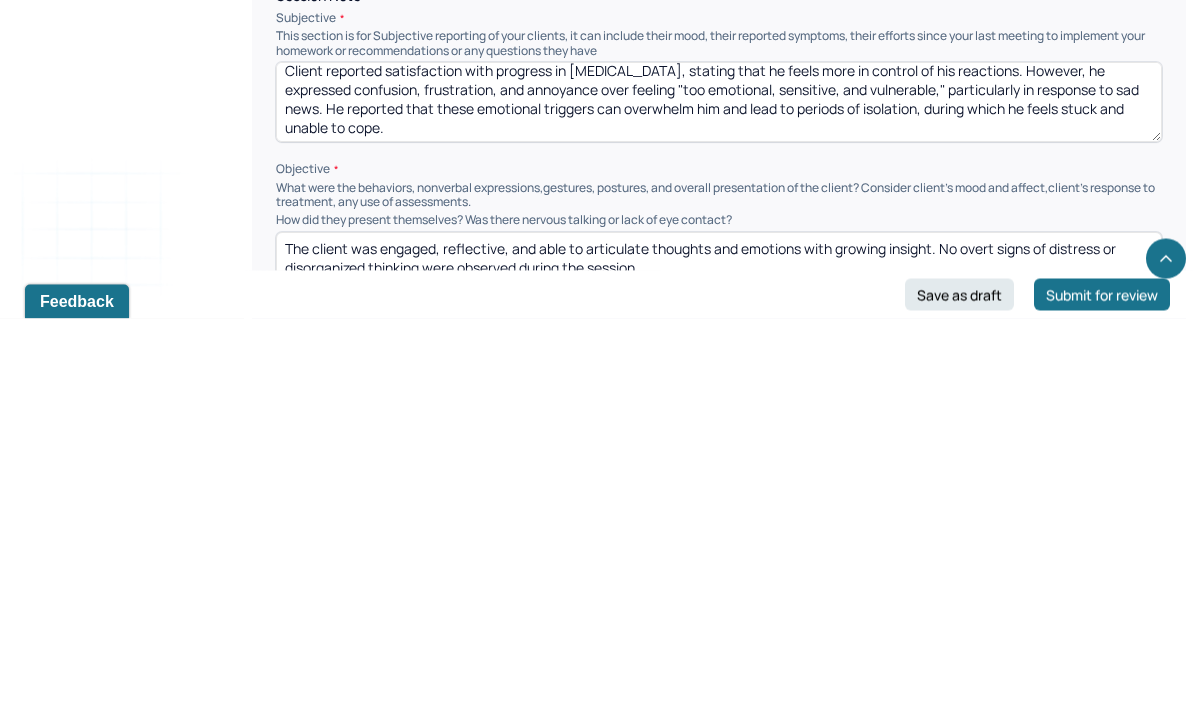 scroll, scrollTop: 1080, scrollLeft: 0, axis: vertical 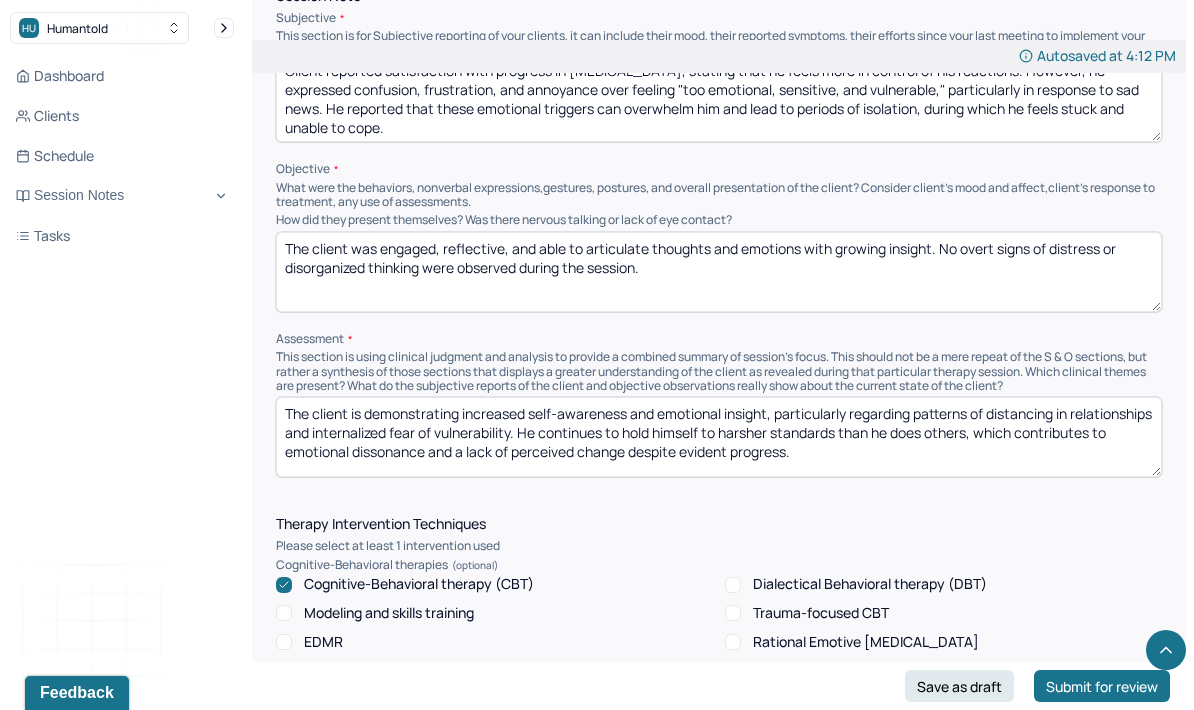 click on "The client was engaged, reflective, and able to articulate thoughts and emotions with growing insight. No overt signs of distress or disorganized thinking were observed during the session." at bounding box center (719, 272) 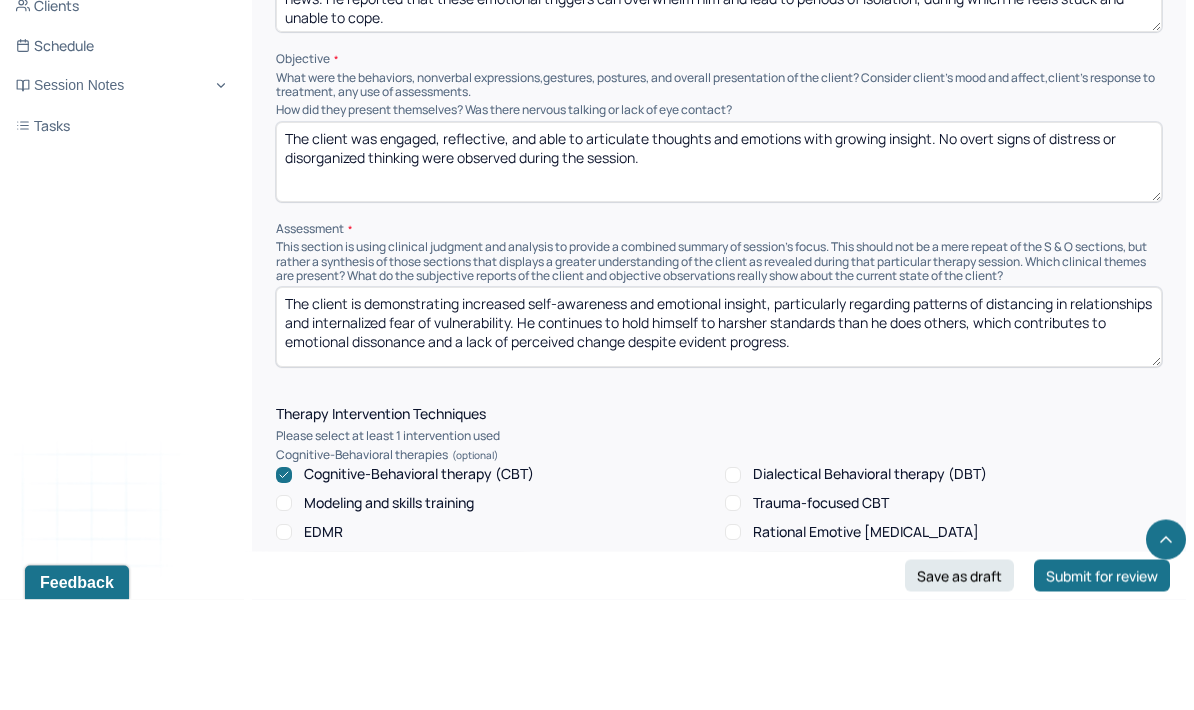 click on "The client was engaged, reflective, and able to articulate thoughts and emotions with growing insight. No overt signs of distress or disorganized thinking were observed during the session." at bounding box center (719, 273) 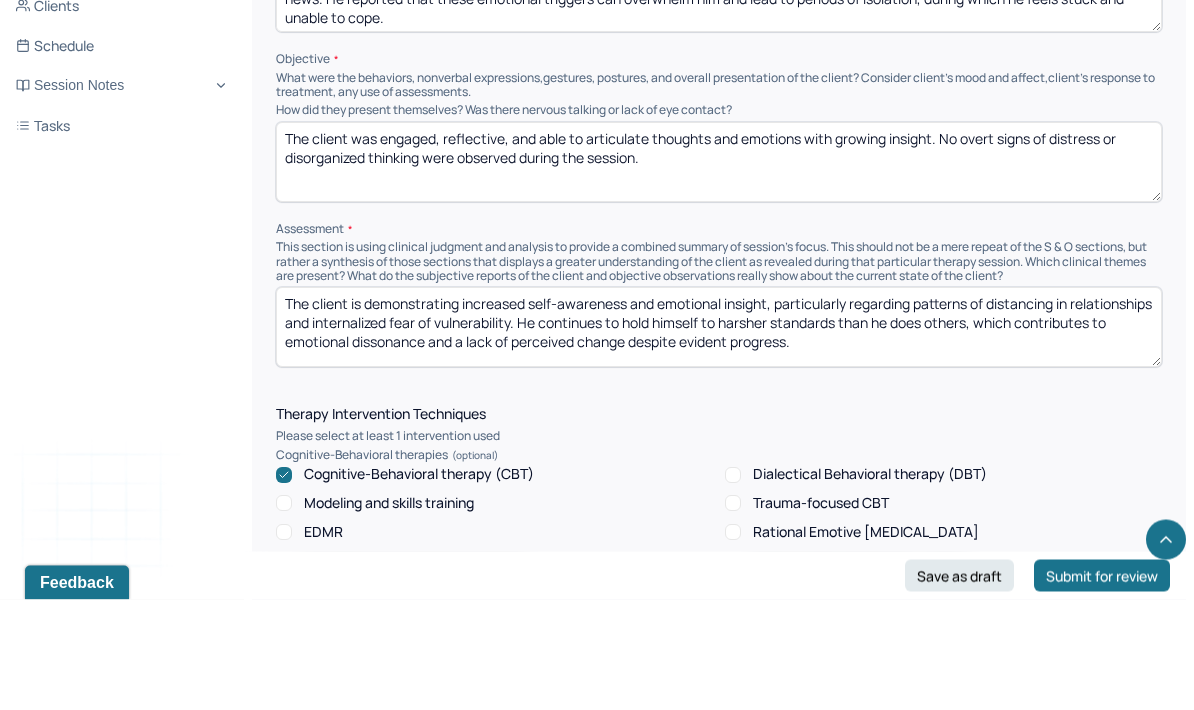 paste on "Client appeared engaged during the session, maintained eye contact, and was articulate in expressing his emotional challenges. Affect was congruent with reported feelings. No signs of acute distress or safety concerns noted" 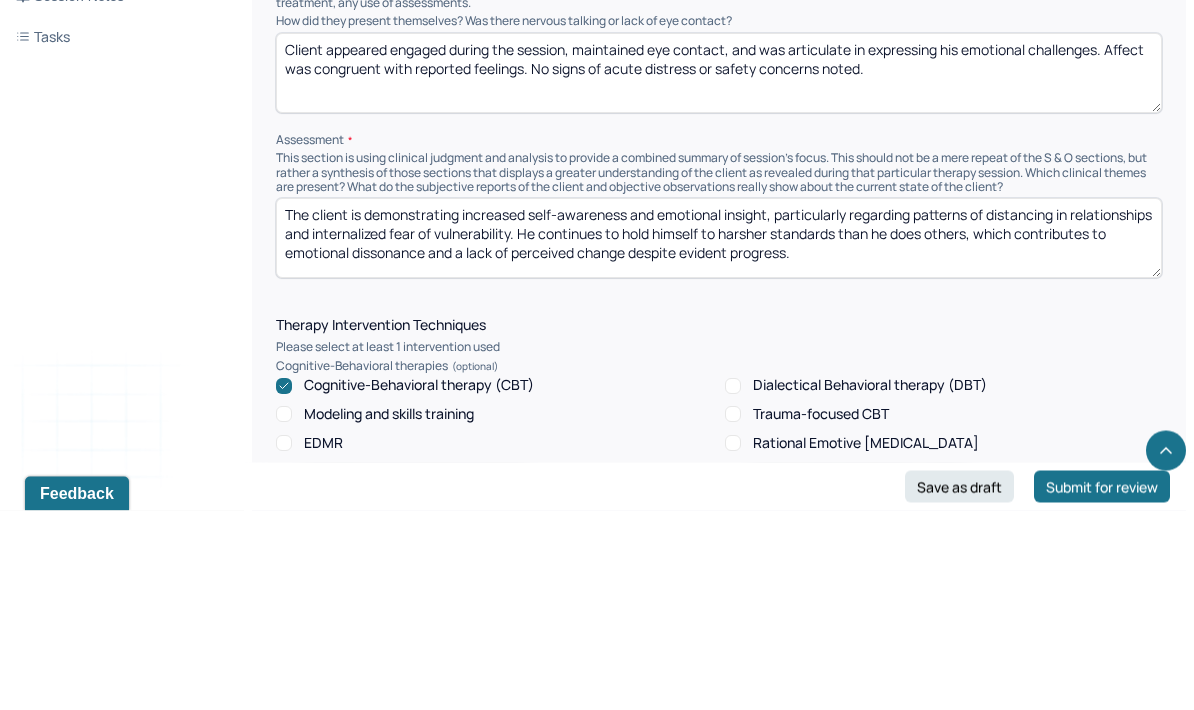 scroll, scrollTop: 1279, scrollLeft: 0, axis: vertical 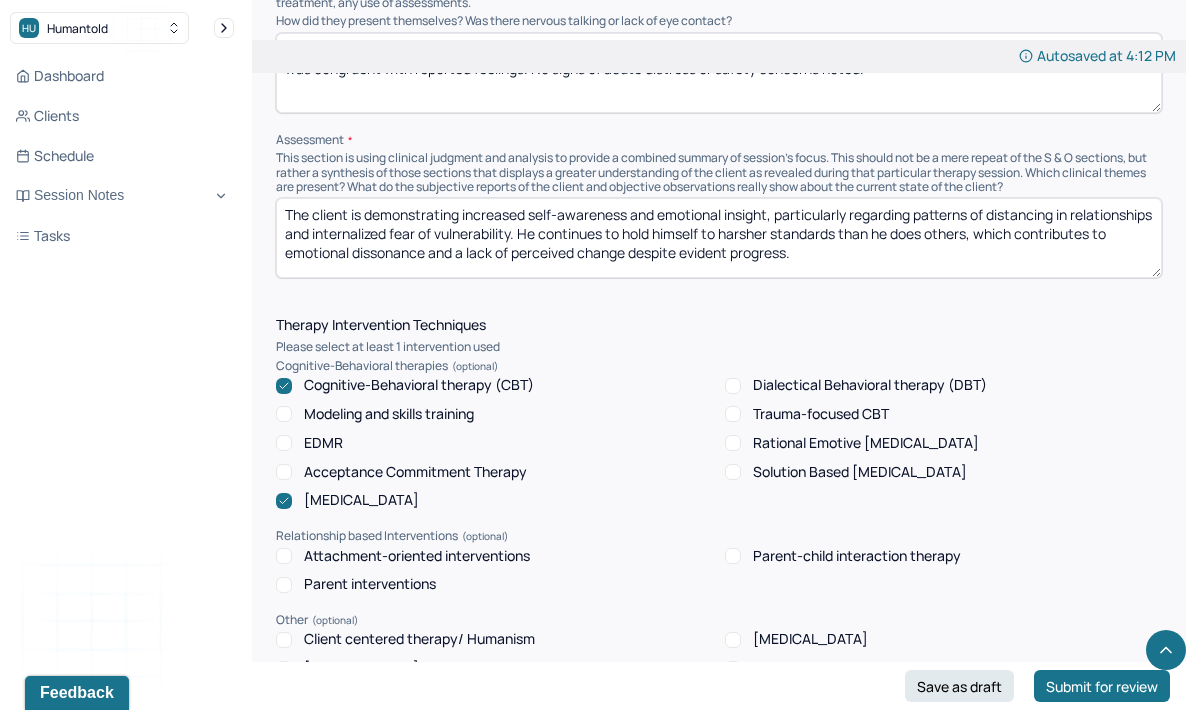 type on "Client appeared engaged during the session, maintained eye contact, and was articulate in expressing his emotional challenges. Affect was congruent with reported feelings. No signs of acute distress or safety concerns noted." 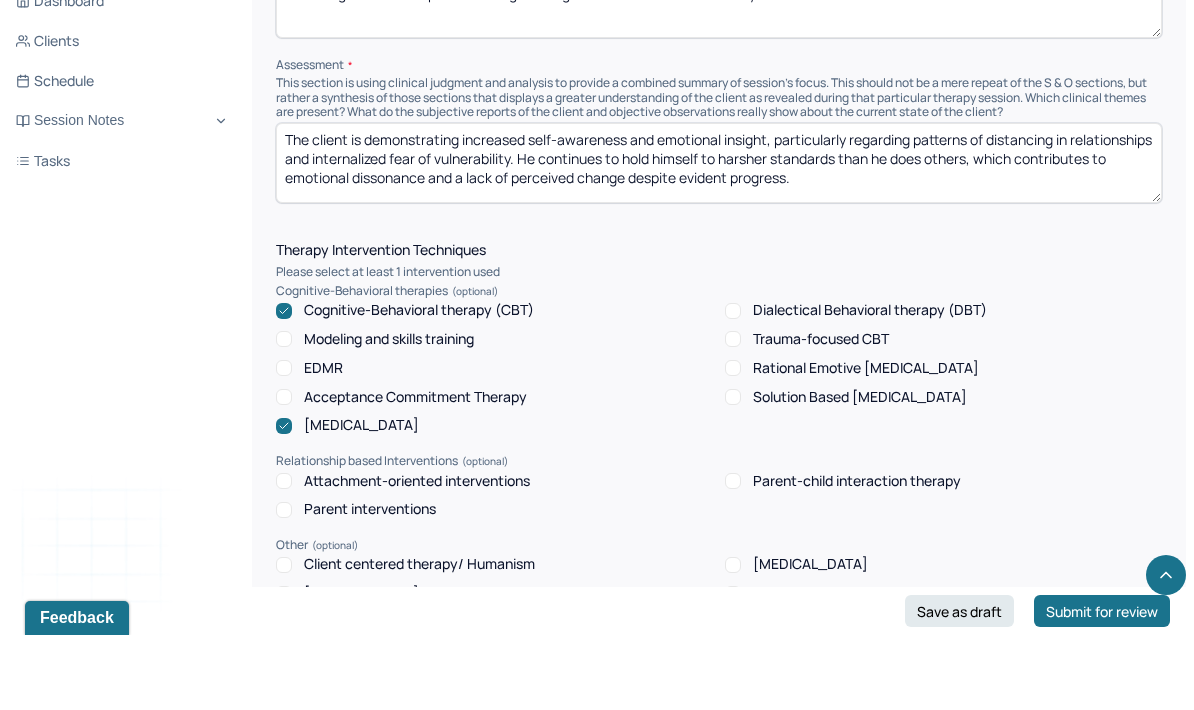 click on "The client is demonstrating increased self-awareness and emotional insight, particularly regarding patterns of distancing in relationships and internalized fear of vulnerability. He continues to hold himself to harsher standards than he does others, which contributes to emotional dissonance and a lack of perceived change despite evident progress." at bounding box center [719, 238] 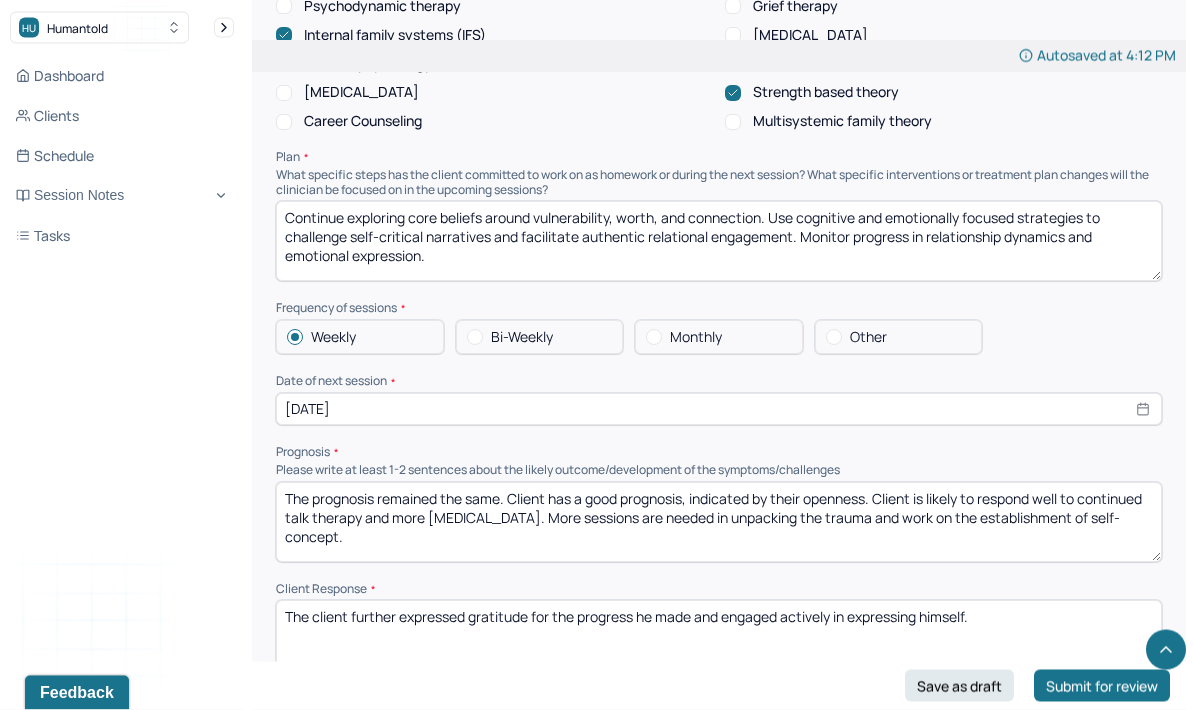 scroll, scrollTop: 1963, scrollLeft: 0, axis: vertical 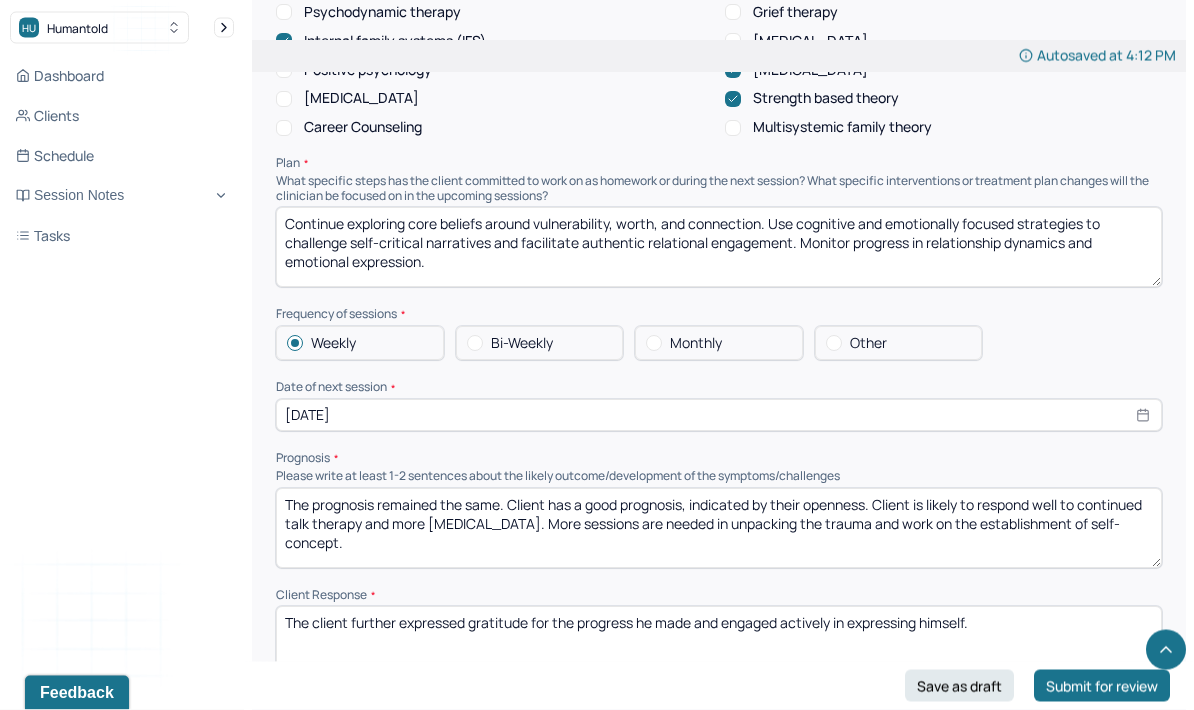 type on "Client is demonstrating increased emotional insight and self-awareness, particularly around anger regulation. Emotional sensitivity to sad stimuli appears to be contributing to [MEDICAL_DATA] and social withdrawal. Insight is present, but client experiences difficulty managing intensity and duration of emotional responses." 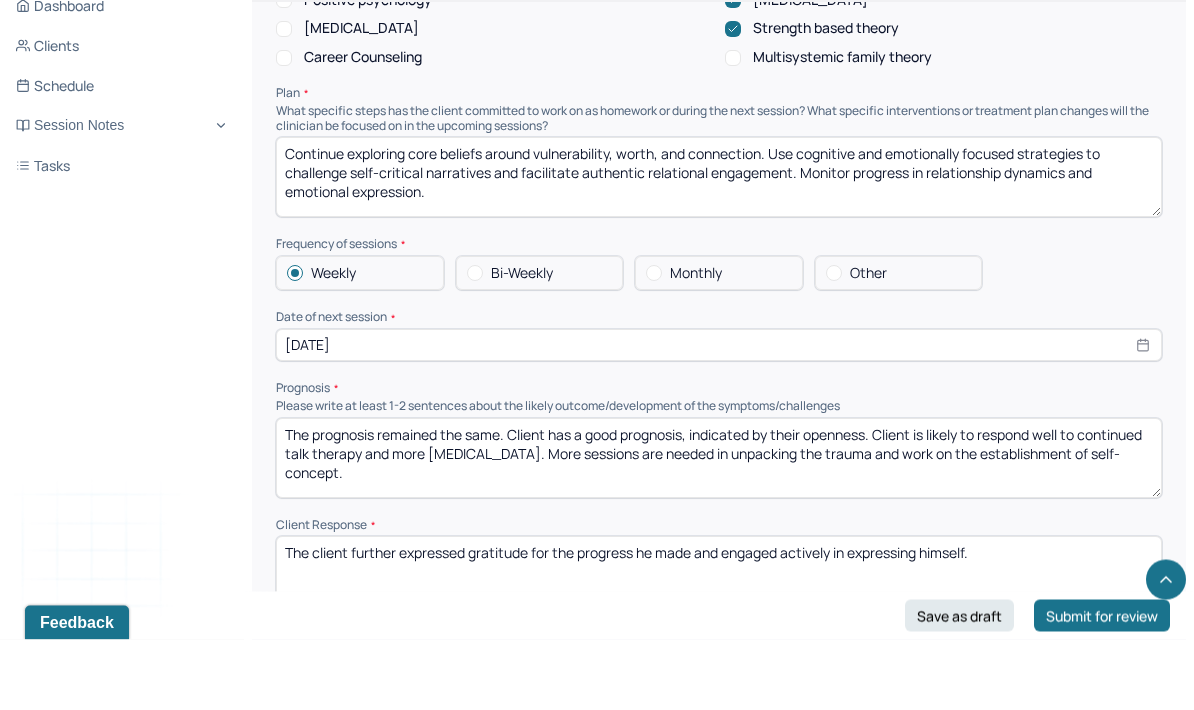 click on "Continue exploring core beliefs around vulnerability, worth, and connection. Use cognitive and emotionally focused strategies to challenge self-critical narratives and facilitate authentic relational engagement. Monitor progress in relationship dynamics and emotional expression." at bounding box center (719, 248) 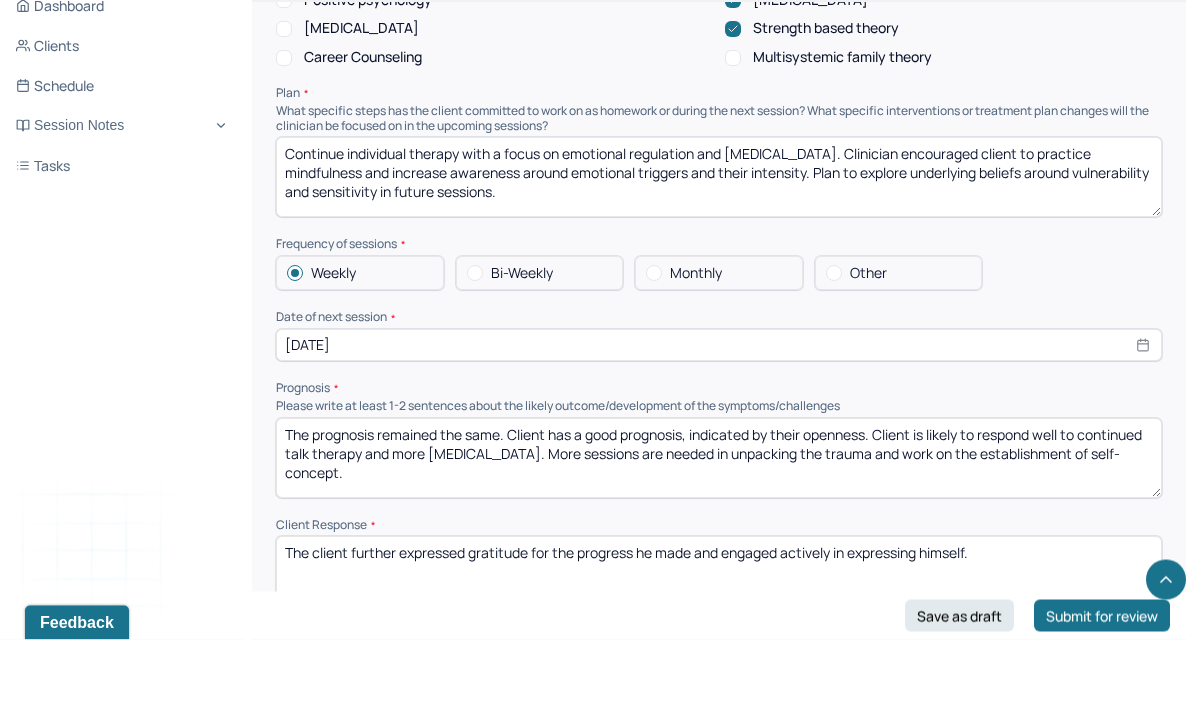 scroll, scrollTop: 57, scrollLeft: 0, axis: vertical 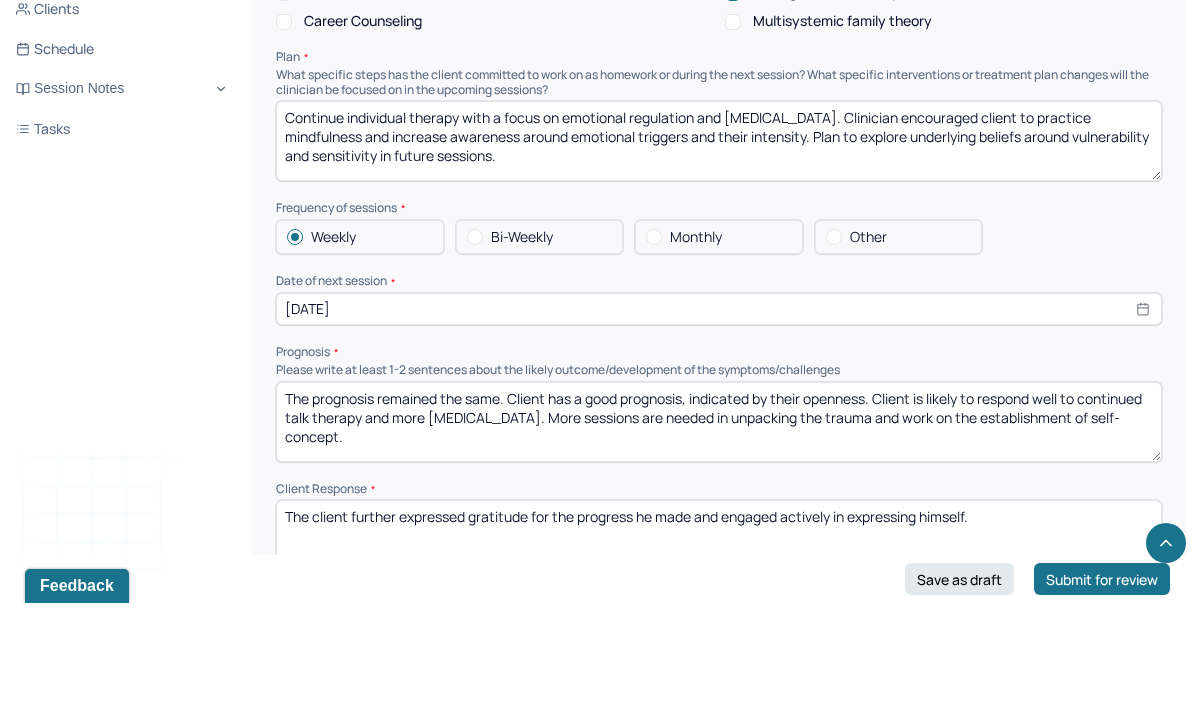 type on "Continue individual therapy with a focus on emotional regulation and [MEDICAL_DATA]. Clinician encouraged client to practice mindfulness and increase awareness around emotional triggers and their intensity. Plan to explore underlying beliefs around vulnerability and sensitivity in future sessions." 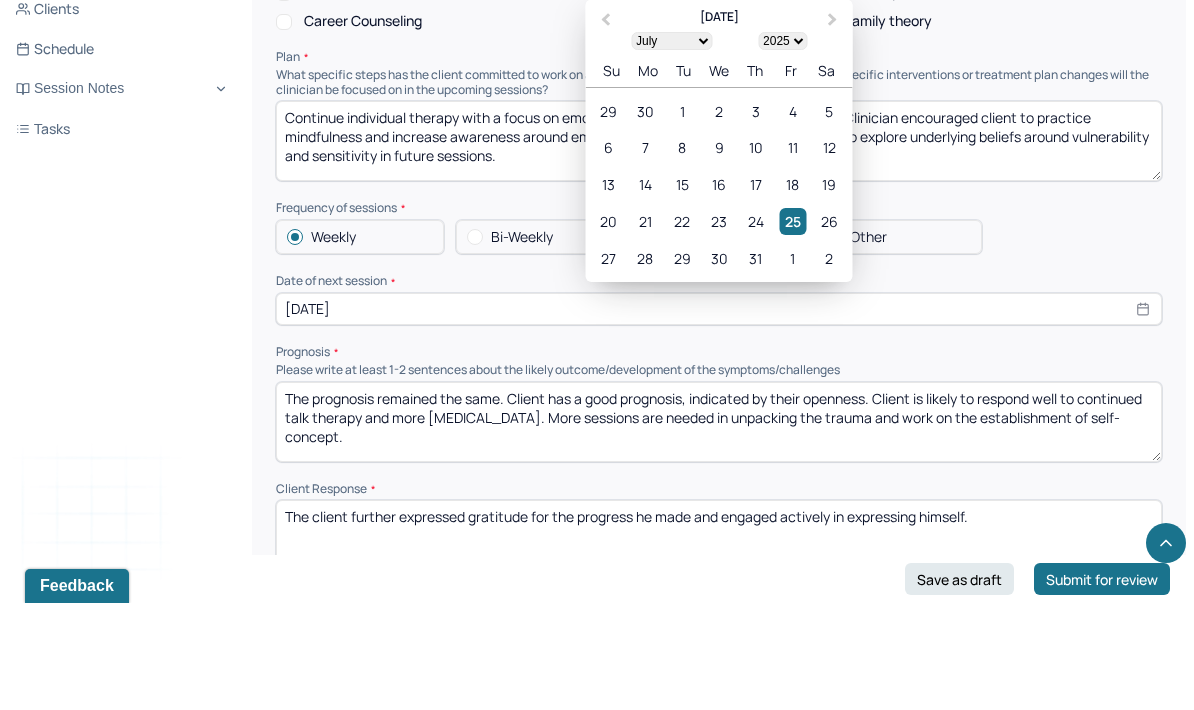 click on "1" at bounding box center [792, 365] 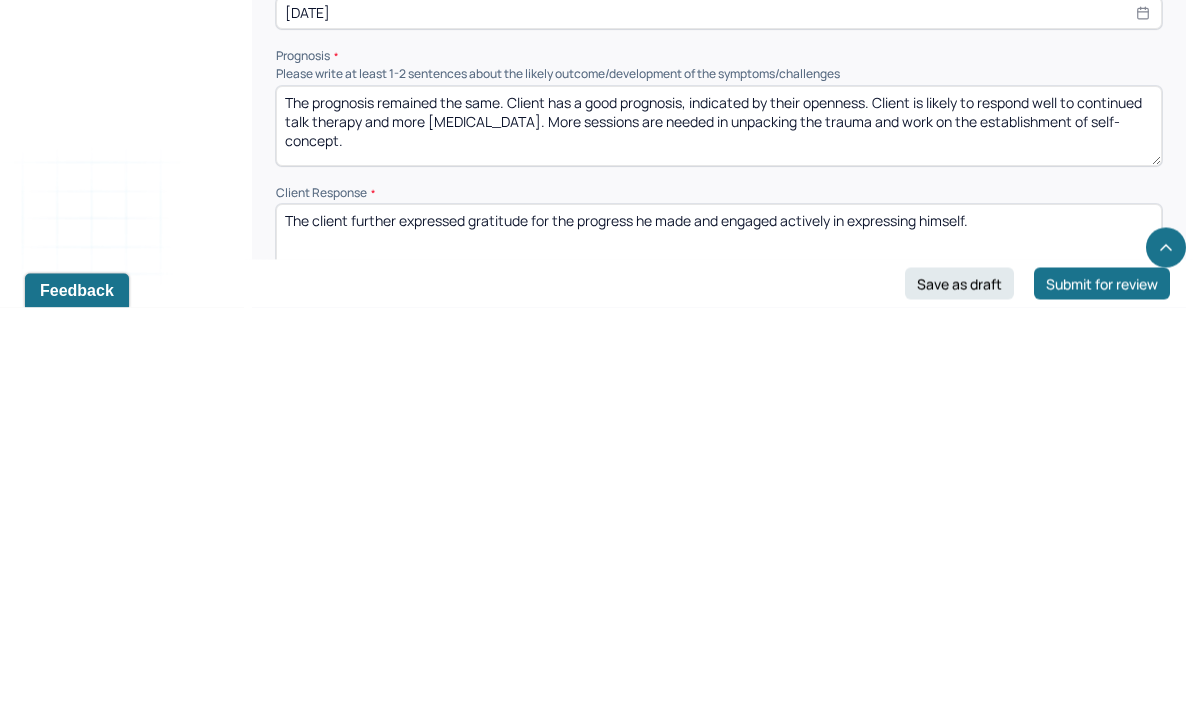 click on "The client further expressed gratitude for the progress he made and engaged actively in expressing himself." at bounding box center (719, 647) 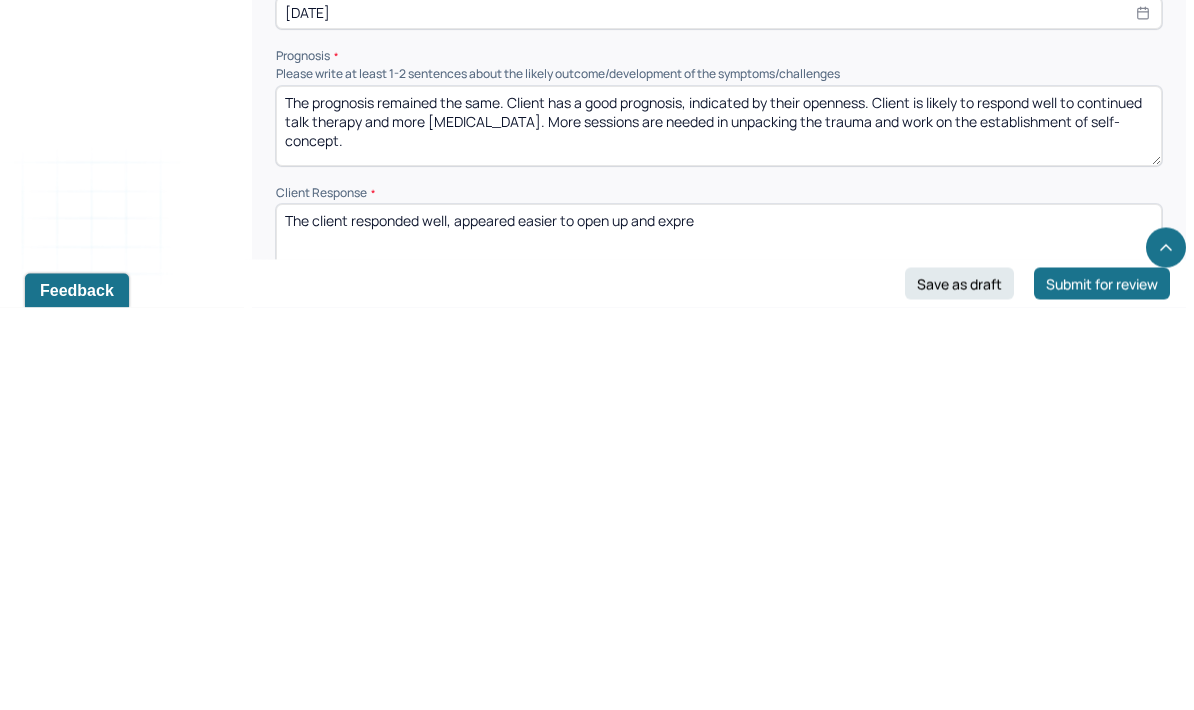 click on "The client responded well, appeared easier to open up and expre" at bounding box center [719, 647] 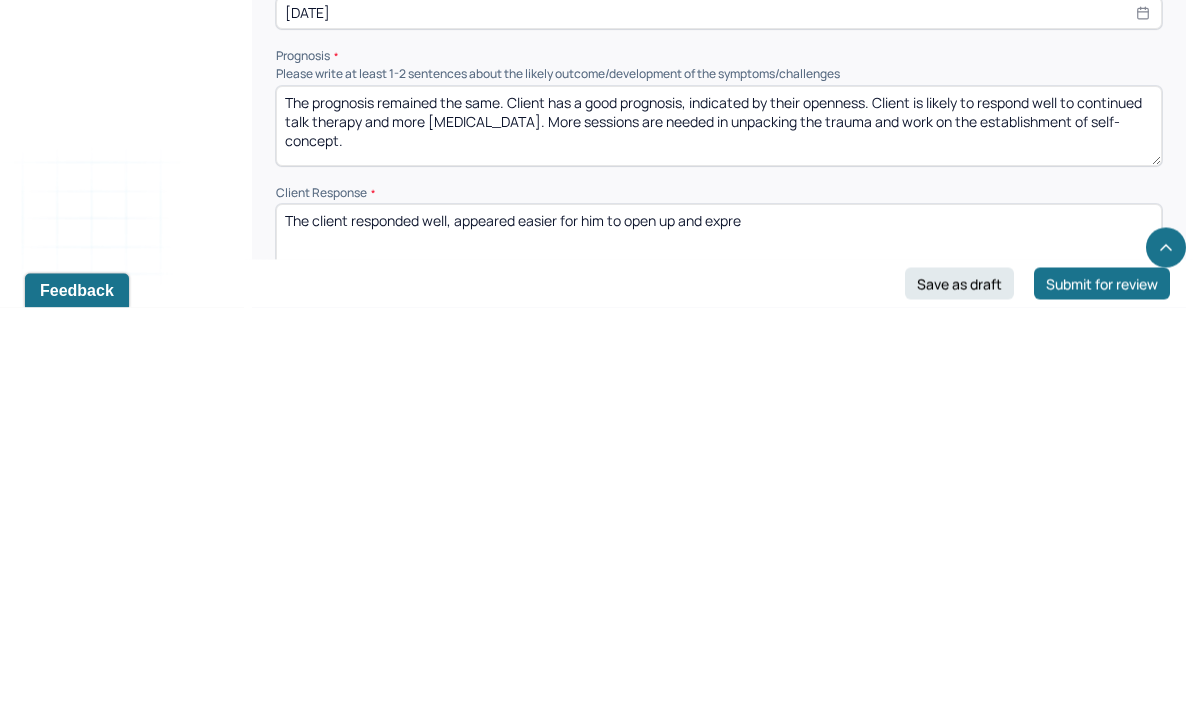 click on "The client responded well, appeared easier to open up and expre" at bounding box center [719, 647] 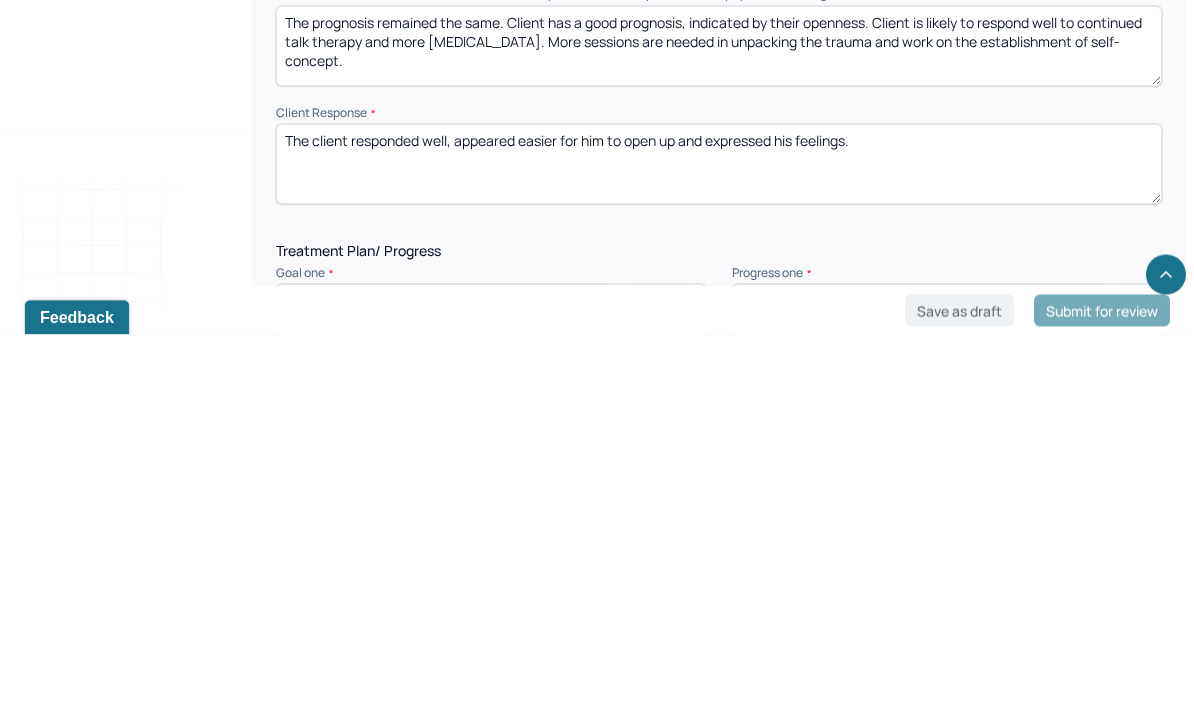 scroll, scrollTop: 2106, scrollLeft: 0, axis: vertical 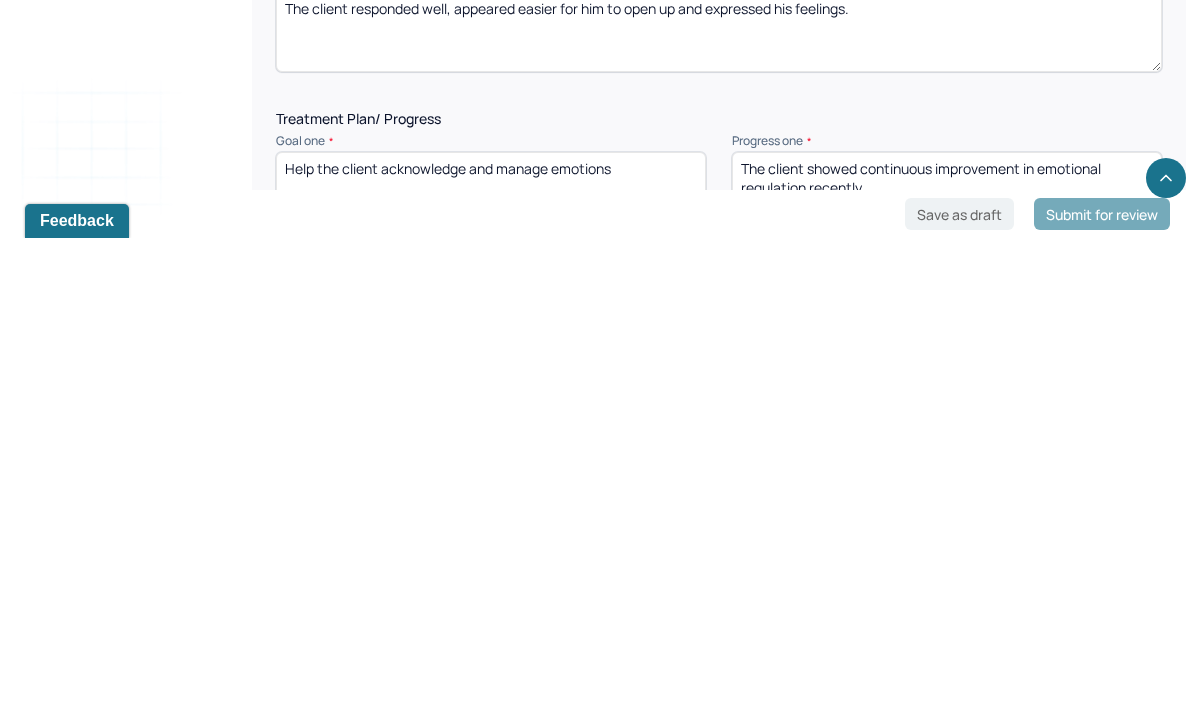 type on "The client responded well, appeared easier for him to open up and expressed his feelings." 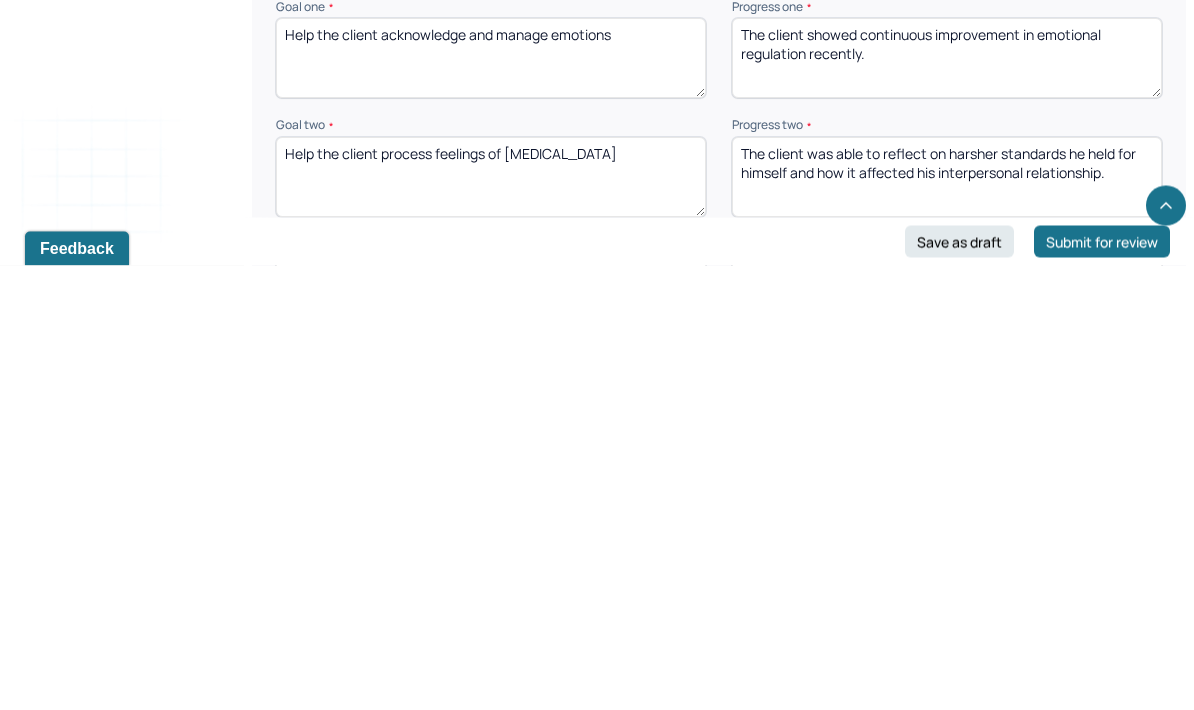 scroll, scrollTop: 2268, scrollLeft: 0, axis: vertical 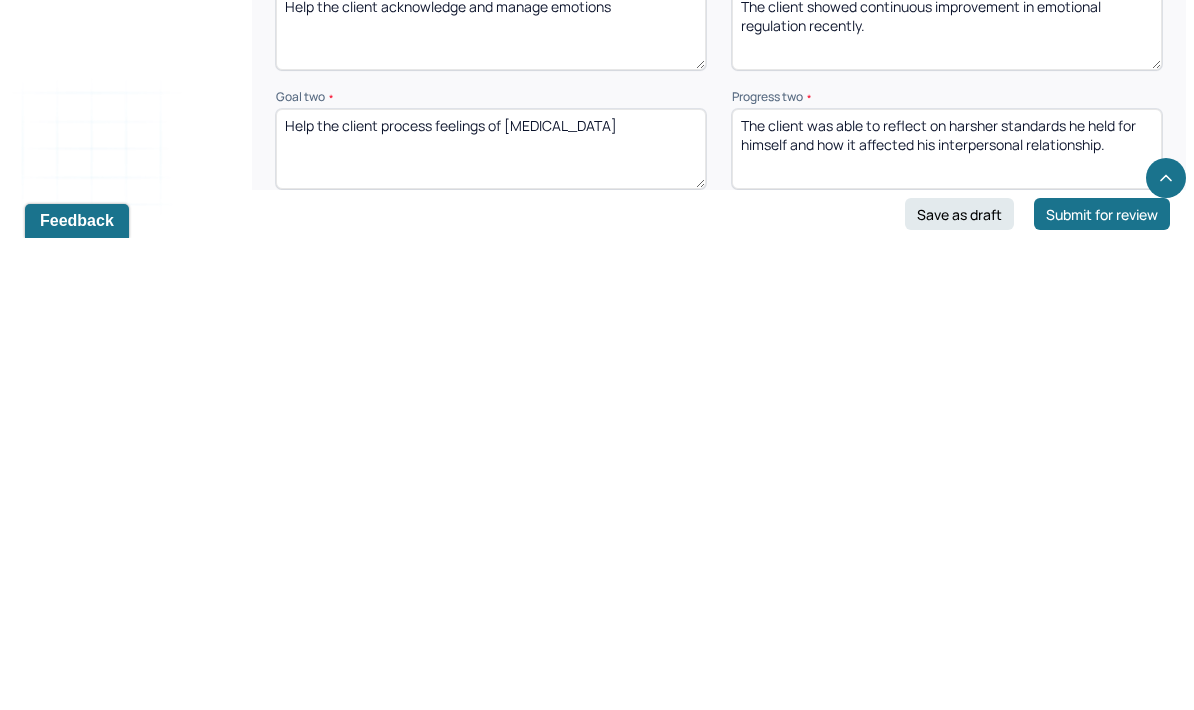 click on "Unpacked past trauma and its influence on his ability to trust people." at bounding box center (947, 739) 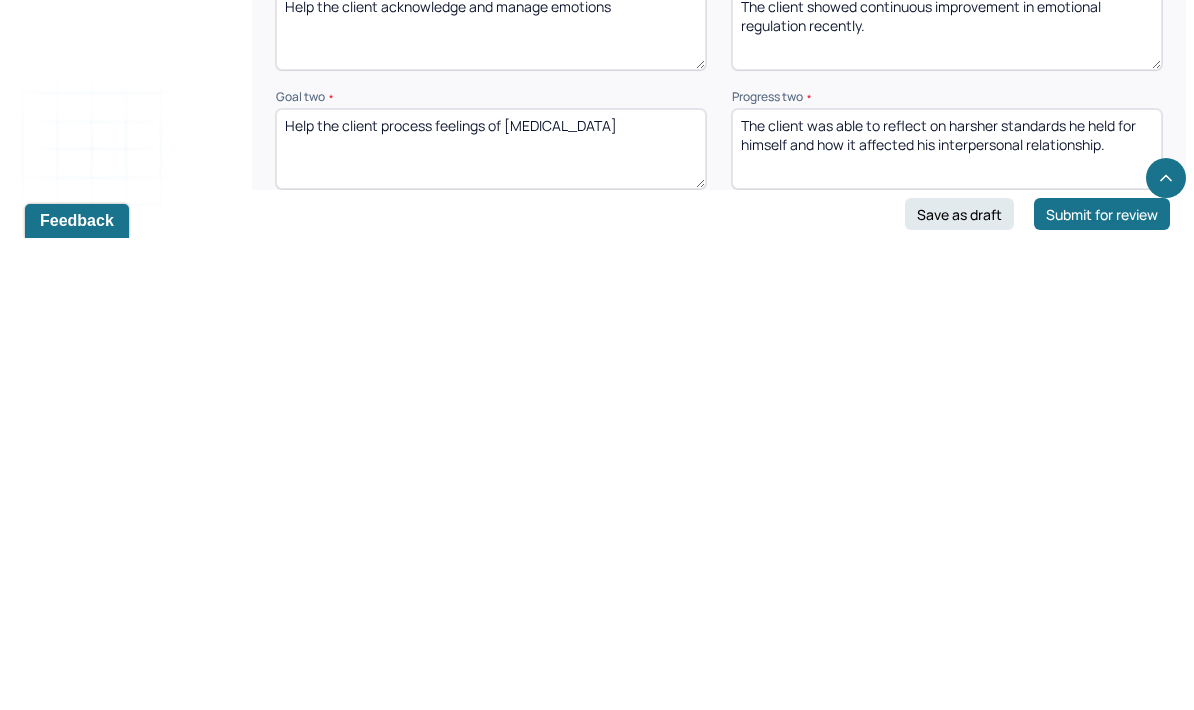 type on "n" 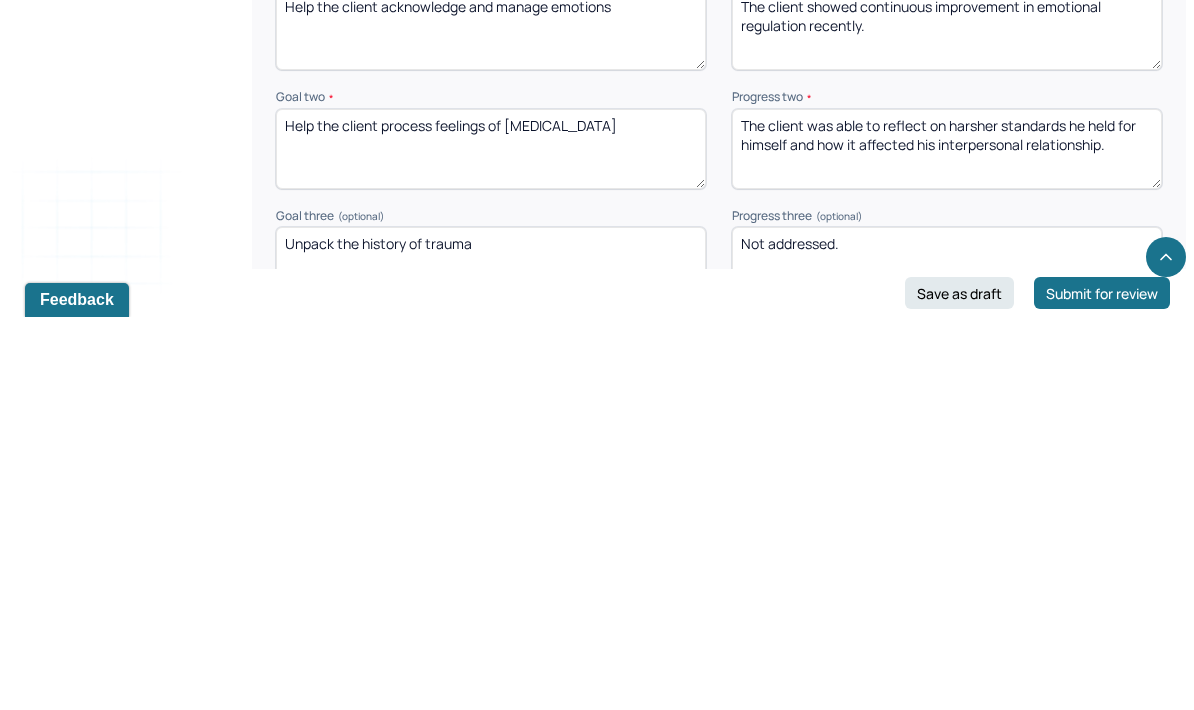 scroll, scrollTop: 2268, scrollLeft: 0, axis: vertical 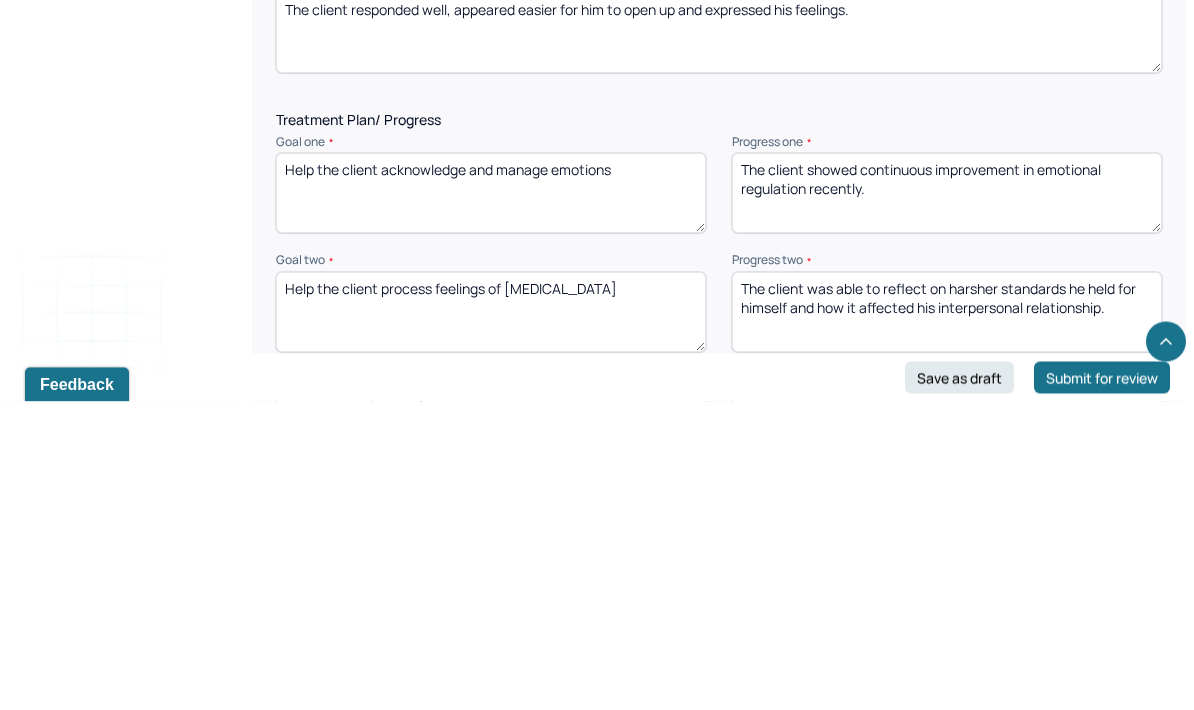 type on "Not addressed." 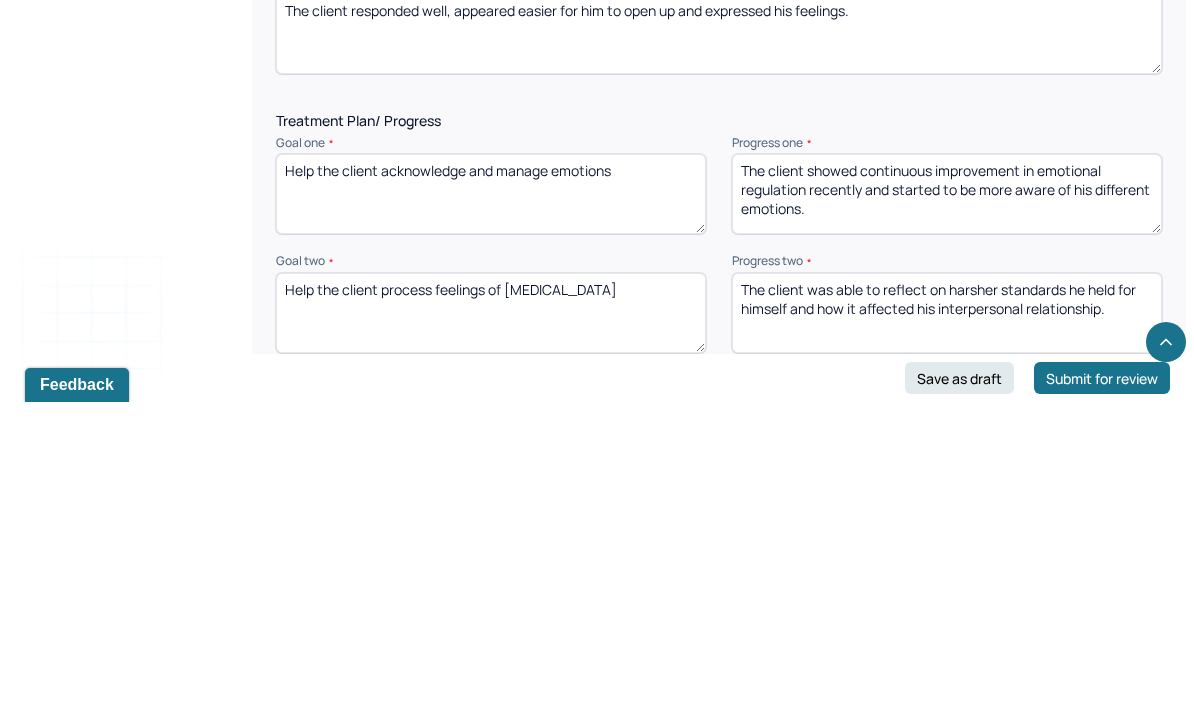 type on "The client showed continuous improvement in emotional regulation recently and started to be more aware of his different emotions." 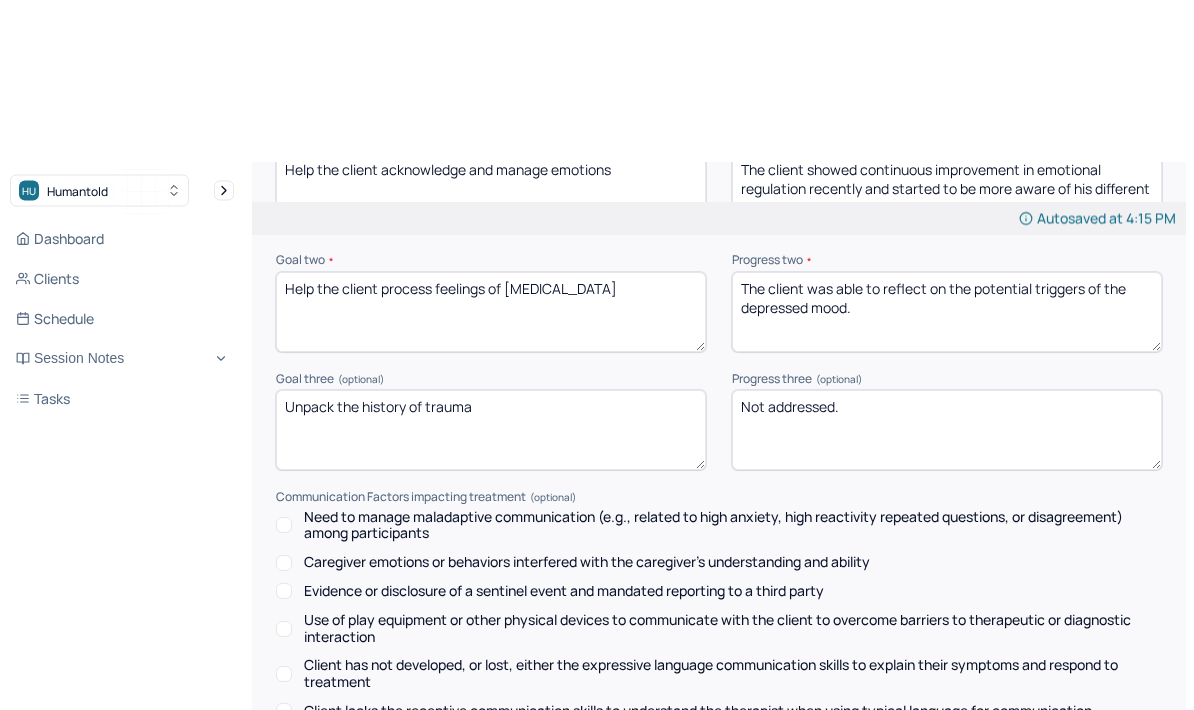 scroll, scrollTop: 2849, scrollLeft: 0, axis: vertical 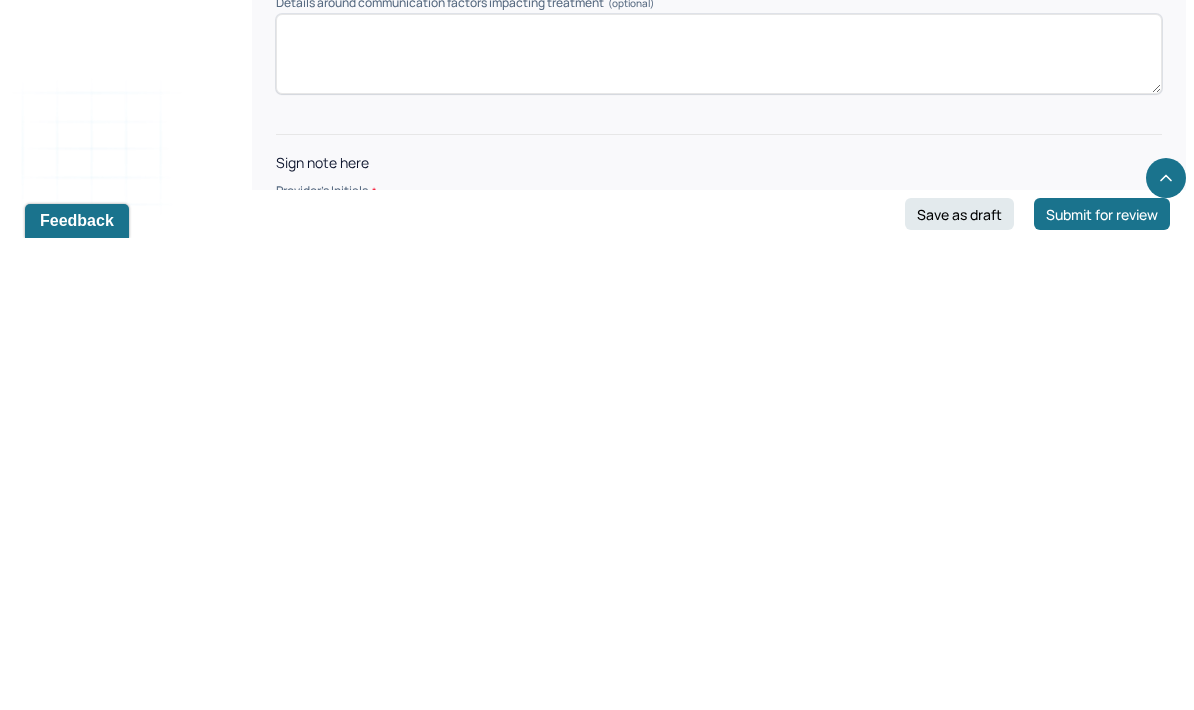 type on "The client was able to reflect on the potential triggers of the depressed mood." 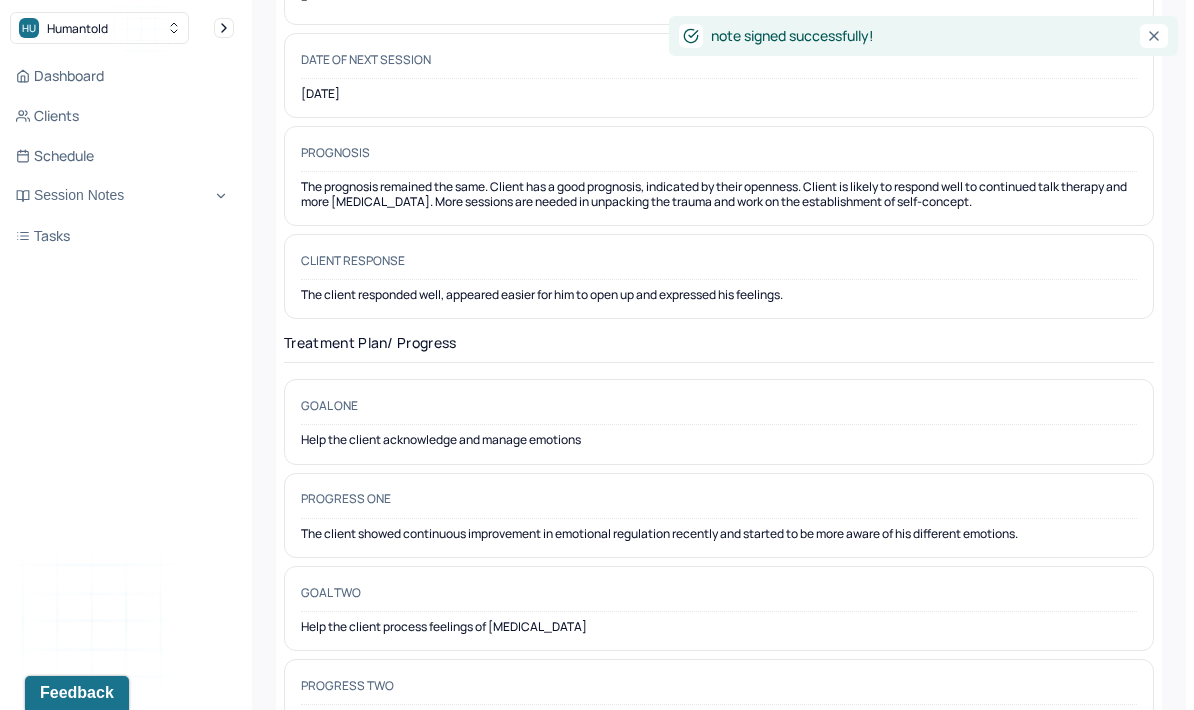 scroll, scrollTop: 0, scrollLeft: 0, axis: both 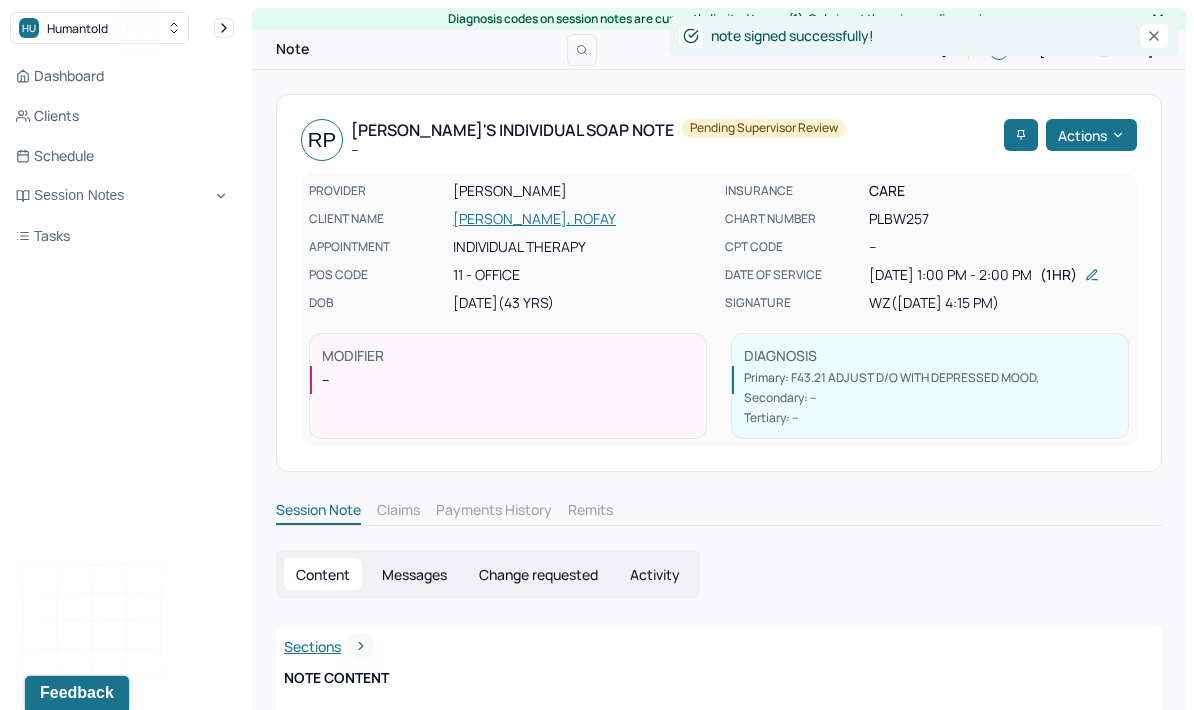 click on "Clients" at bounding box center [122, 116] 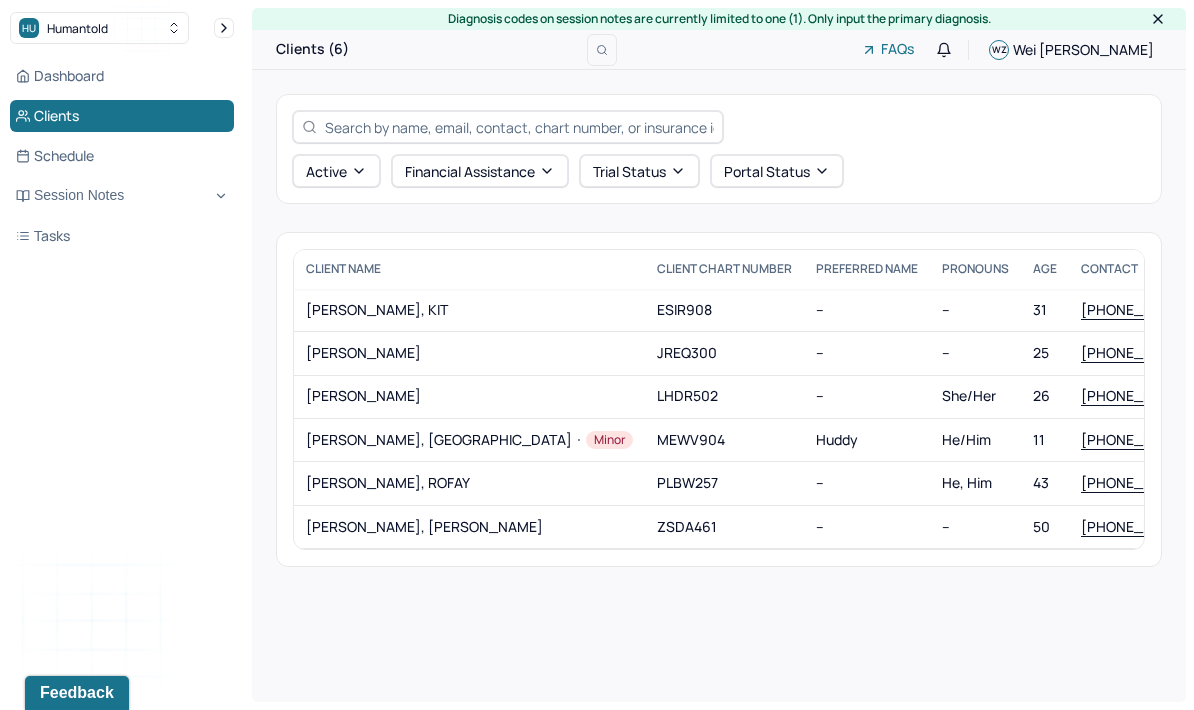 click on "[PERSON_NAME]" at bounding box center (469, 396) 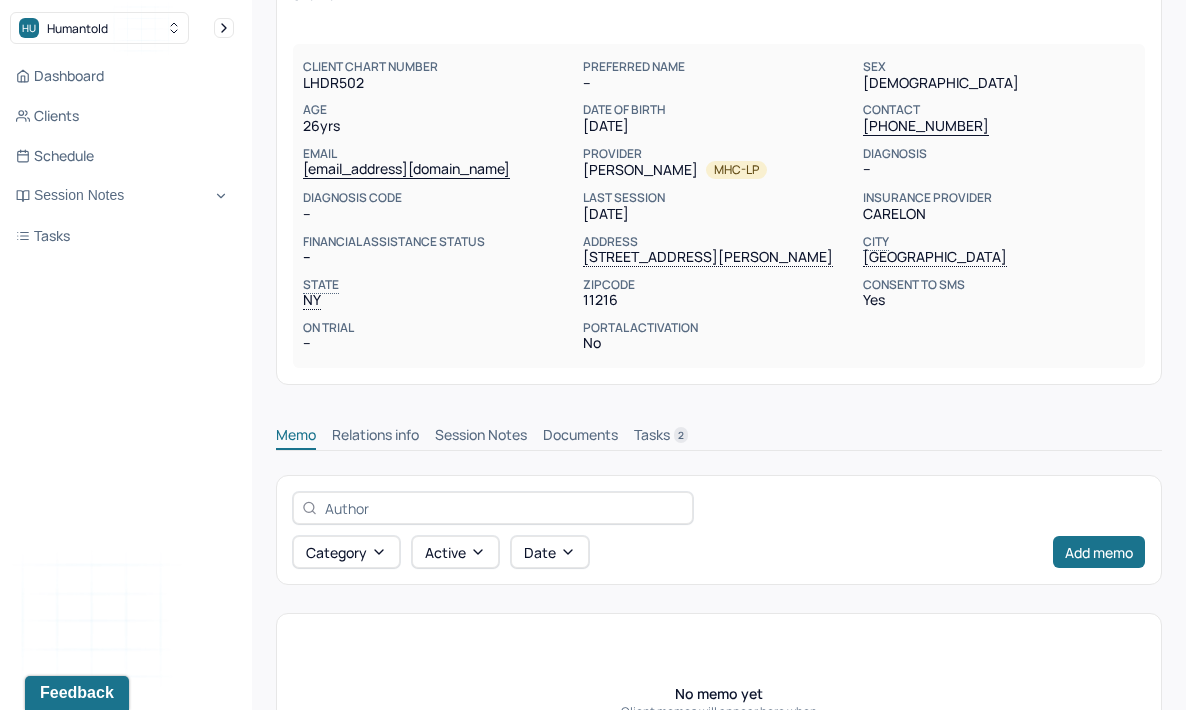 click on "Session Notes" at bounding box center (481, 437) 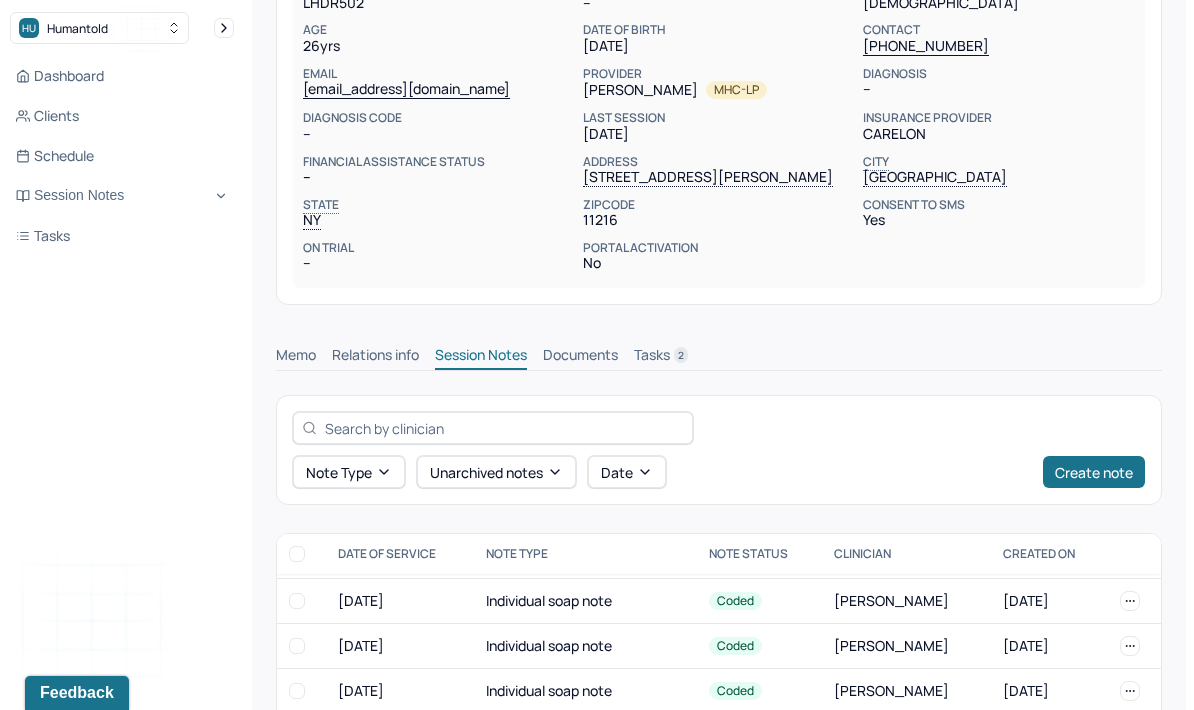 scroll, scrollTop: 129, scrollLeft: 0, axis: vertical 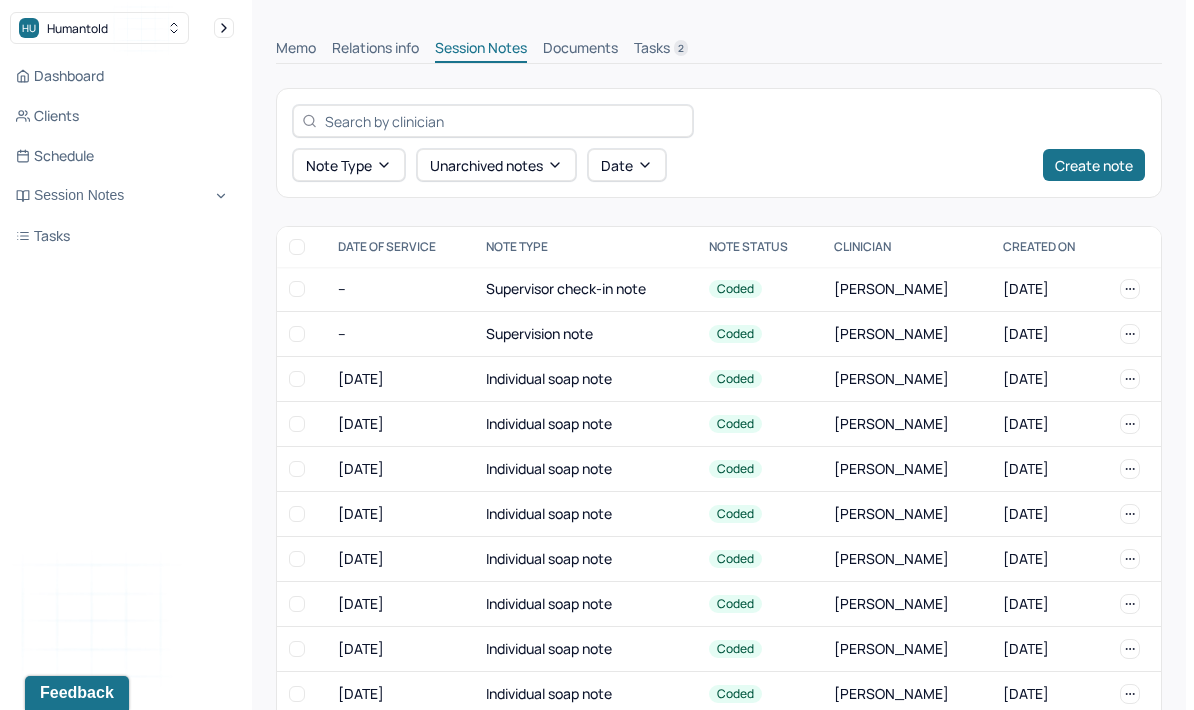 click on "Create note" at bounding box center (1094, 165) 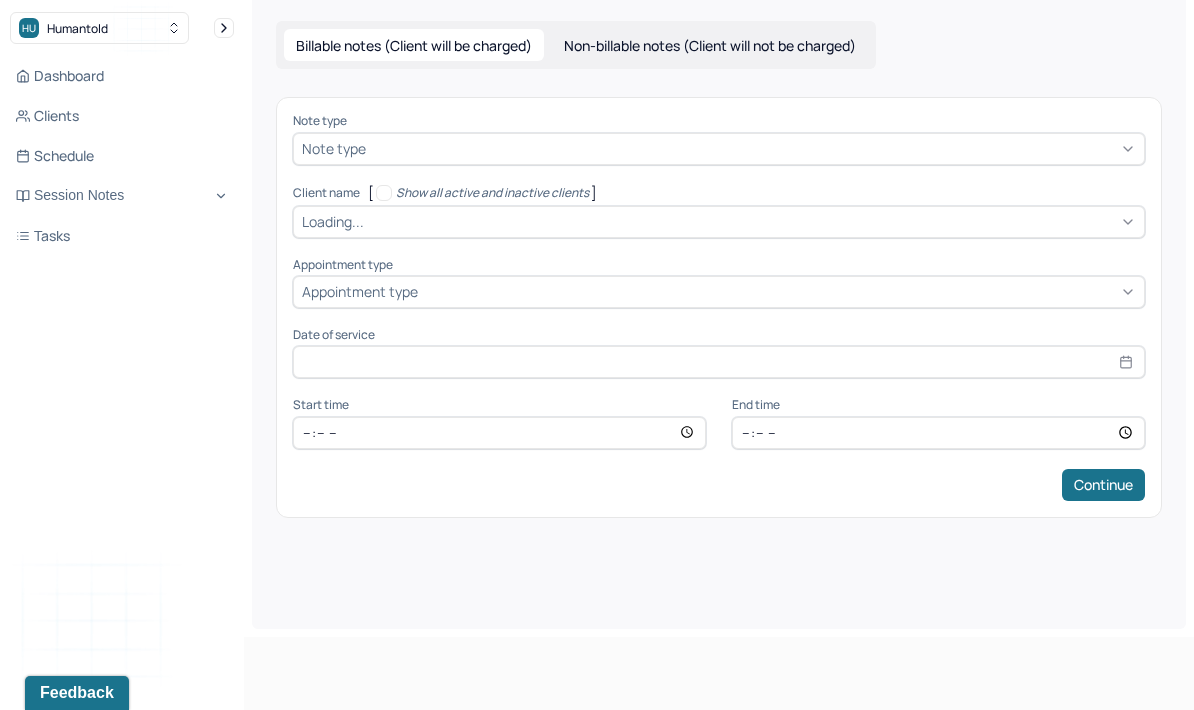 scroll, scrollTop: 0, scrollLeft: 0, axis: both 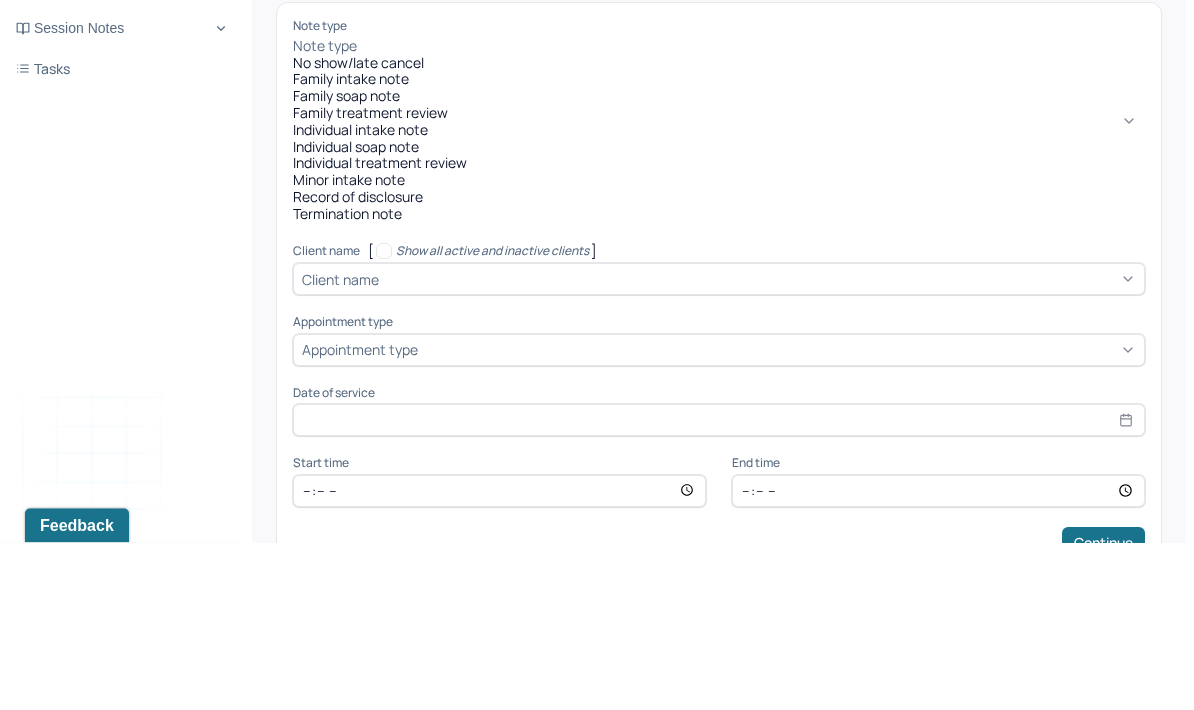 click on "Individual intake note" at bounding box center [719, 298] 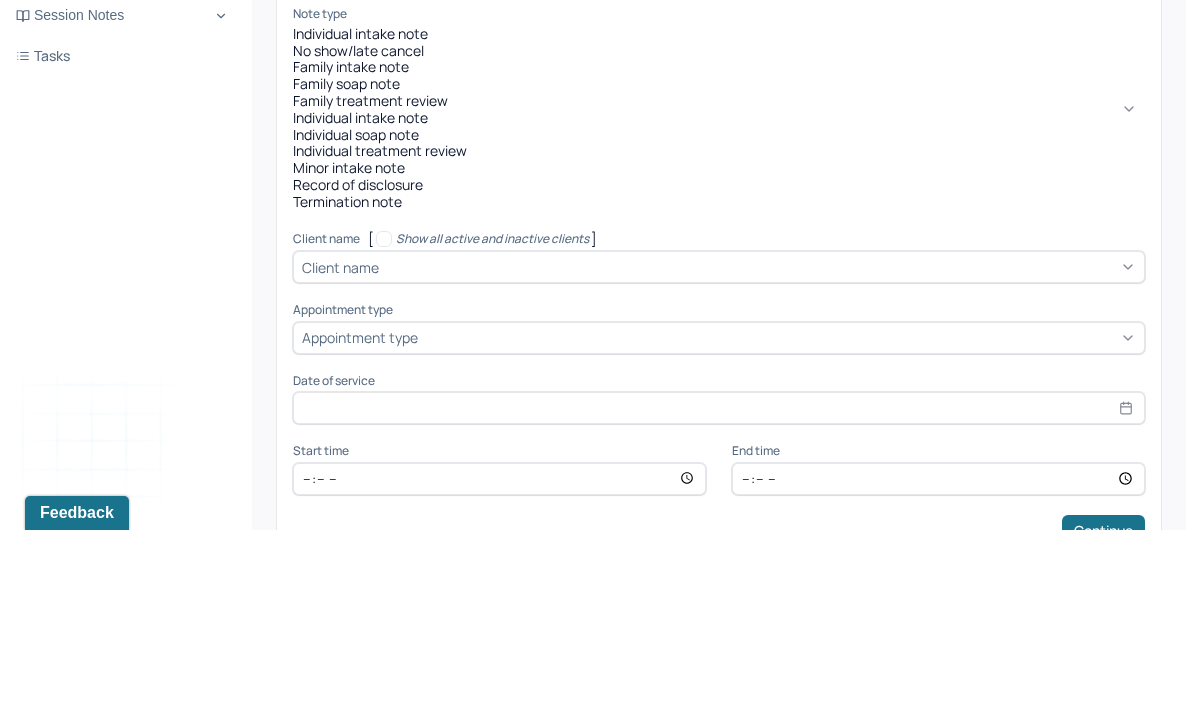 click on "Individual soap note" at bounding box center (719, 315) 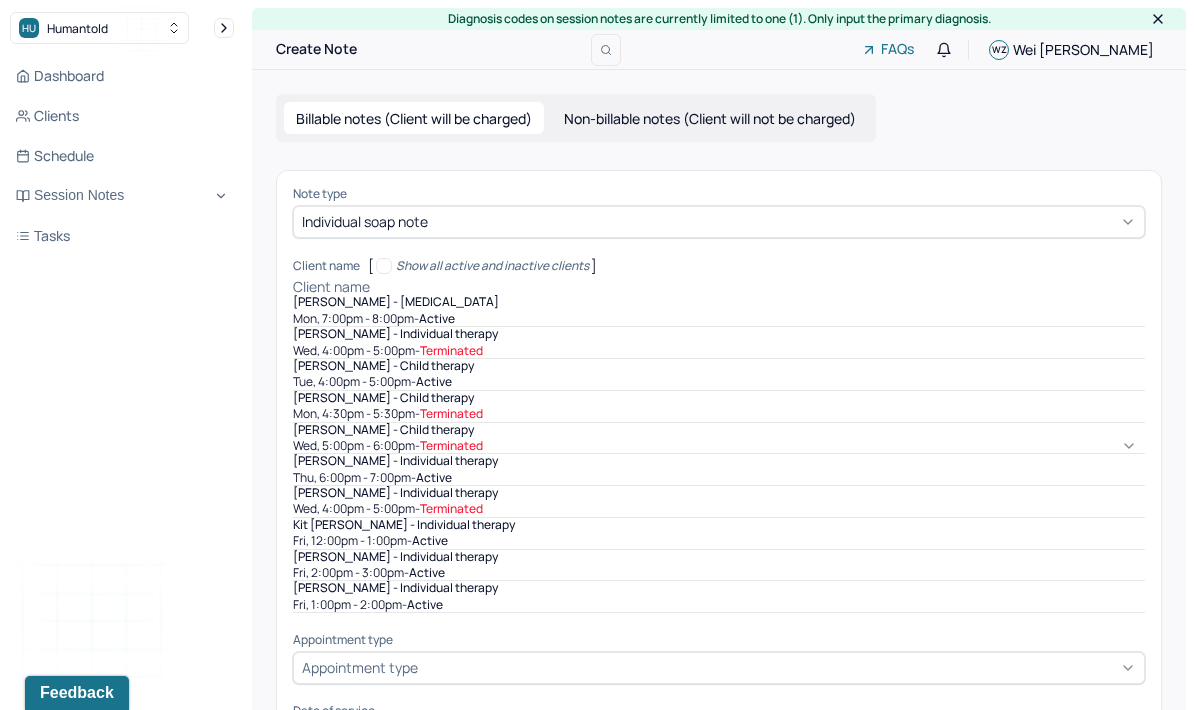 scroll, scrollTop: 142, scrollLeft: 0, axis: vertical 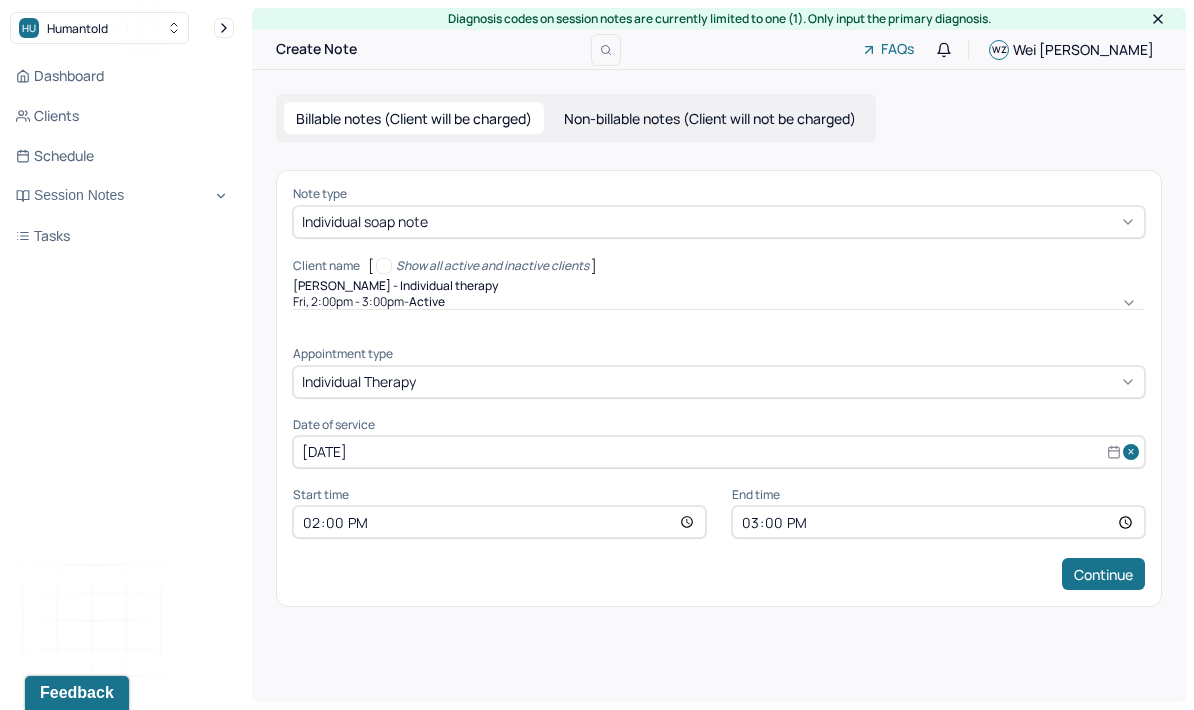 click on "Continue" at bounding box center [1103, 574] 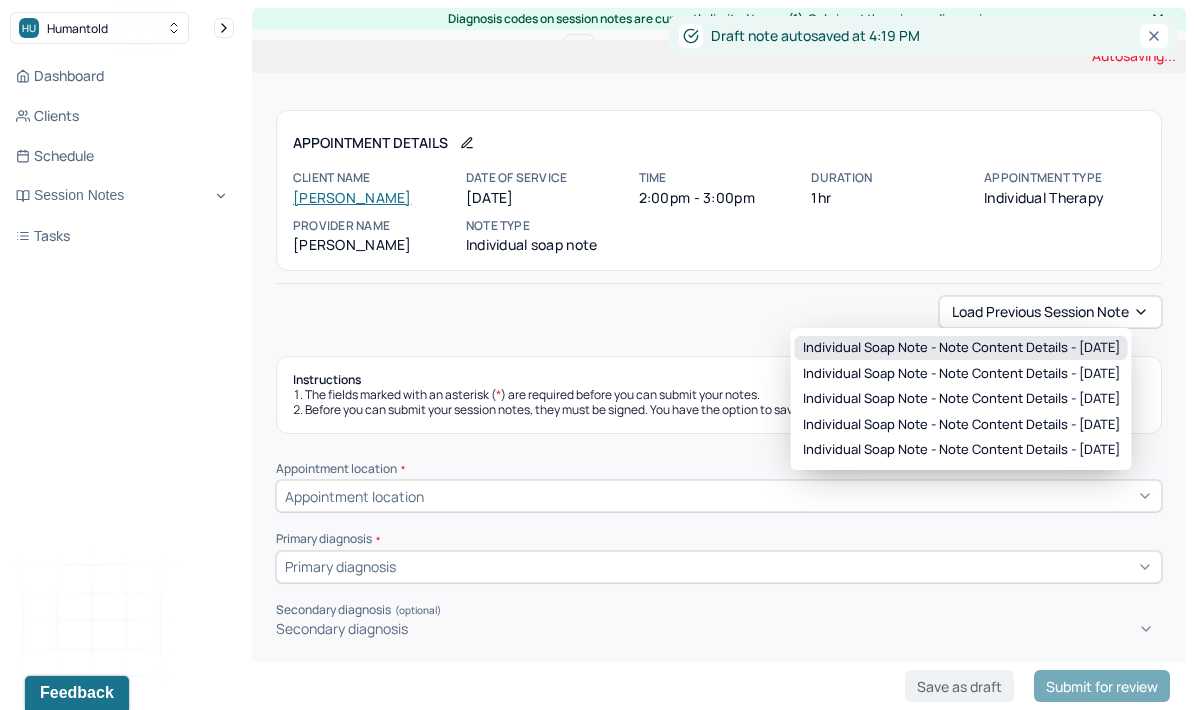 click on "Individual soap note   - Note content Details -   [DATE]" at bounding box center [961, 348] 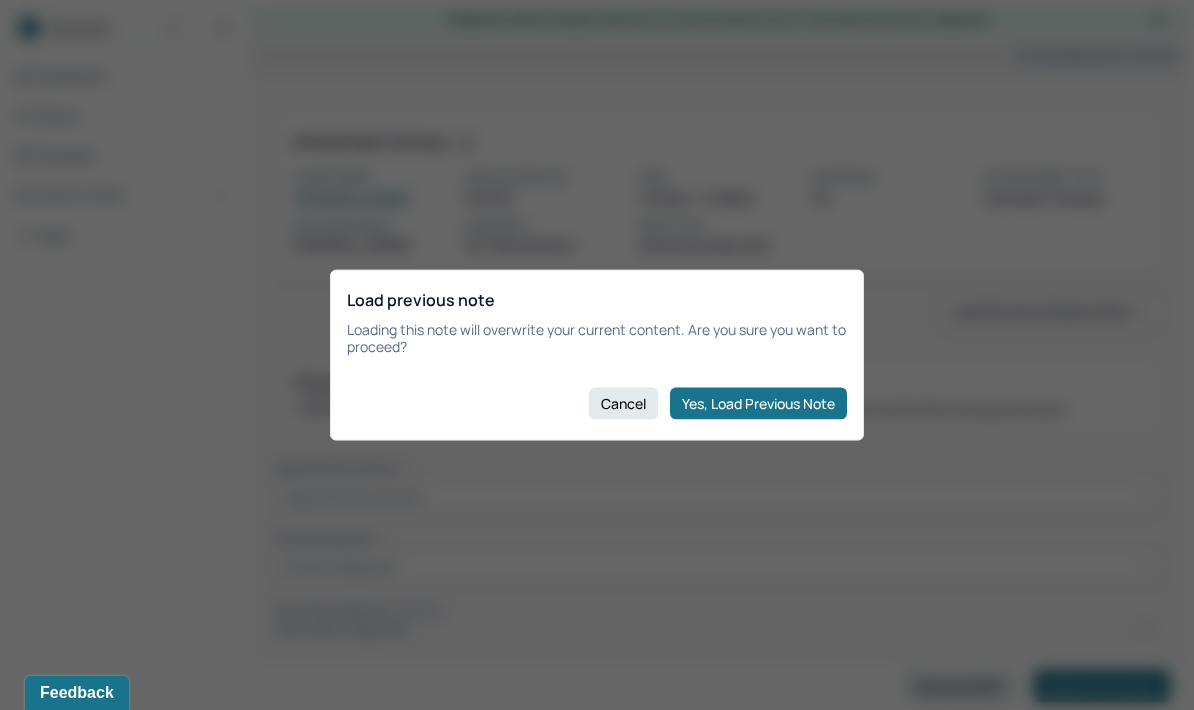 click on "Yes, Load Previous Note" at bounding box center [758, 403] 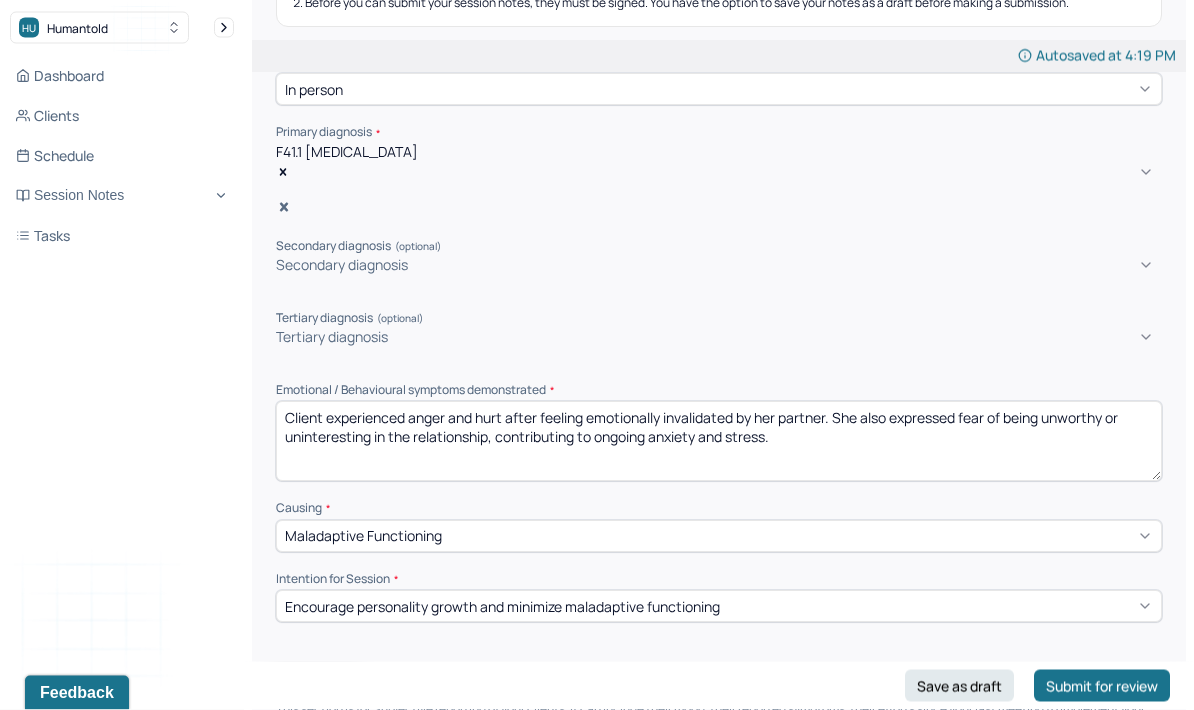 scroll, scrollTop: 410, scrollLeft: 0, axis: vertical 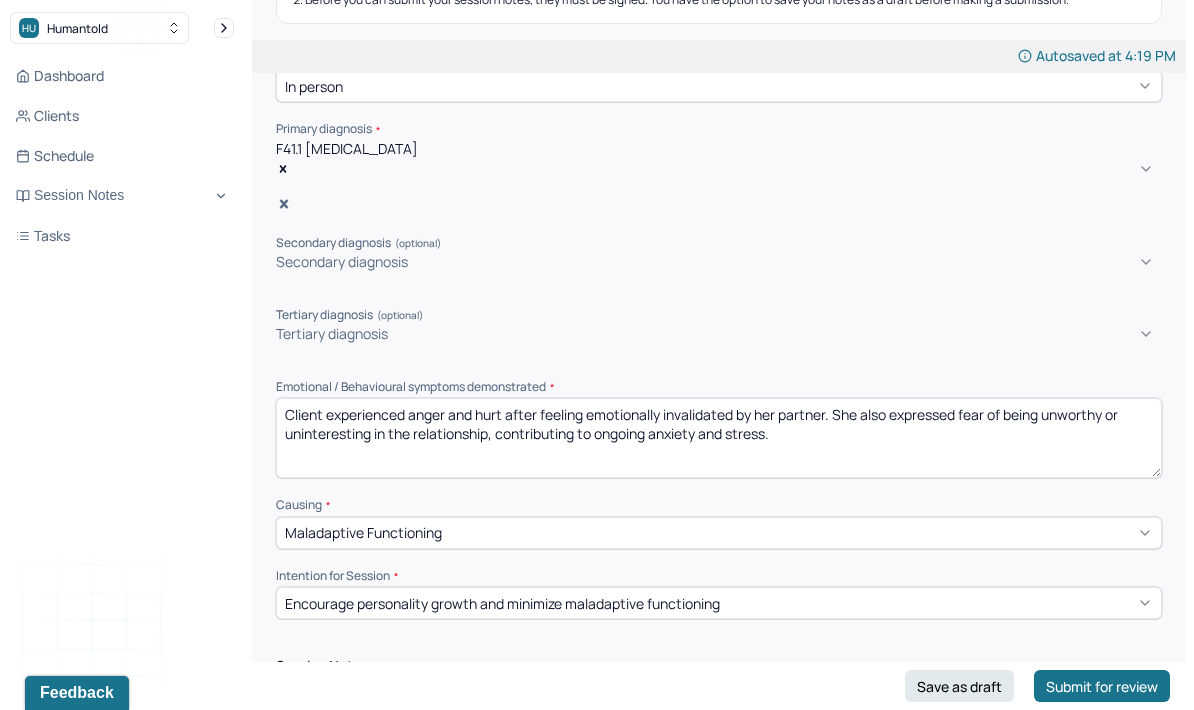 click on "Client experienced anger and hurt after feeling emotionally invalidated by her partner. She also expressed fear of being unworthy or uninteresting in the relationship, contributing to ongoing anxiety and stress." at bounding box center (719, 438) 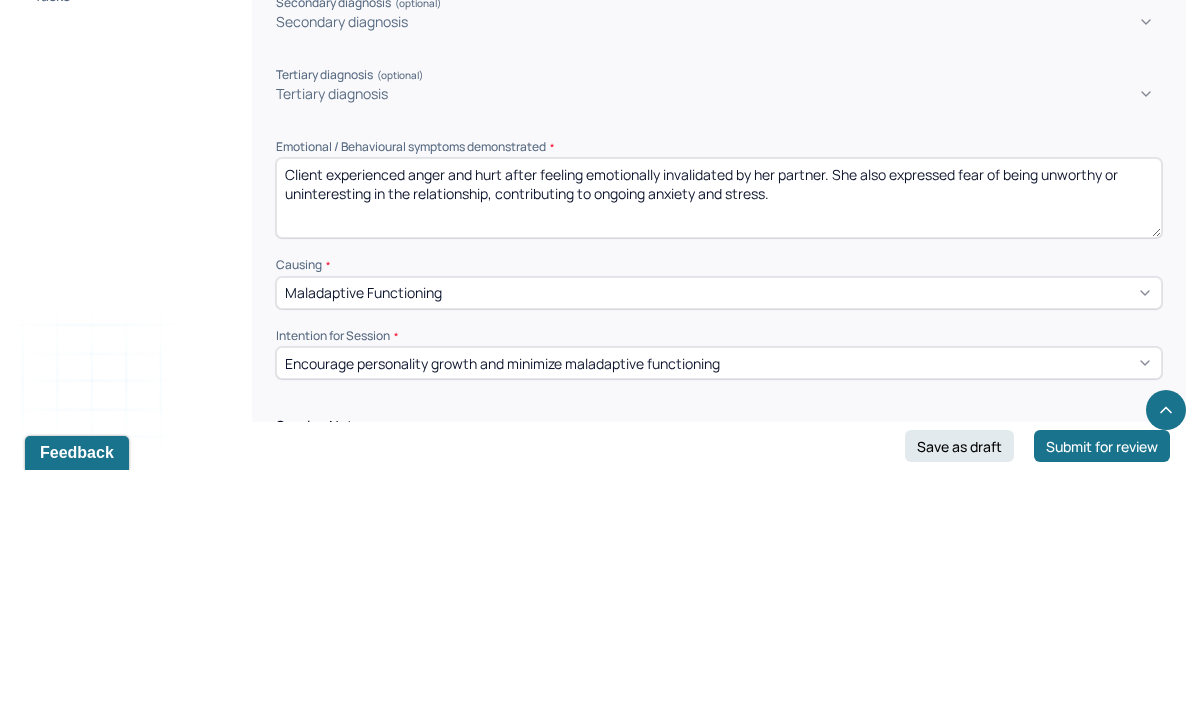 click on "Client experienced anger and hurt after feeling emotionally invalidated by her partner. She also expressed fear of being unworthy or uninteresting in the relationship, contributing to ongoing anxiety and stress." at bounding box center [719, 438] 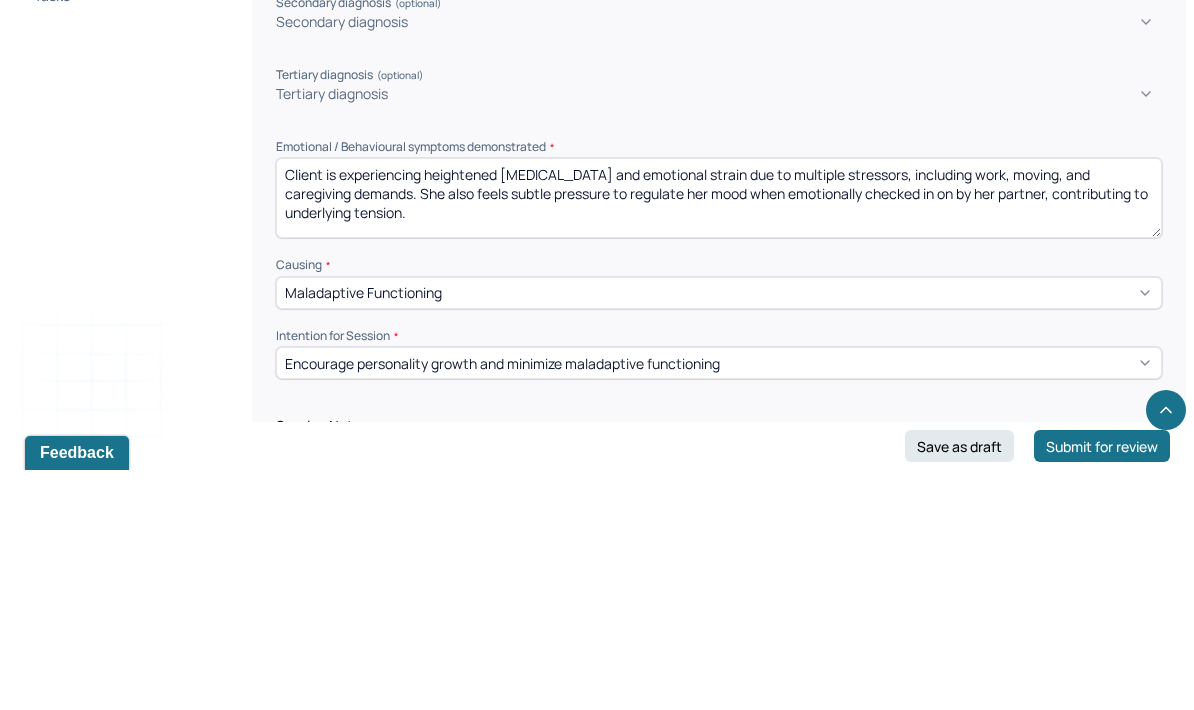 scroll, scrollTop: 53, scrollLeft: 0, axis: vertical 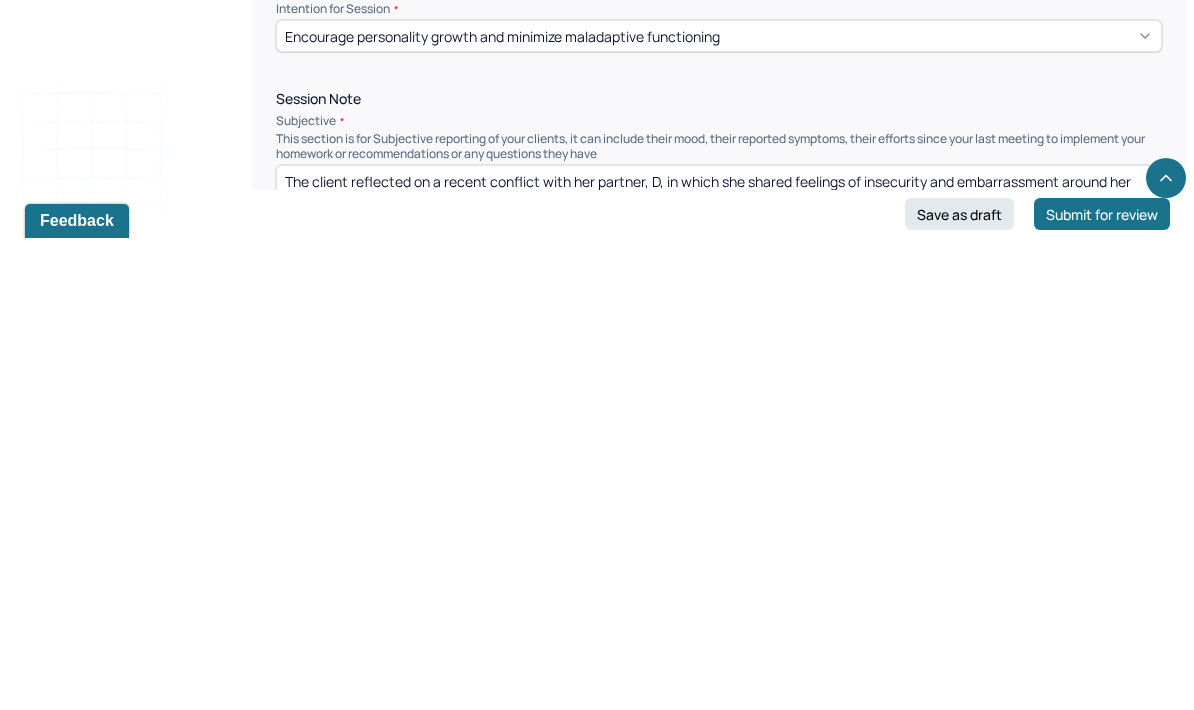 type on "Client is experiencing heightened [MEDICAL_DATA] and emotional strain due to multiple stressors, including work, moving, and caregiving demands. She also feels subtle pressure to regulate her mood when emotionally checked in on by her partner, contributing to underlying tension." 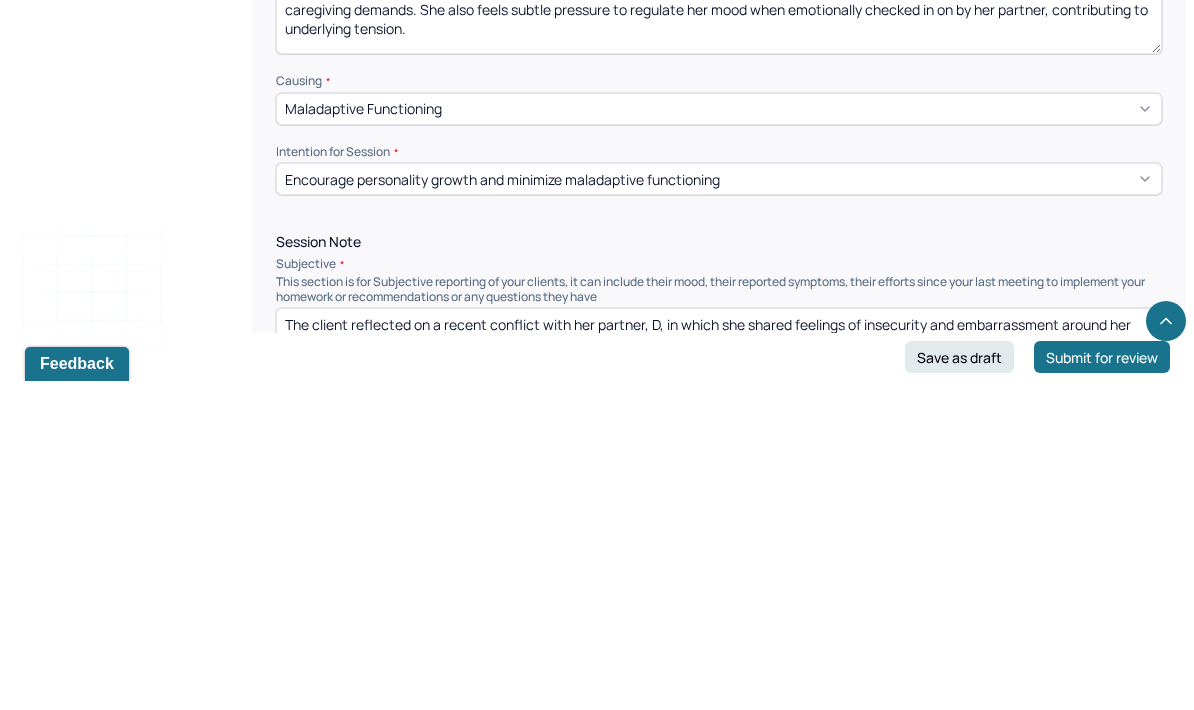 scroll, scrollTop: 834, scrollLeft: 0, axis: vertical 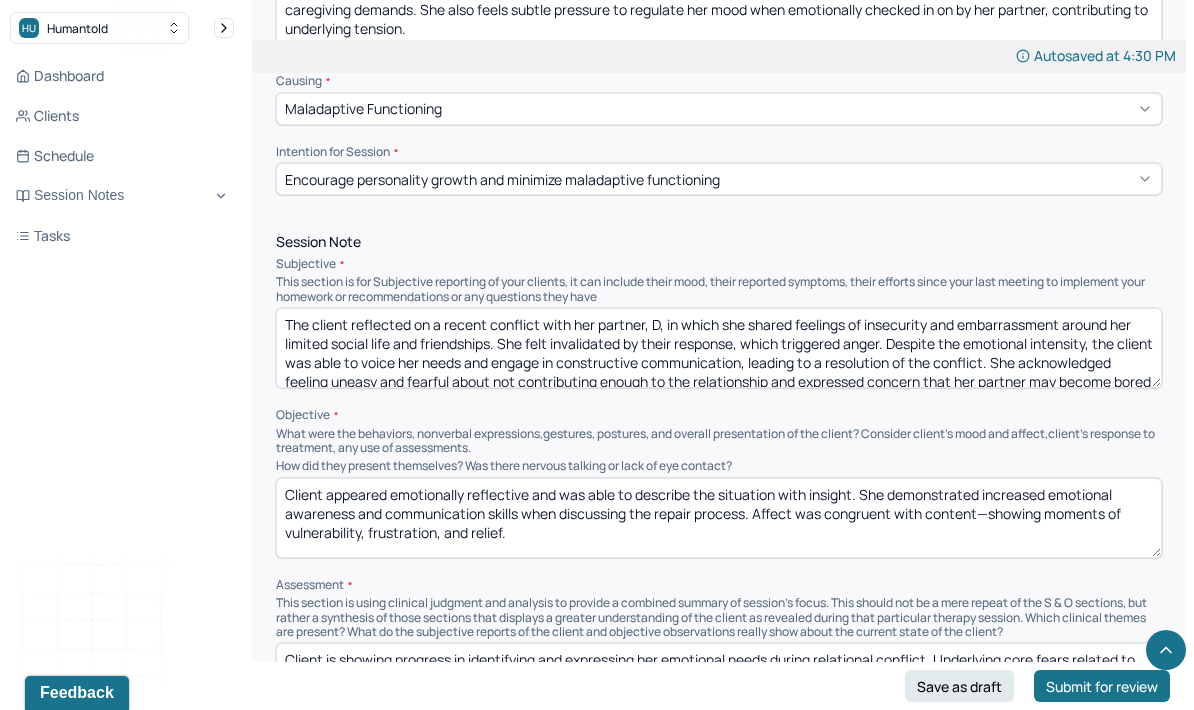 click on "The client reflected on a recent conflict with her partner, D, in which she shared feelings of insecurity and embarrassment around her limited social life and friendships. She felt invalidated by their response, which triggered anger. Despite the emotional intensity, the client was able to voice her needs and engage in constructive communication, leading to a resolution of the conflict. She acknowledged feeling uneasy and fearful about not contributing enough to the relationship and expressed concern that her partner may become bored or eventually leave." at bounding box center (719, 348) 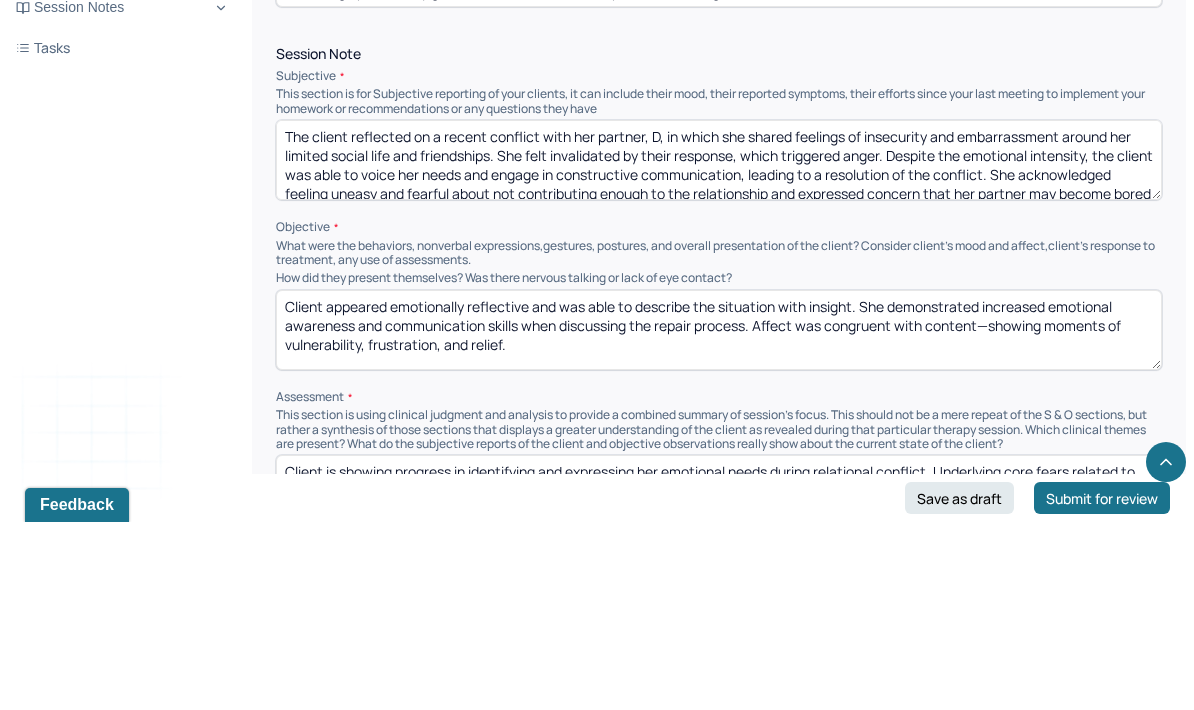 click on "The client reflected on a recent conflict with her partner, D, in which she shared feelings of insecurity and embarrassment around her limited social life and friendships. She felt invalidated by their response, which triggered anger. Despite the emotional intensity, the client was able to voice her needs and engage in constructive communication, leading to a resolution of the conflict. She acknowledged feeling uneasy and fearful about not contributing enough to the relationship and expressed concern that her partner may become bored or eventually leave." at bounding box center [719, 348] 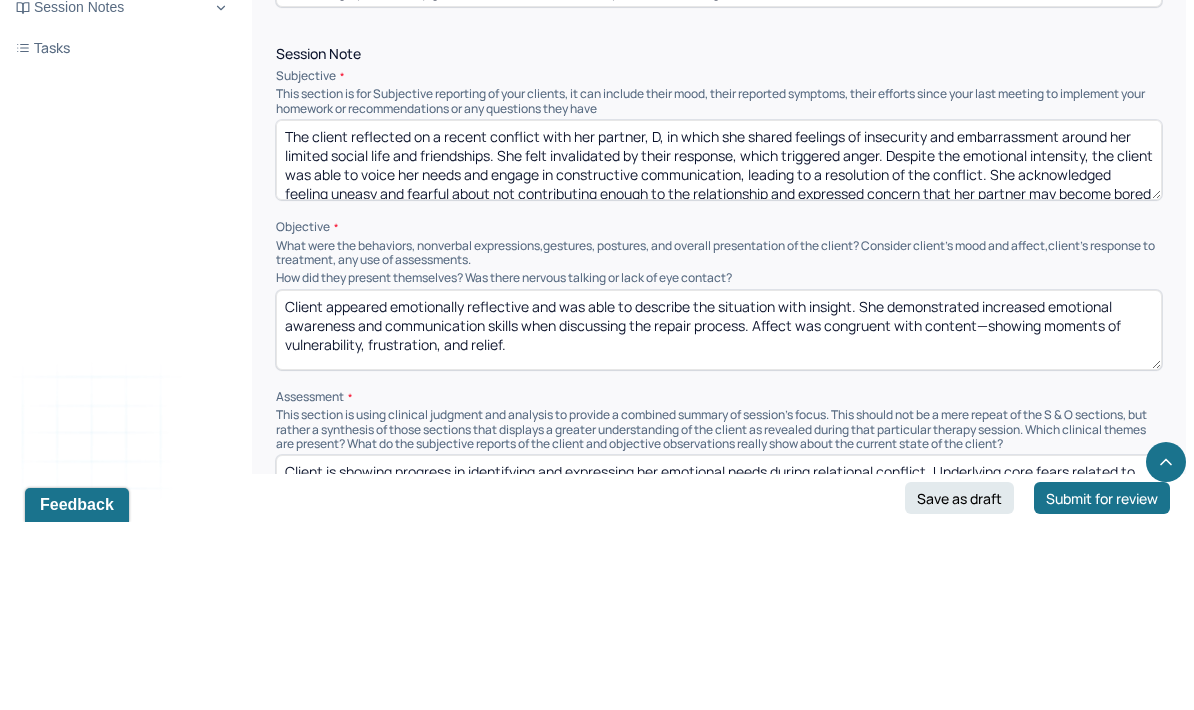 paste on "Client reported experiencing a stressful and busy week due to work demands, moving logistics, and concerns over her cat's illness. She described feeling “on the edge of [MEDICAL_DATA]” and slightly annoyed by the effort involved in moving, despite looking forward to living with her partner. Client also shared feeling a slight anticipatory pressure to regulate her mood when her partner checks in emotionally, expressing concern about needing to appear "okay."" 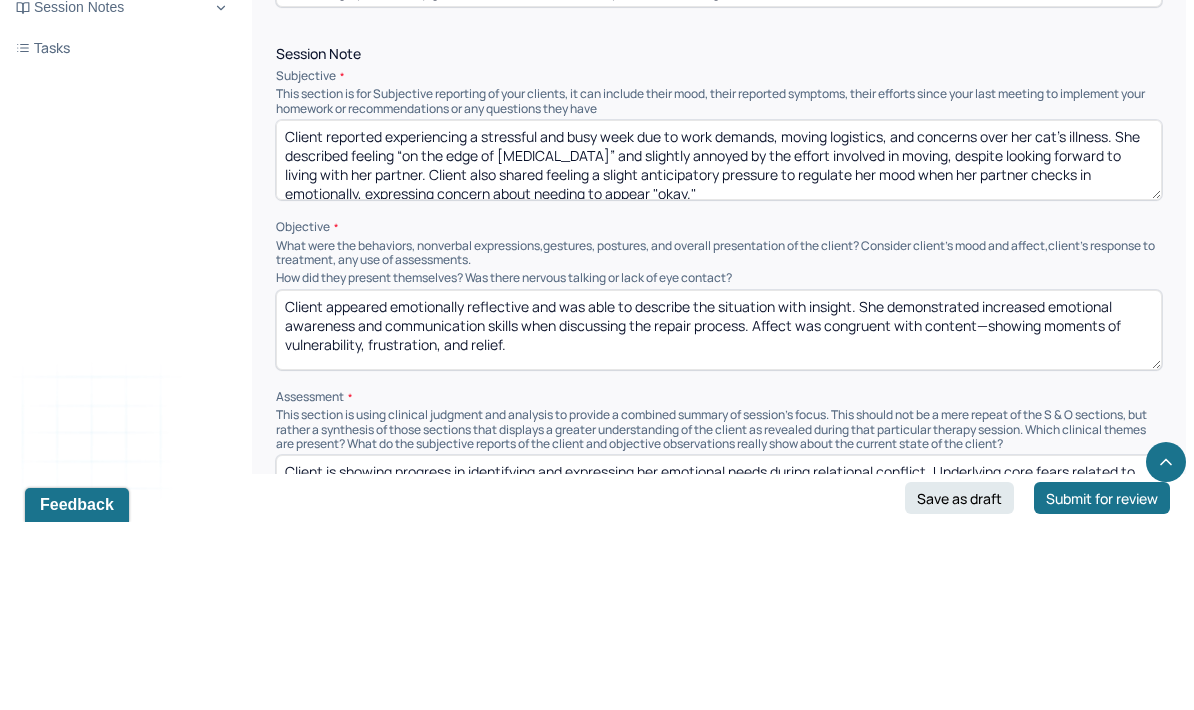 scroll, scrollTop: 8, scrollLeft: 0, axis: vertical 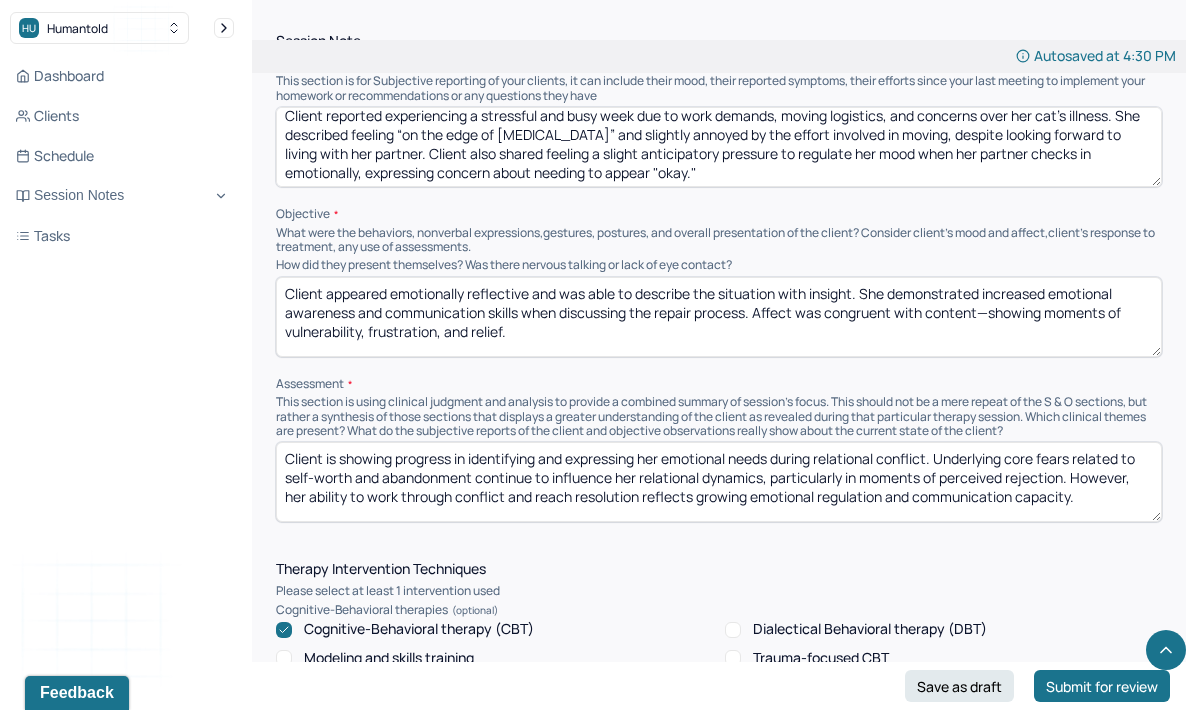 type on "Client reported experiencing a stressful and busy week due to work demands, moving logistics, and concerns over her cat's illness. She described feeling “on the edge of [MEDICAL_DATA]” and slightly annoyed by the effort involved in moving, despite looking forward to living with her partner. Client also shared feeling a slight anticipatory pressure to regulate her mood when her partner checks in emotionally, expressing concern about needing to appear "okay."" 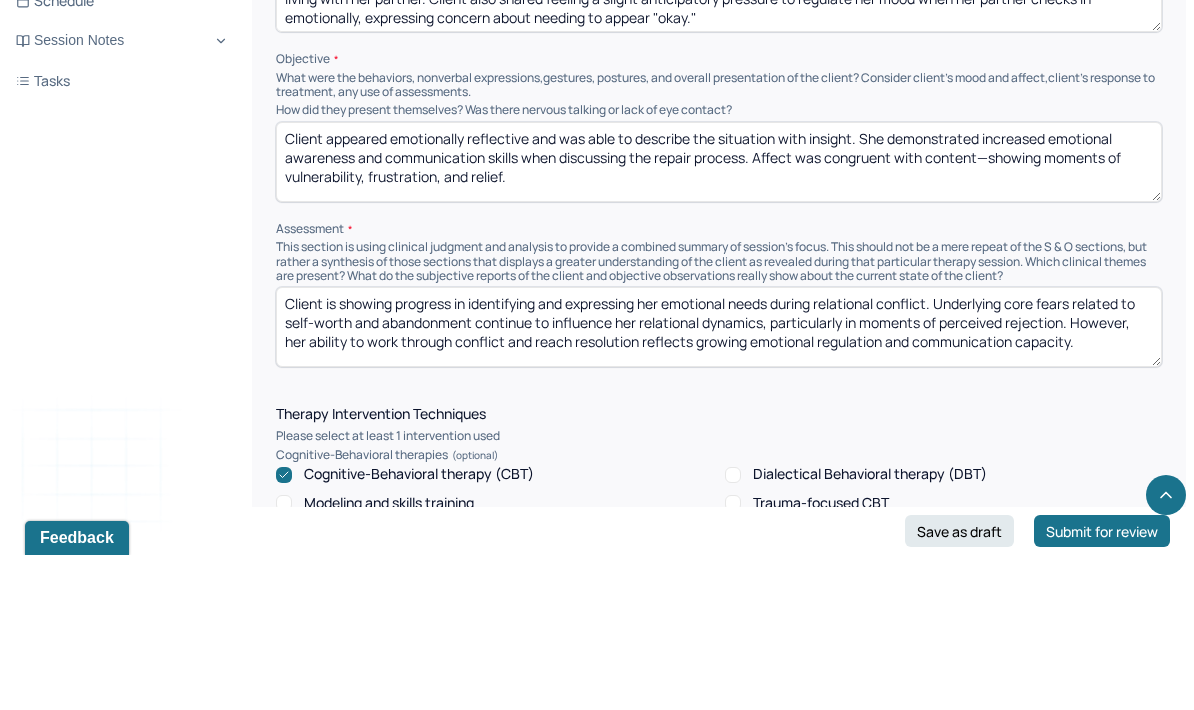 click on "Client appeared emotionally reflective and was able to describe the situation with insight. She demonstrated increased emotional awareness and communication skills when discussing the repair process. Affect was congruent with content—showing moments of vulnerability, frustration, and relief." at bounding box center (719, 317) 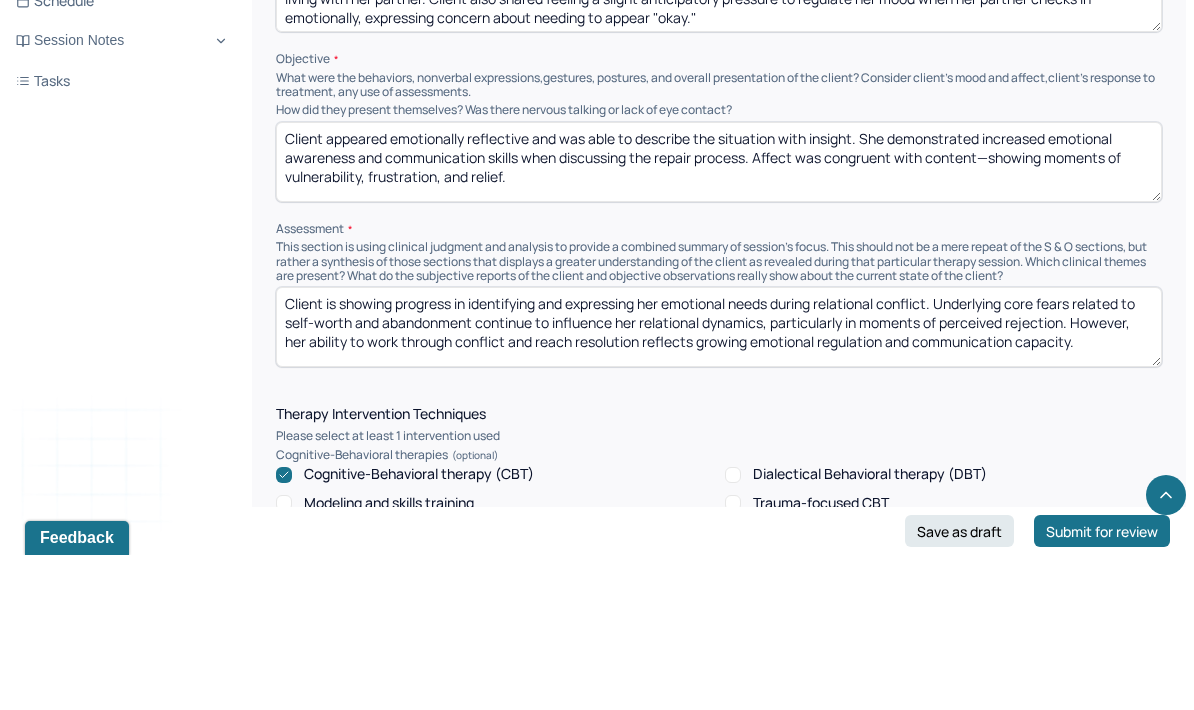 paste on "mildly fatigued but cooperative and engaged. Affect was slightly tense but appropriate. No signs of acute distress or safety concerns observed" 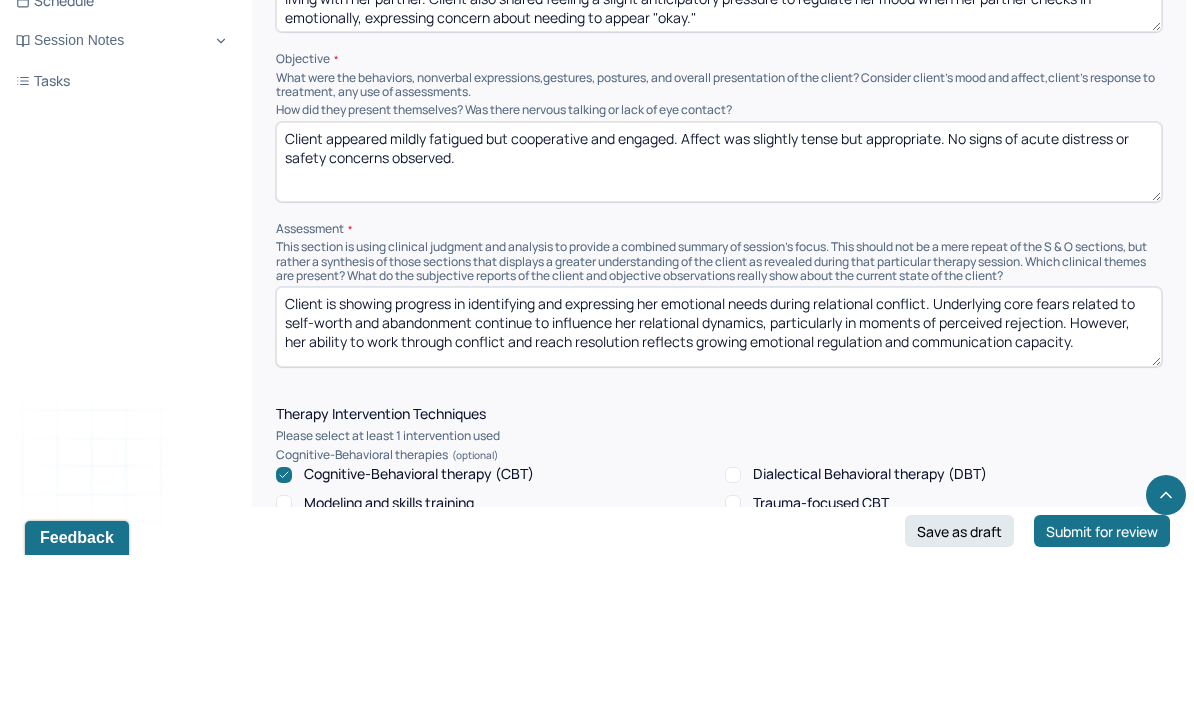click on "Client appeared mildly fatigued but cooperative and engaged. Affect was slightly tense but appropriate. No signs of acute distress or safety concerns observed." at bounding box center (719, 317) 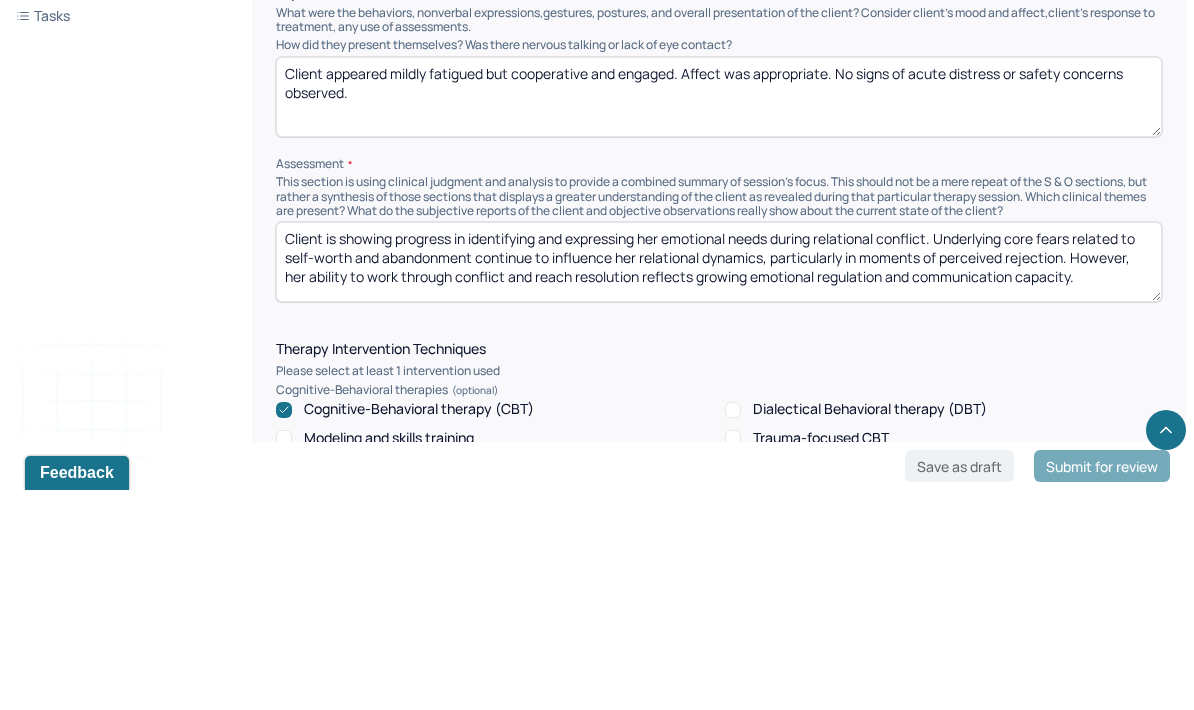 type on "Client appeared mildly fatigued but cooperative and engaged. Affect was appropriate. No signs of acute distress or safety concerns observed." 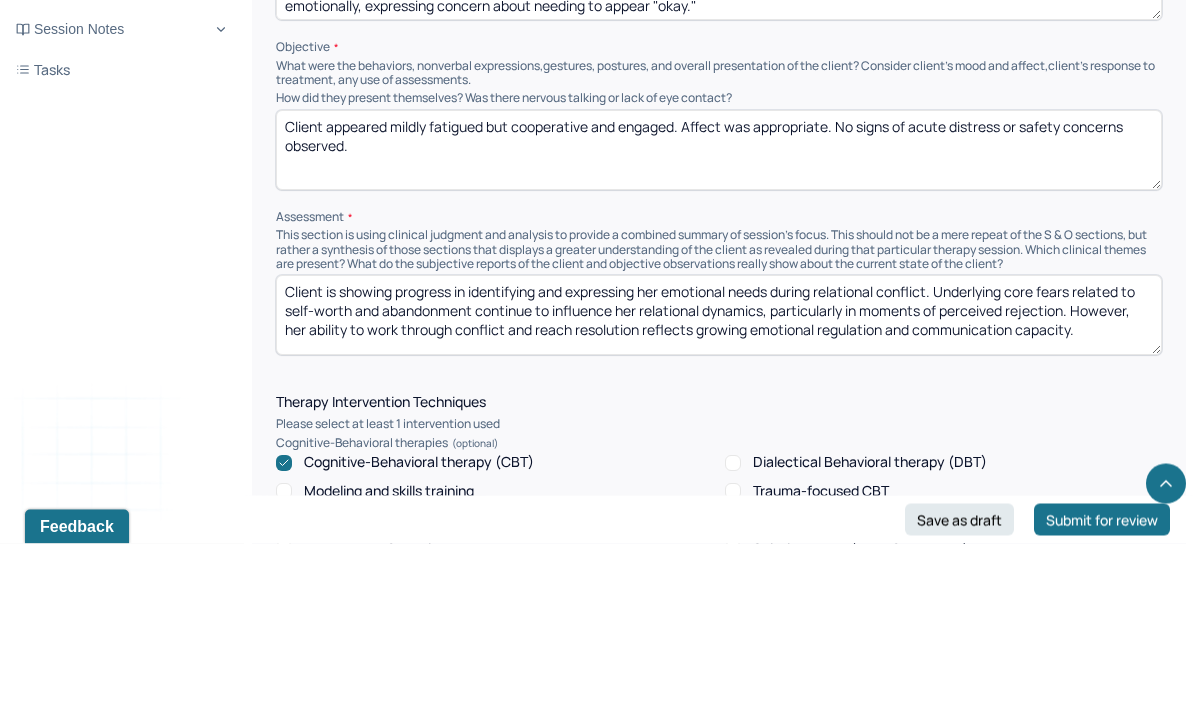 scroll, scrollTop: 1202, scrollLeft: 0, axis: vertical 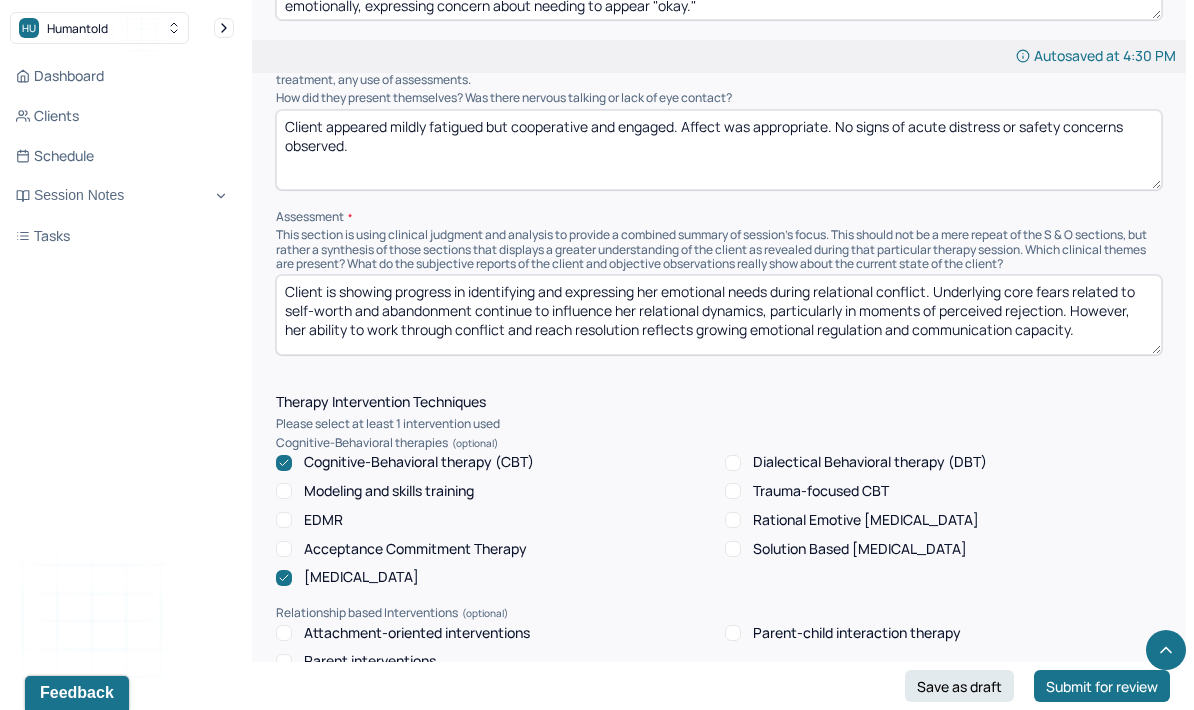 click on "Client is showing progress in identifying and expressing her emotional needs during relational conflict. Underlying core fears related to self-worth and abandonment continue to influence her relational dynamics, particularly in moments of perceived rejection. However, her ability to work through conflict and reach resolution reflects growing emotional regulation and communication capacity." at bounding box center (719, 315) 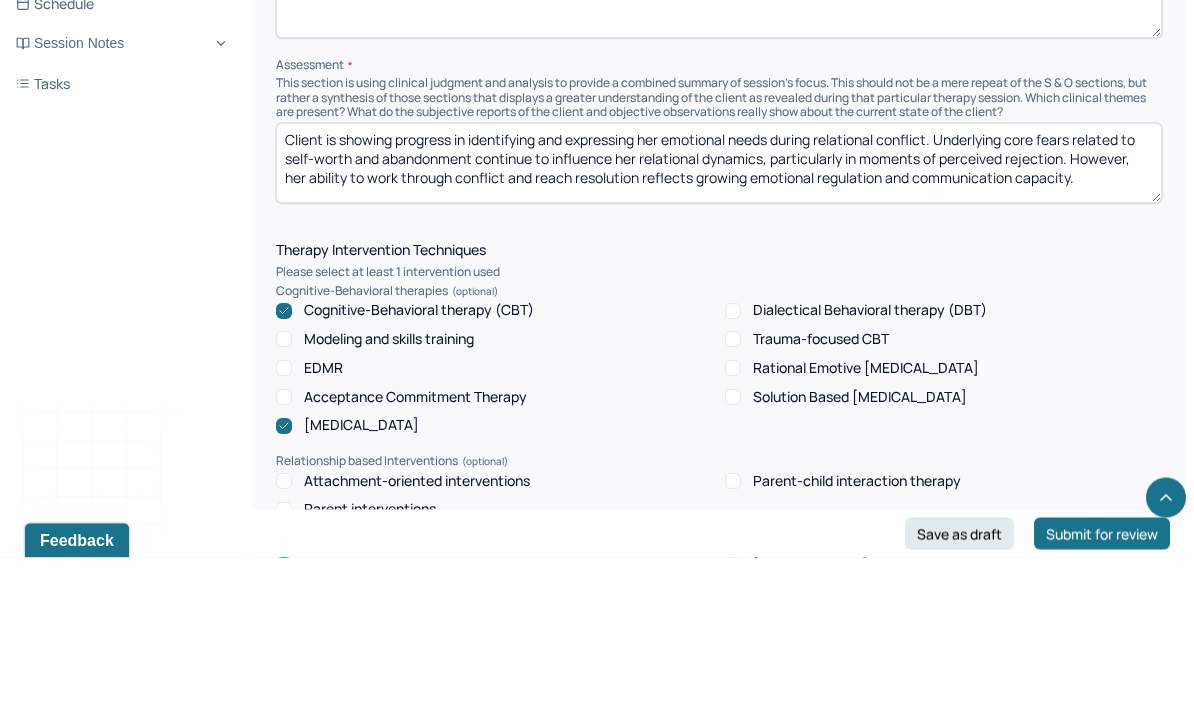 click on "Client is showing progress in identifying and expressing her emotional needs during relational conflict. Underlying core fears related to self-worth and abandonment continue to influence her relational dynamics, particularly in moments of perceived rejection. However, her ability to work through conflict and reach resolution reflects growing emotional regulation and communication capacity." at bounding box center (719, 316) 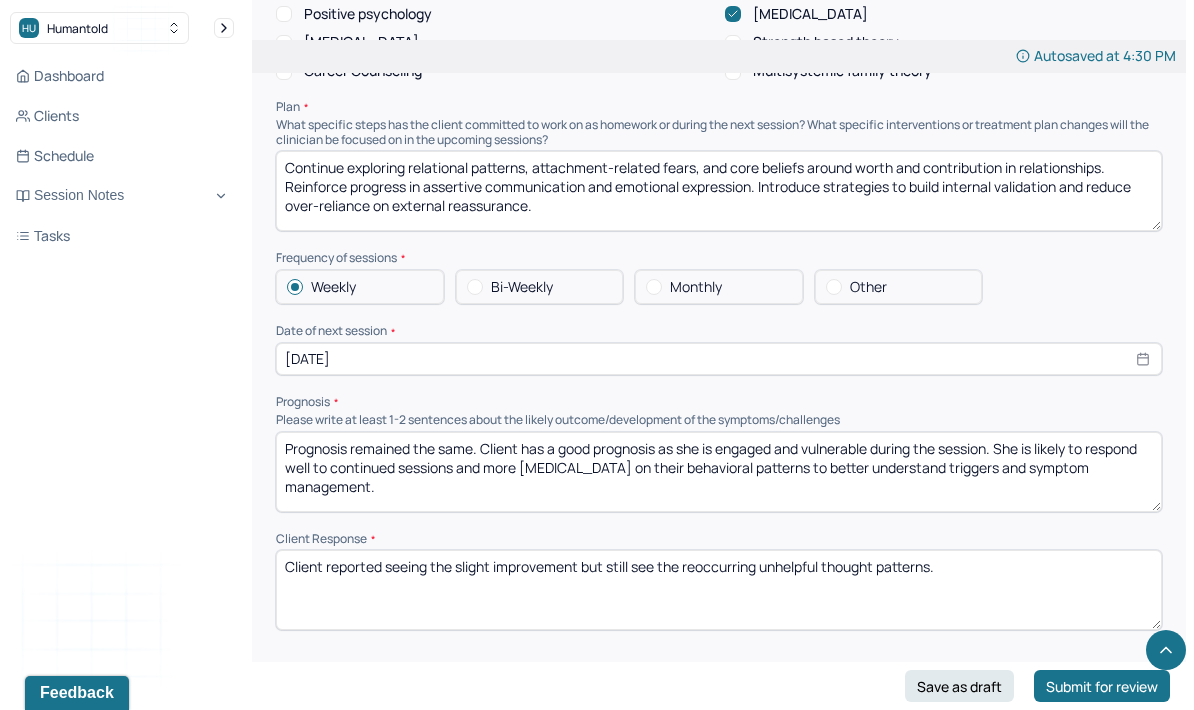 scroll, scrollTop: 2001, scrollLeft: 0, axis: vertical 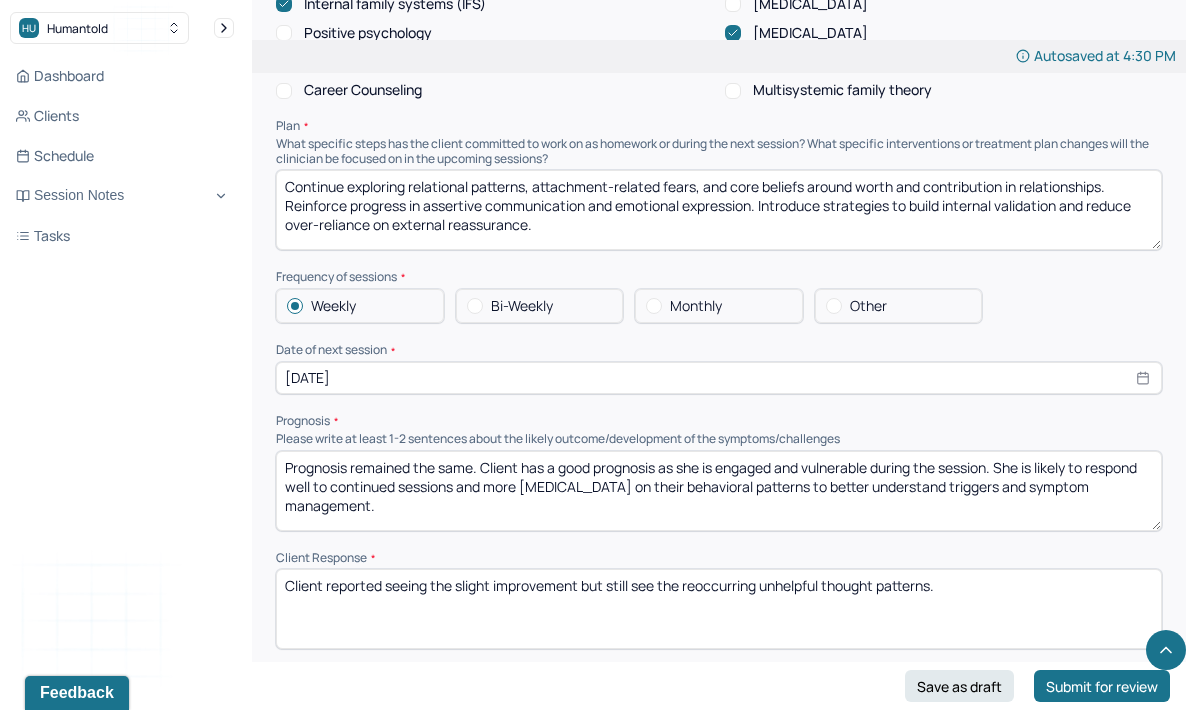type on "Client is managing multiple concurrent stressors that are contributing to increased emotional sensitivity and irritability. Positive anticipation of cohabitation is somewhat overshadowed by physical and emotional strain. Mild interpersonal stress noted related to perceived expectations around emotional presentation with partner." 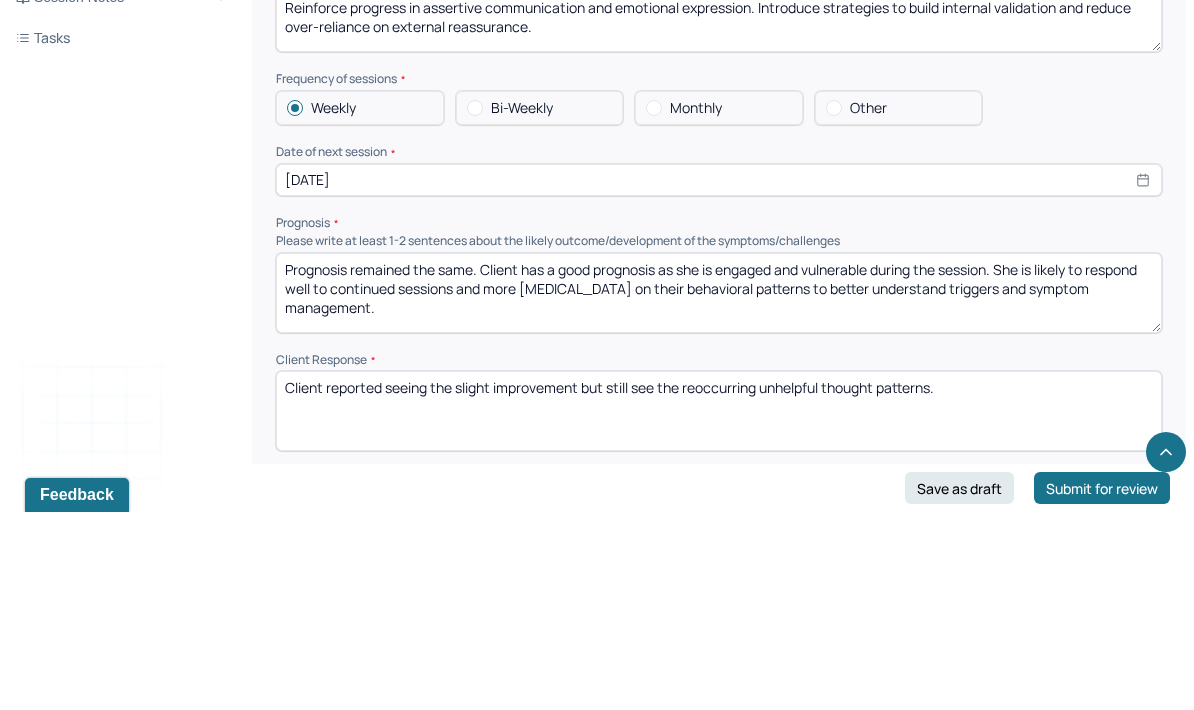select on "6" 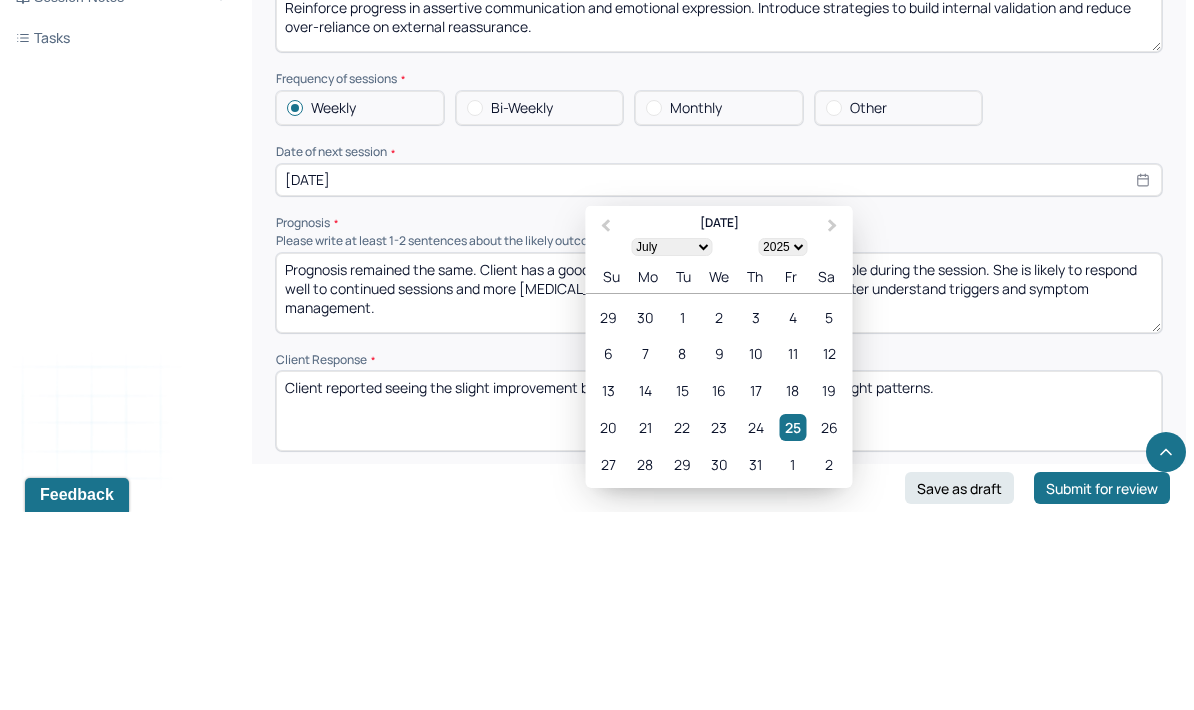 scroll, scrollTop: 2199, scrollLeft: 0, axis: vertical 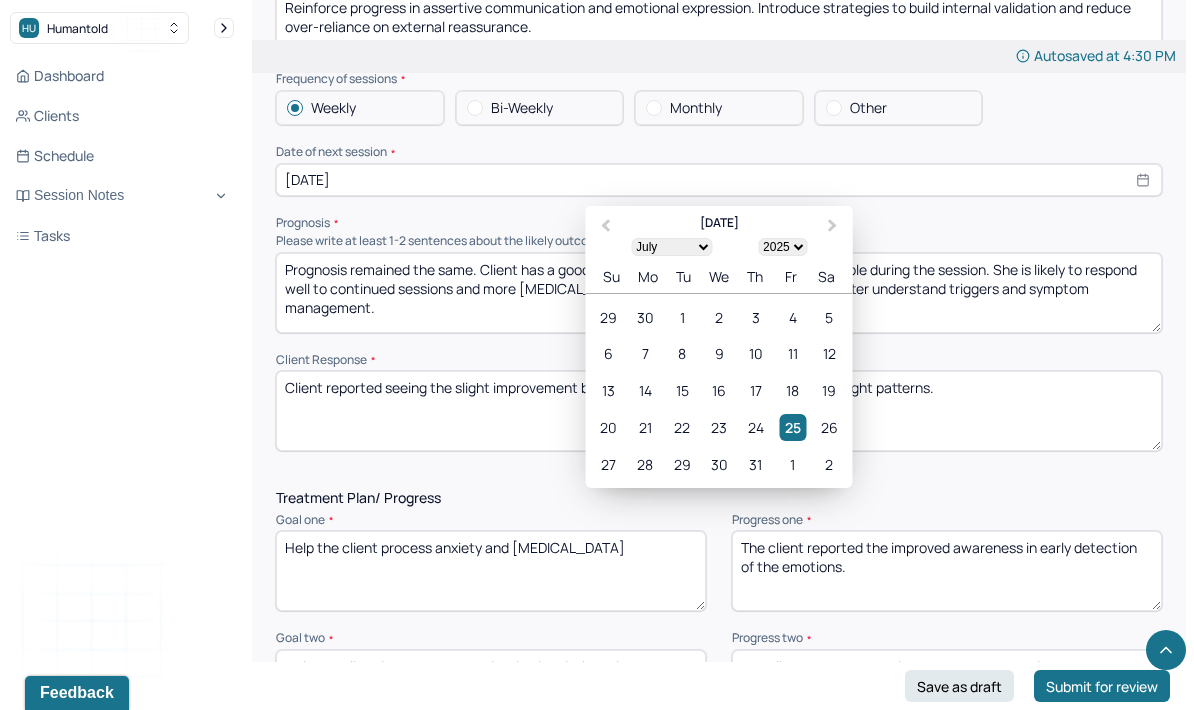 click on "1" at bounding box center [792, 464] 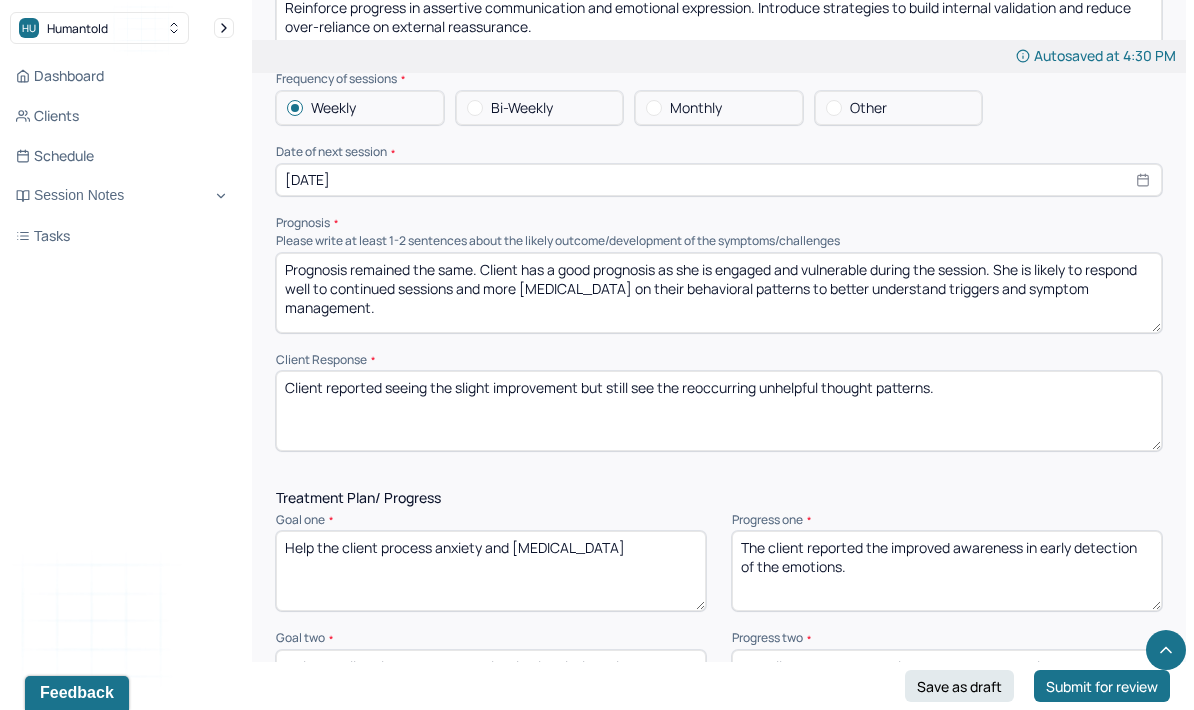 click on "[DATE]" at bounding box center (719, 180) 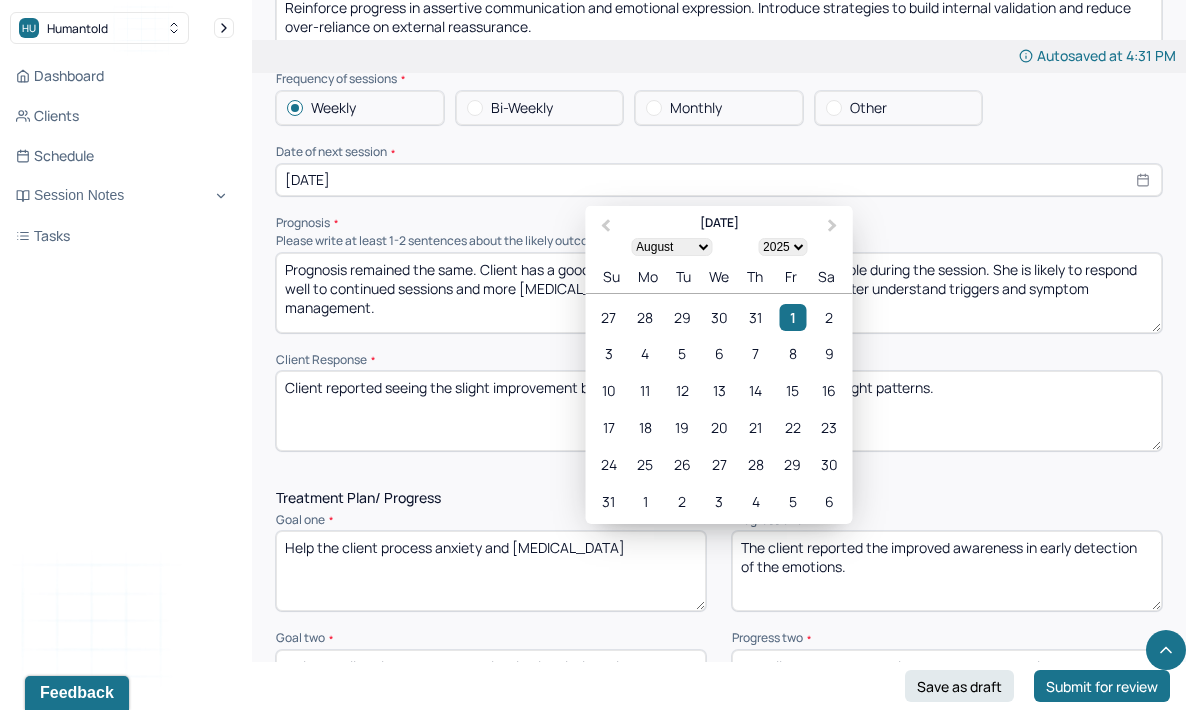 click on "30" at bounding box center (718, 316) 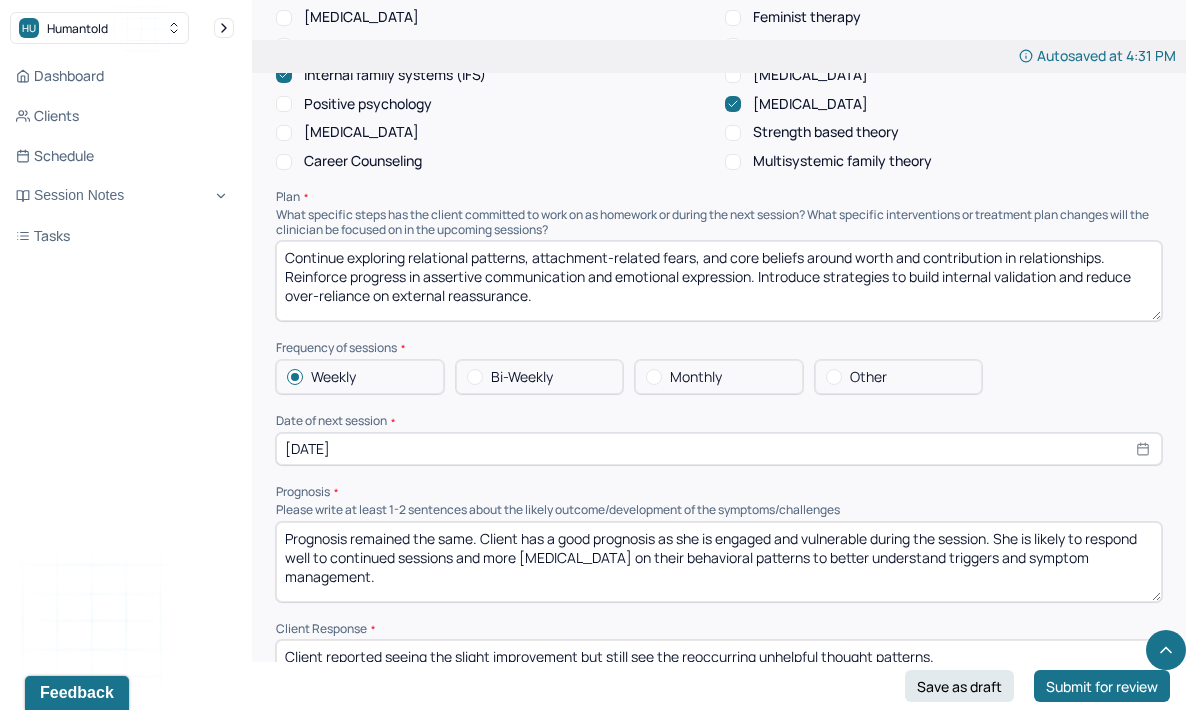 scroll, scrollTop: 1929, scrollLeft: 0, axis: vertical 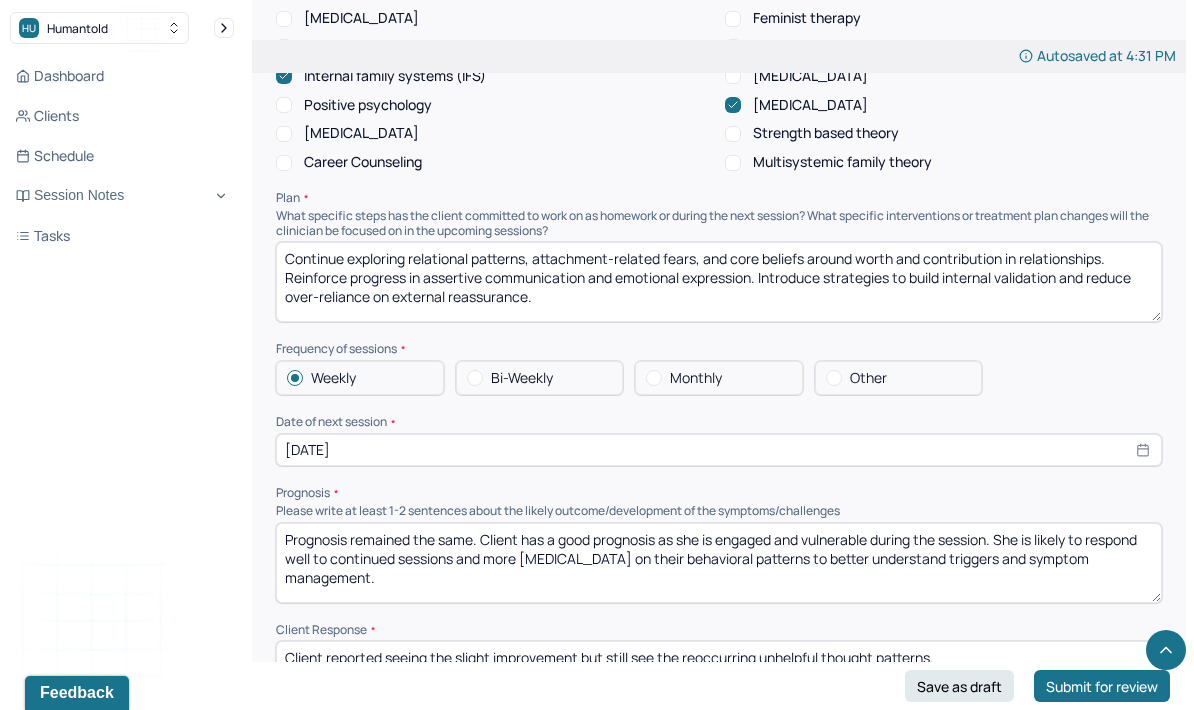 click on "Continue exploring relational patterns, attachment-related fears, and core beliefs around worth and contribution in relationships. Reinforce progress in assertive communication and emotional expression. Introduce strategies to build internal validation and reduce over-reliance on external reassurance." at bounding box center (719, 282) 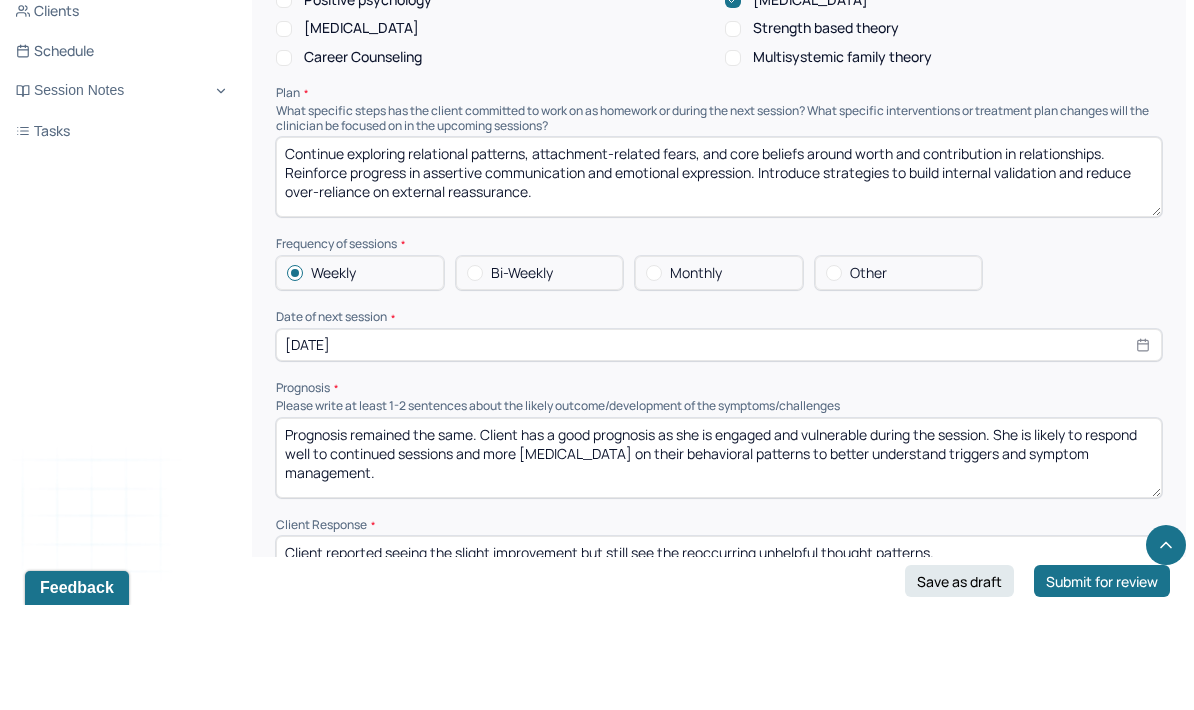 click on "Continue exploring relational patterns, attachment-related fears, and core beliefs around worth and contribution in relationships. Reinforce progress in assertive communication and emotional expression. Introduce strategies to build internal validation and reduce over-reliance on external reassurance." at bounding box center (719, 282) 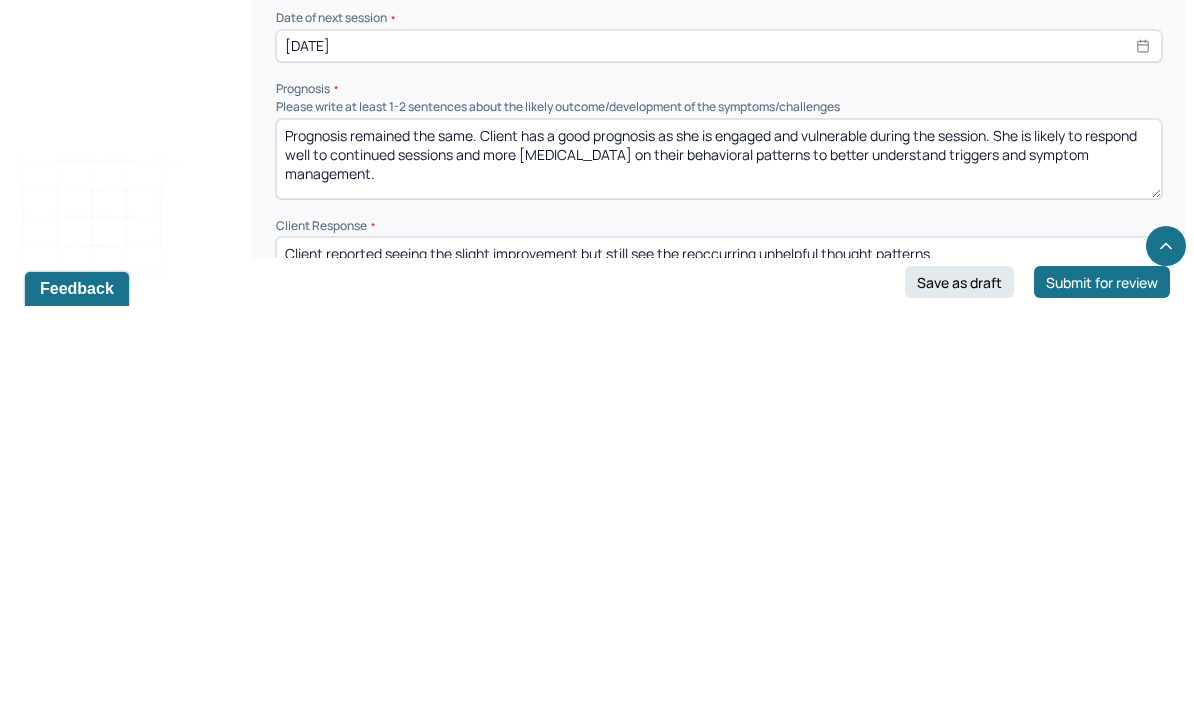 type on "Continue therapy with focus on [MEDICAL_DATA], emotional regulation, and interpersonal communication. Explore strategies to manage anticipatory pressure and set healthy emotional boundaries. Validate client’s awareness and encourage self-compassion during transition." 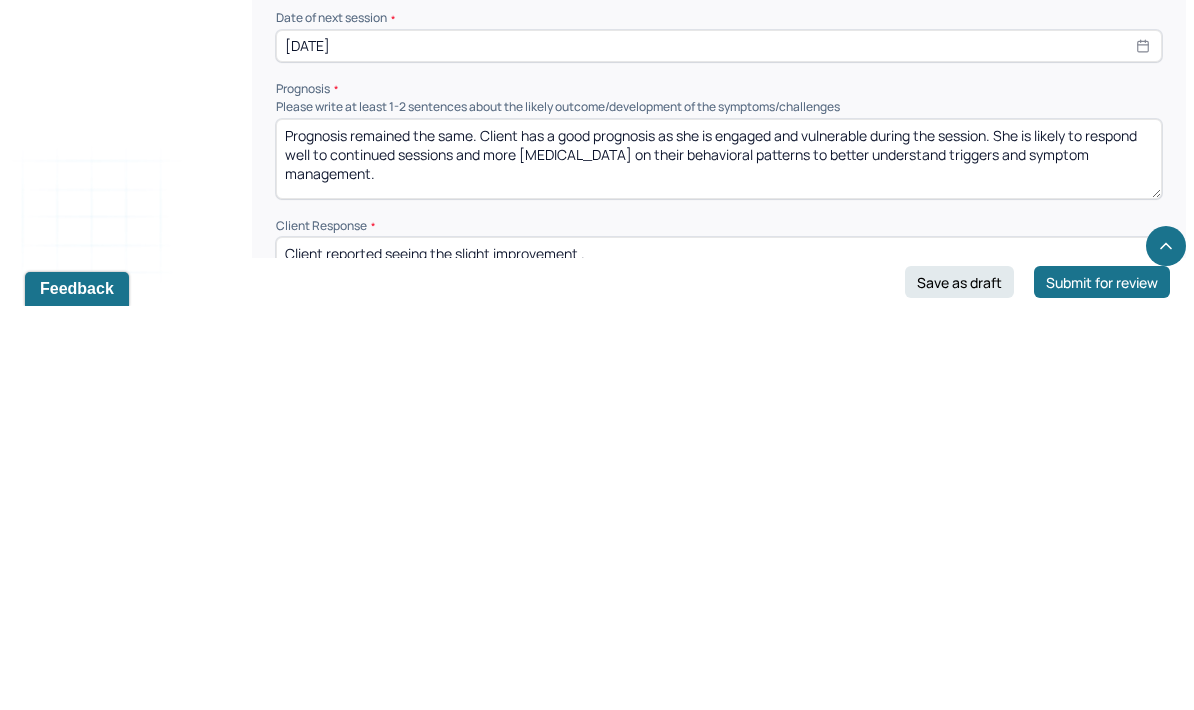 click on "Client reported seeing the slight improvement ." at bounding box center (719, 681) 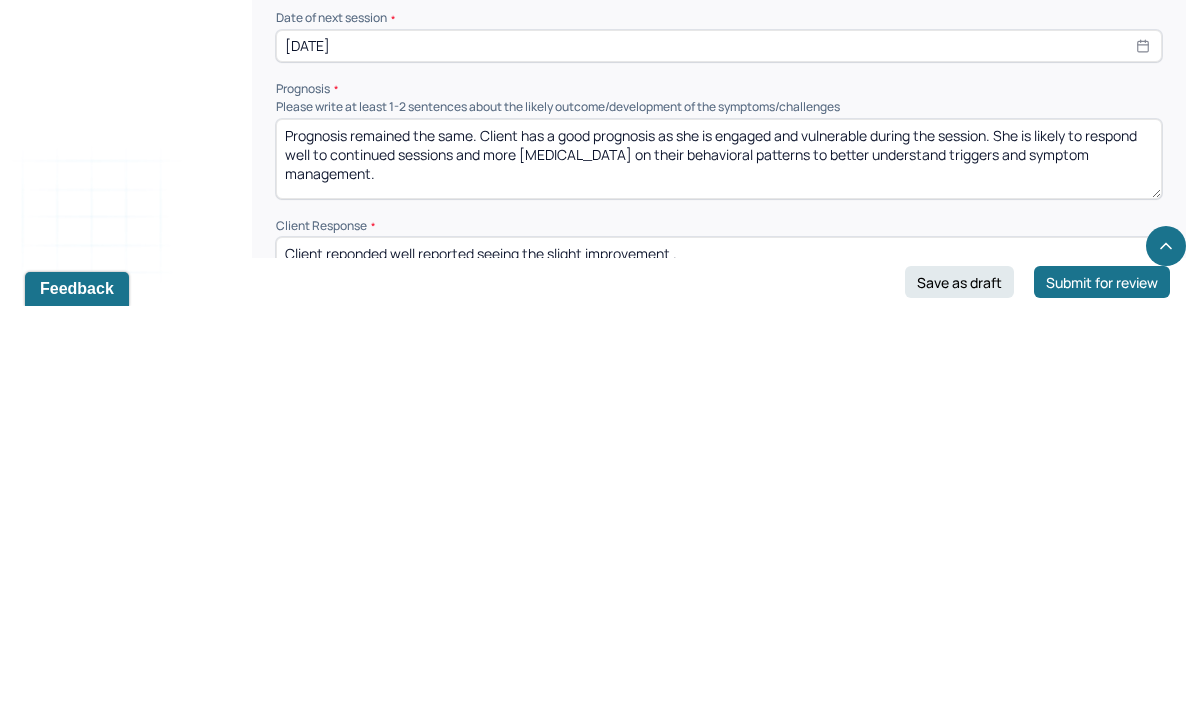 scroll, scrollTop: 1941, scrollLeft: 0, axis: vertical 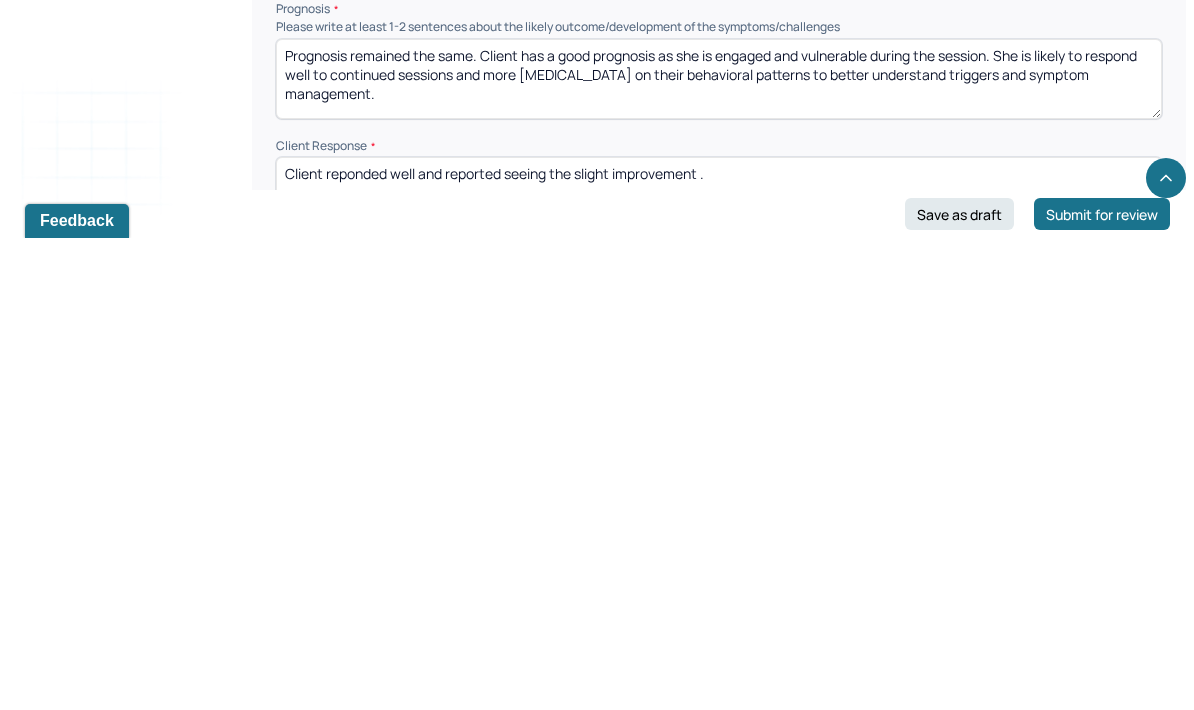 click on "Client reponded well adn reported seeing the slight improvement ." at bounding box center [719, 669] 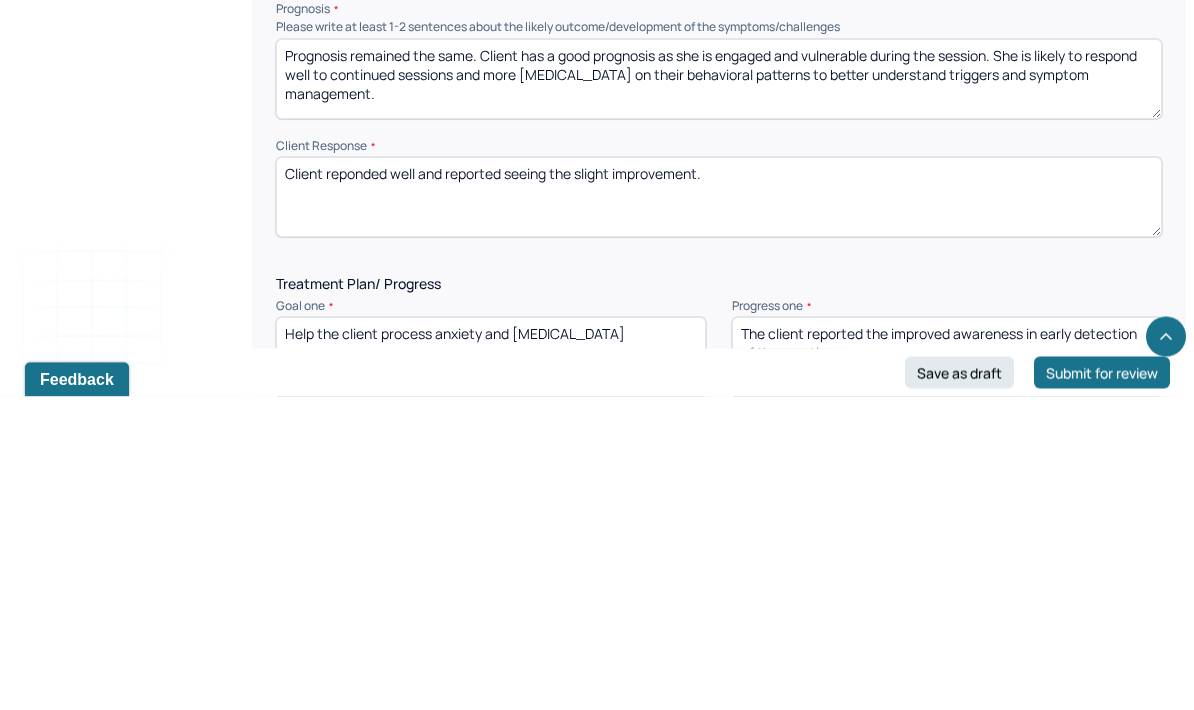 scroll, scrollTop: 2159, scrollLeft: 0, axis: vertical 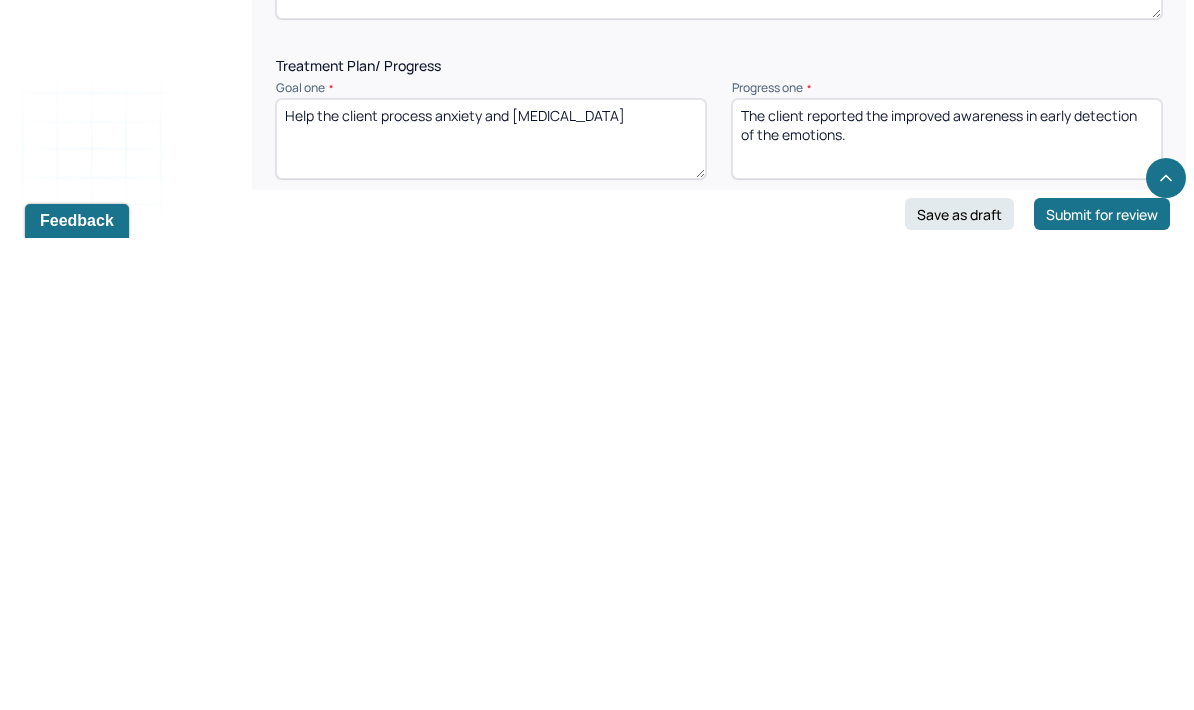 type on "Client reponded well and reported seeing the slight improvement." 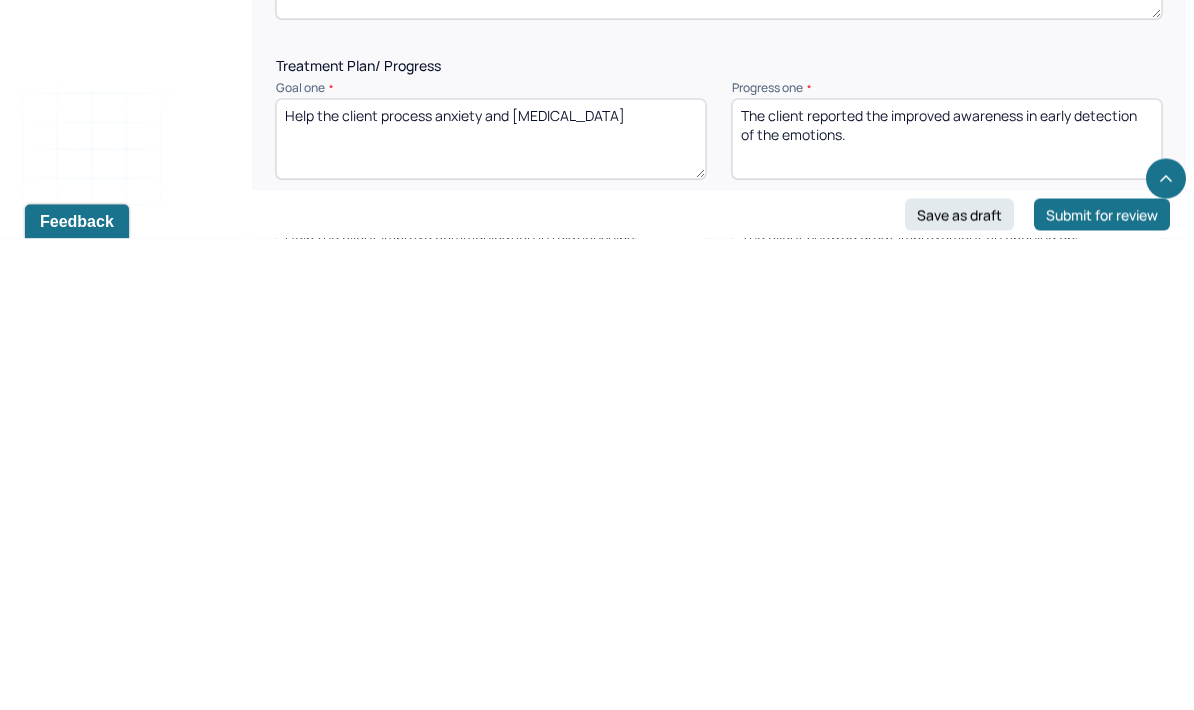 click on "The client reported the improved awareness in early detection of the emotions." at bounding box center (947, 611) 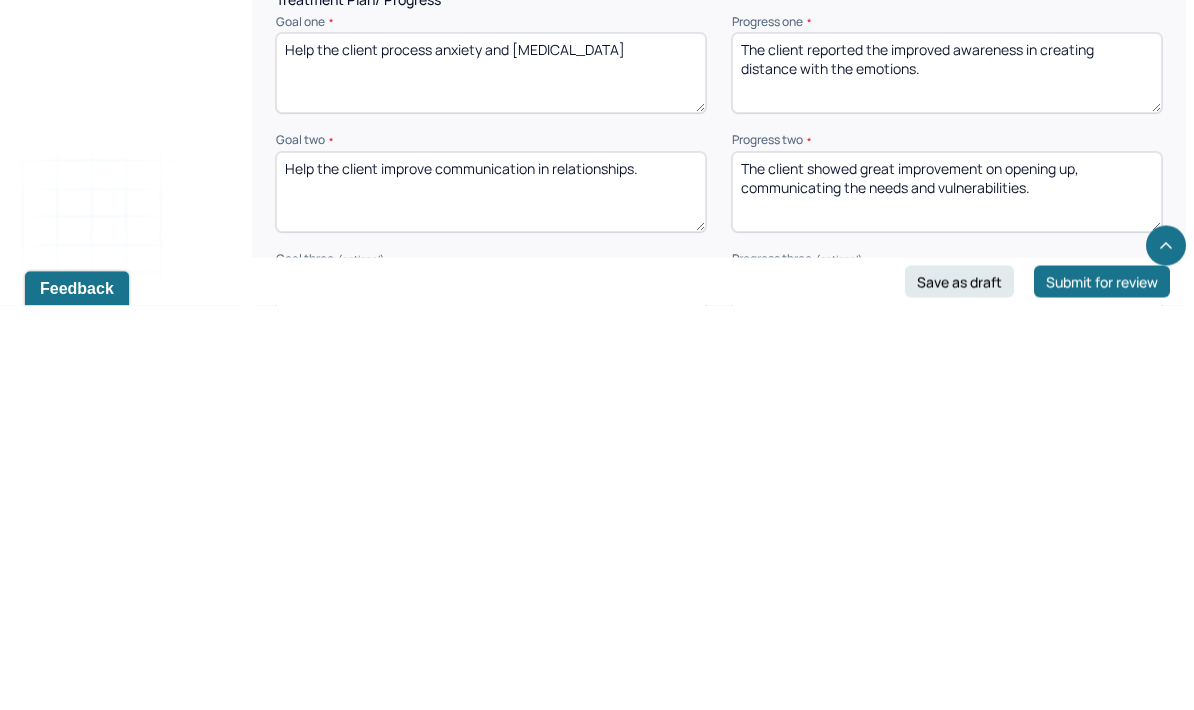 scroll, scrollTop: 2231, scrollLeft: 0, axis: vertical 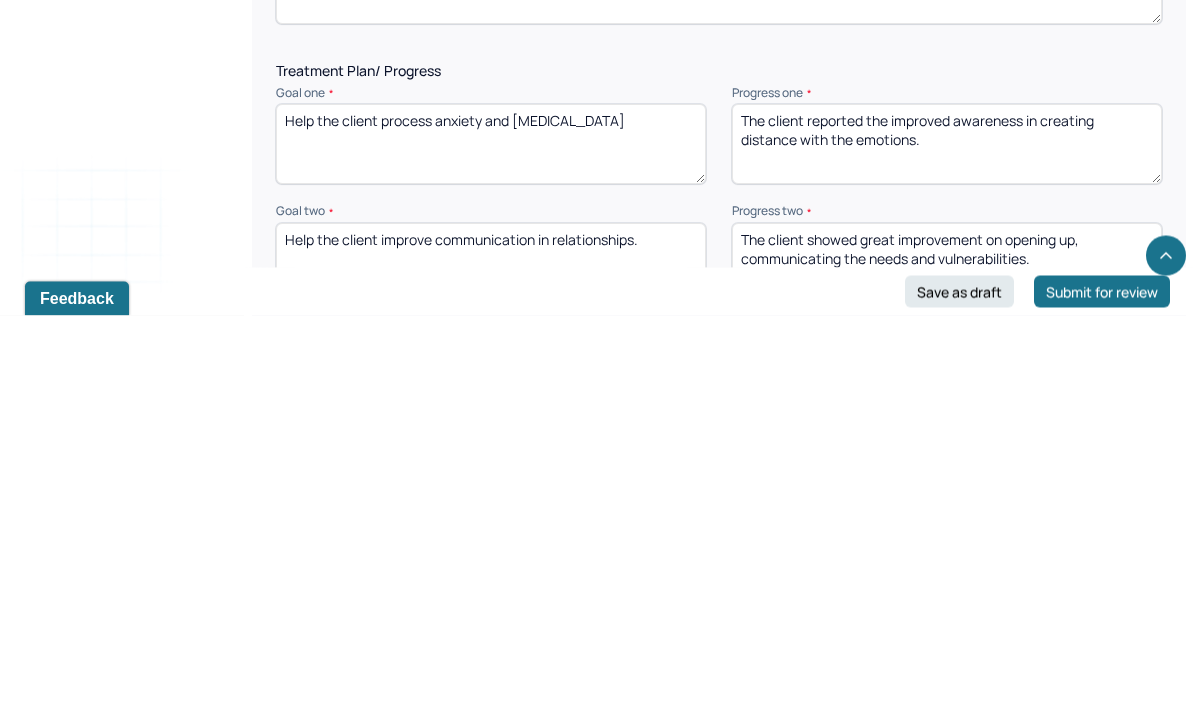 click on "The client reported the improved awareness in creating distance with the emotions." at bounding box center [947, 539] 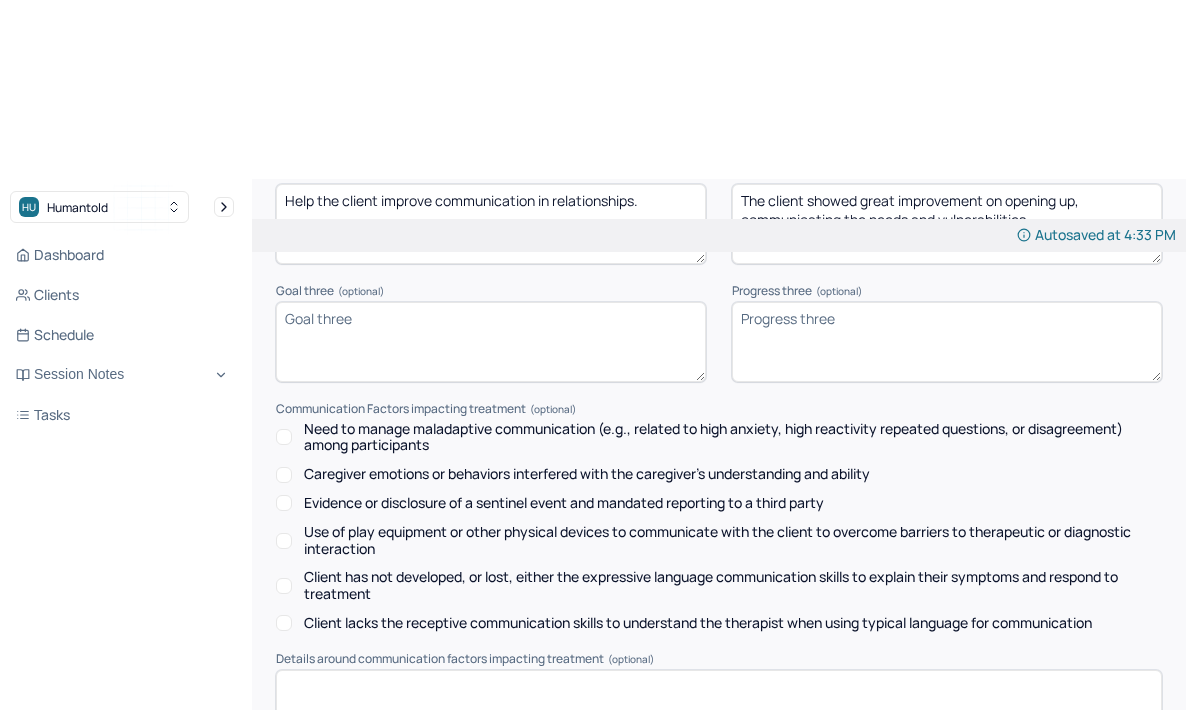 scroll, scrollTop: 2849, scrollLeft: 0, axis: vertical 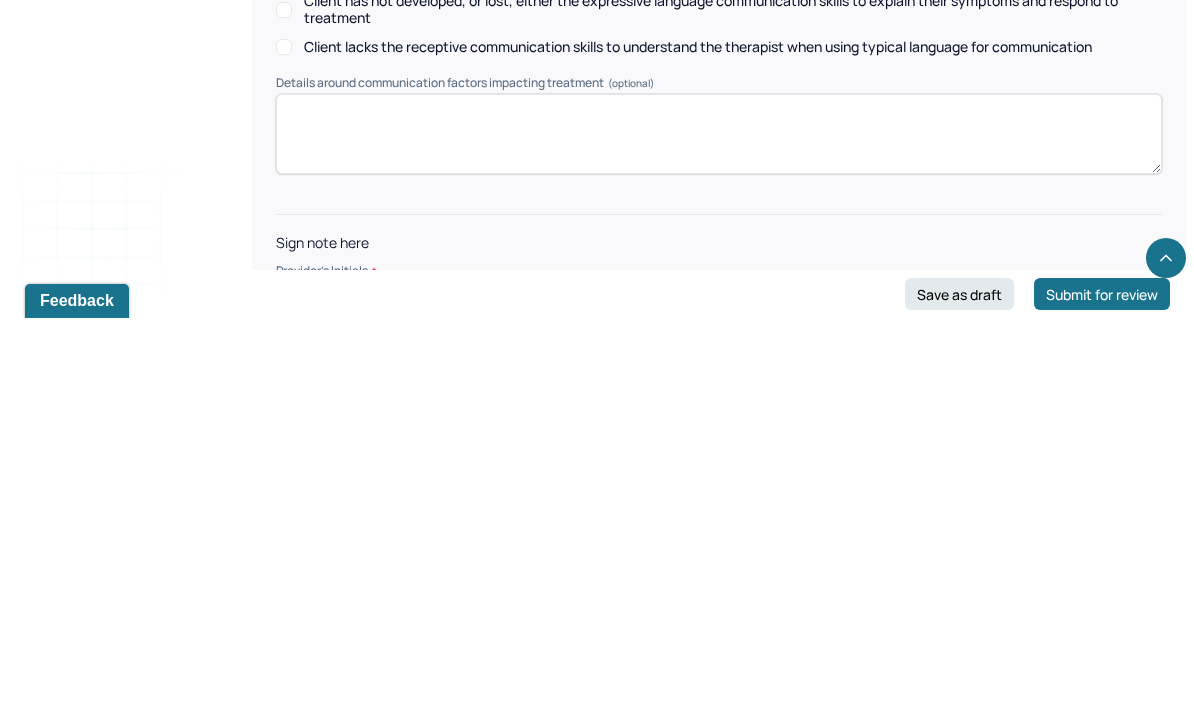 type on "The client reported the improved awareness in creating mindful distance with the emotions." 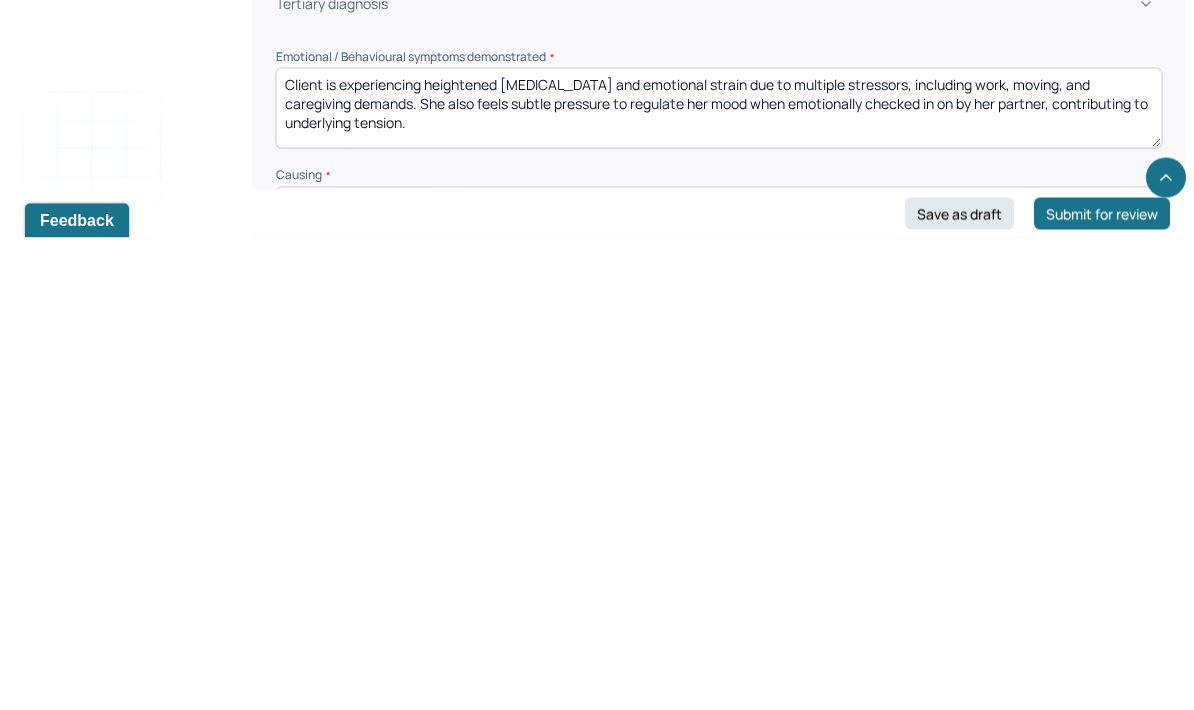 scroll, scrollTop: 268, scrollLeft: 0, axis: vertical 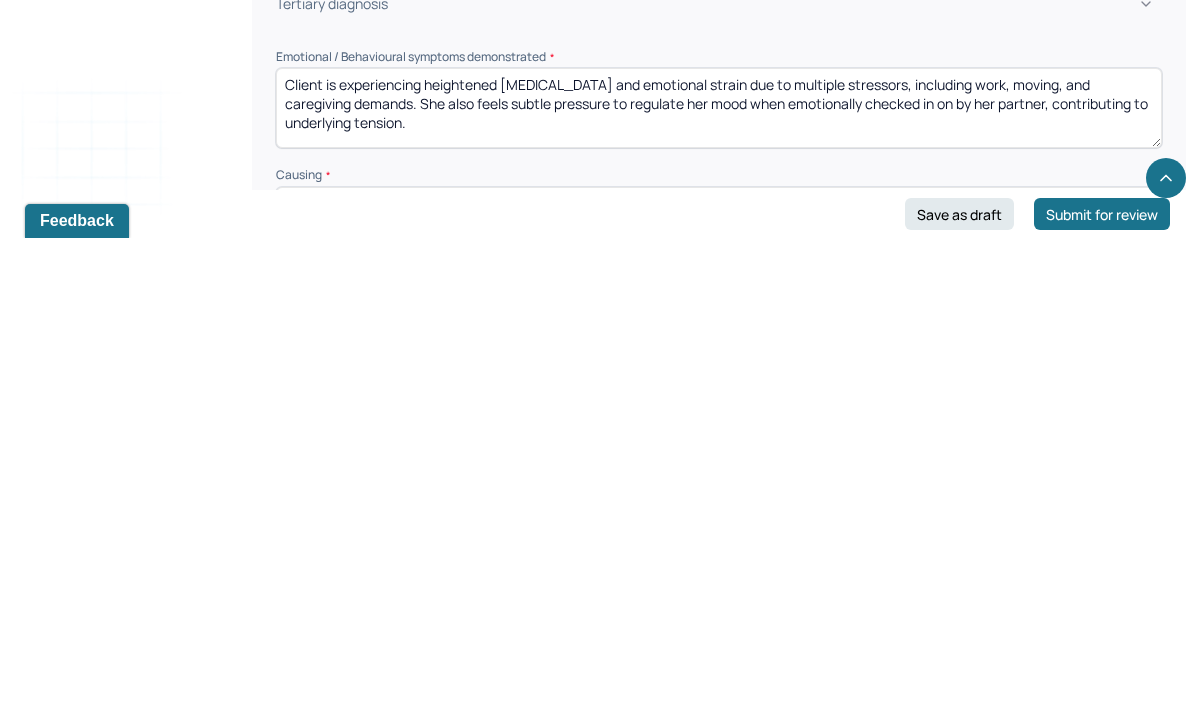 type on "Wz" 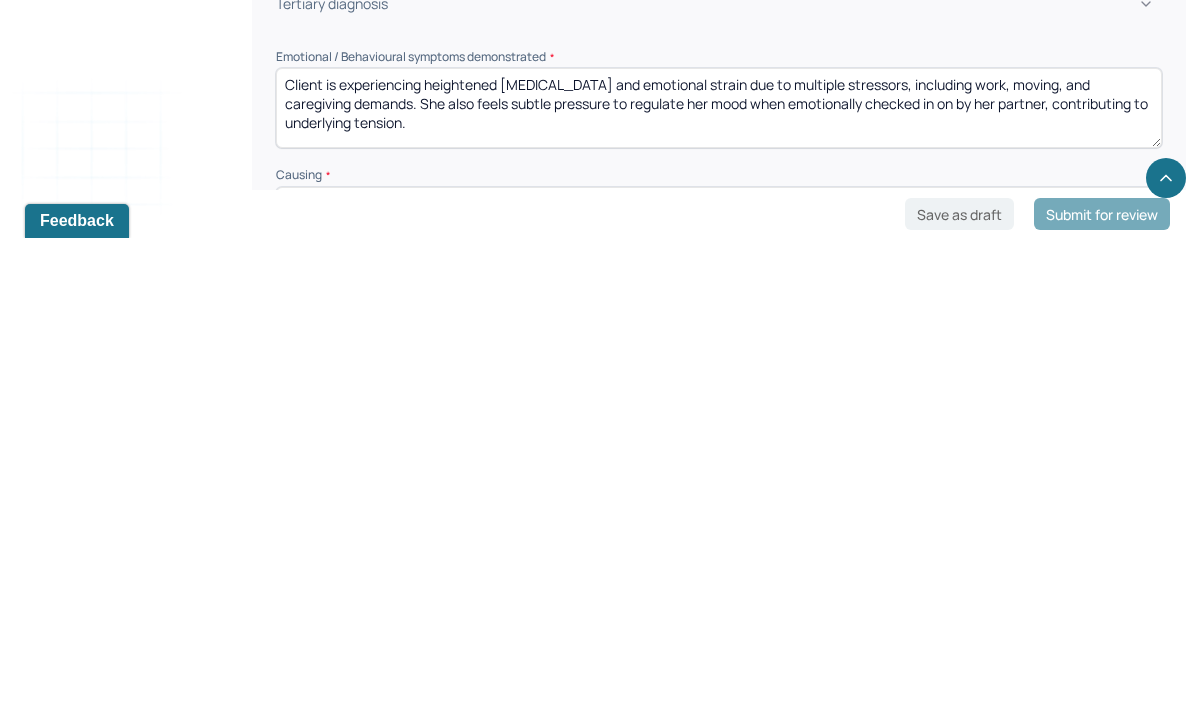 scroll, scrollTop: 740, scrollLeft: 0, axis: vertical 